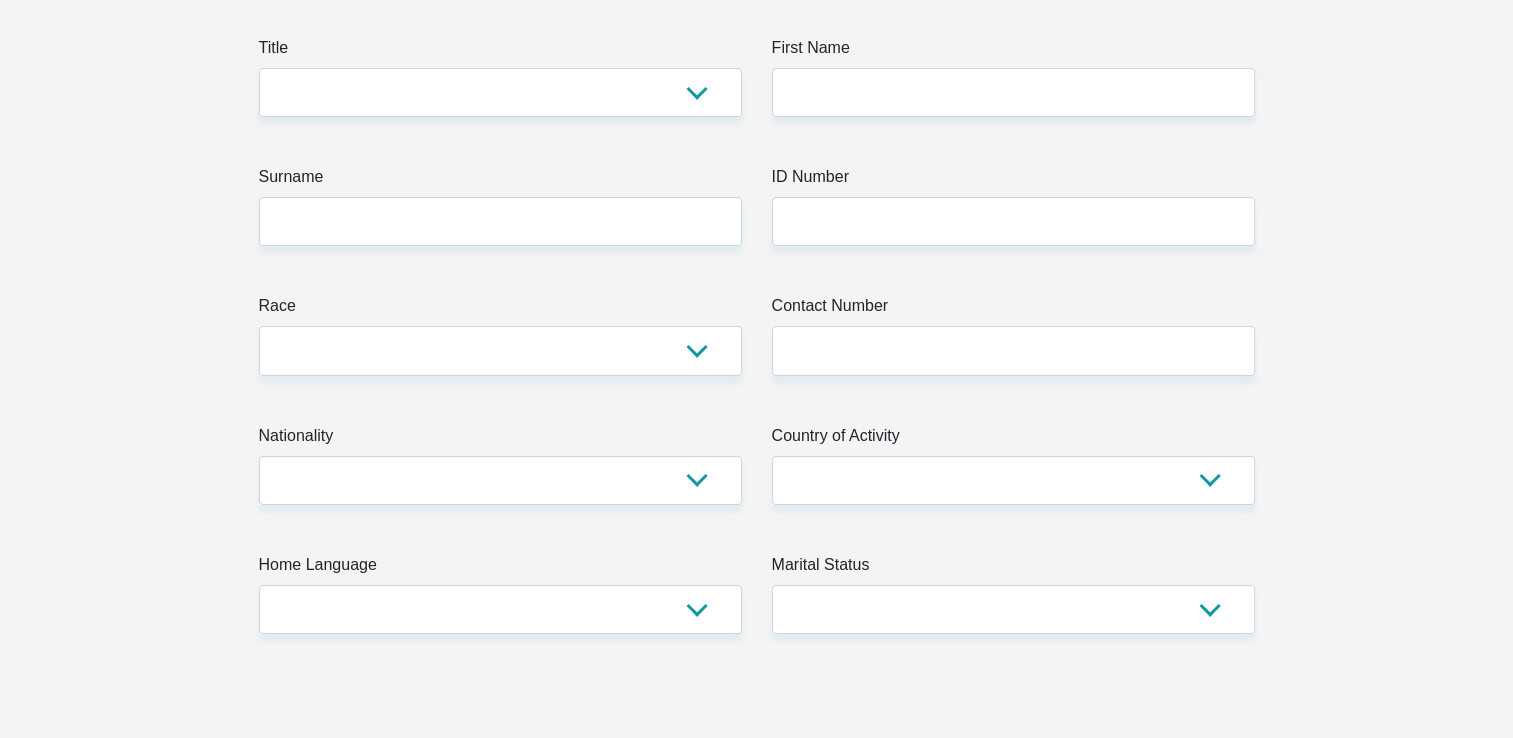 scroll, scrollTop: 0, scrollLeft: 0, axis: both 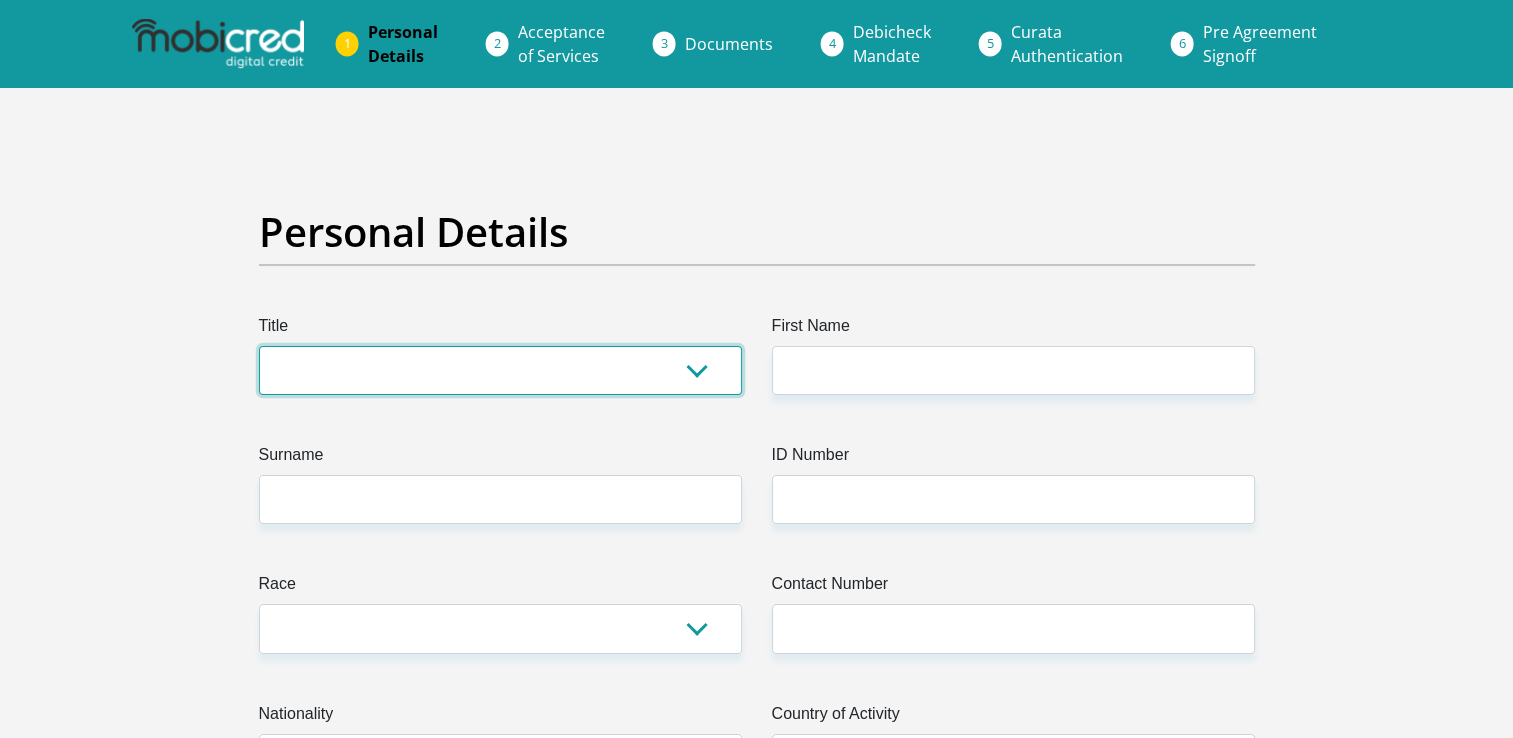 click on "Mr
Ms
Mrs
Dr
[PERSON_NAME]" at bounding box center (500, 370) 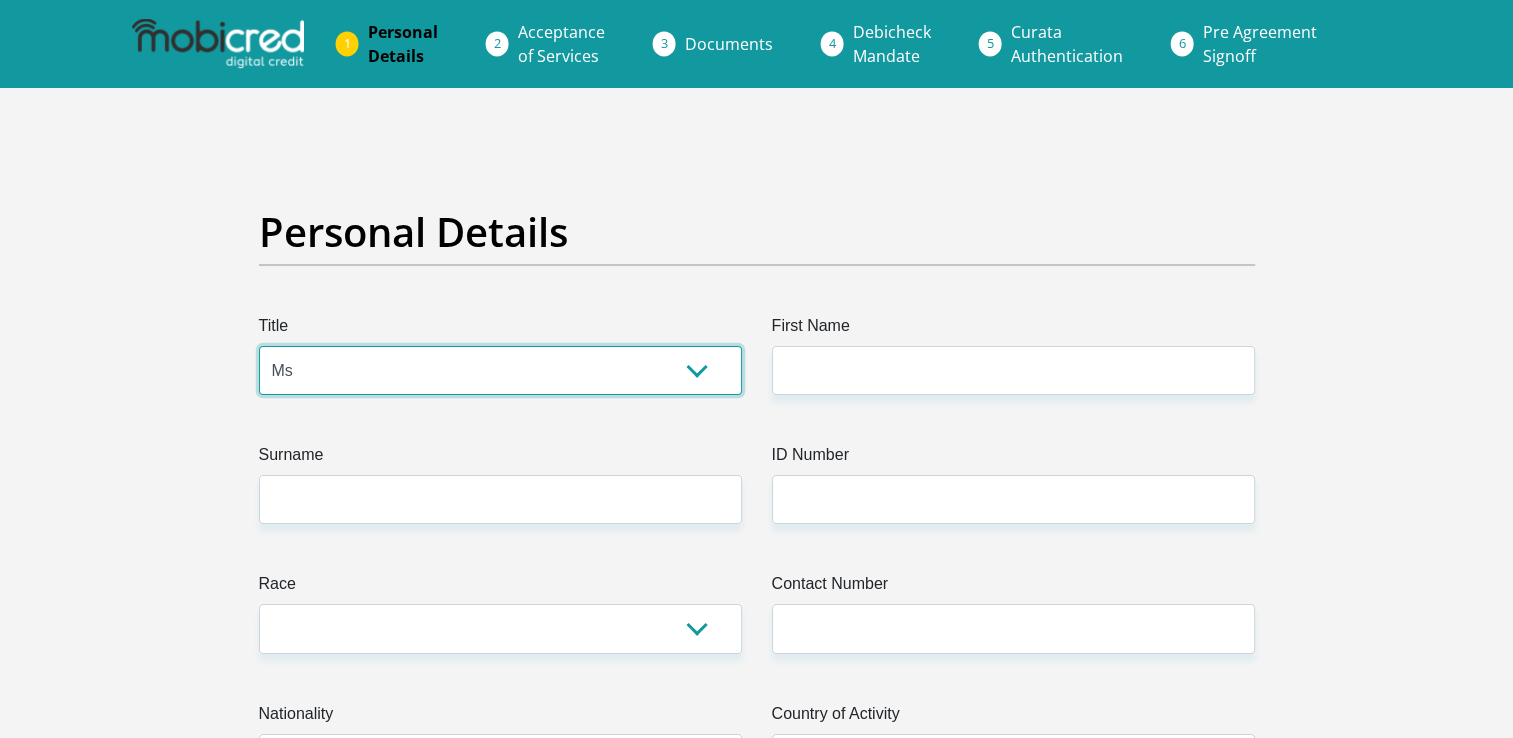 click on "Mr
Ms
Mrs
Dr
[PERSON_NAME]" at bounding box center (500, 370) 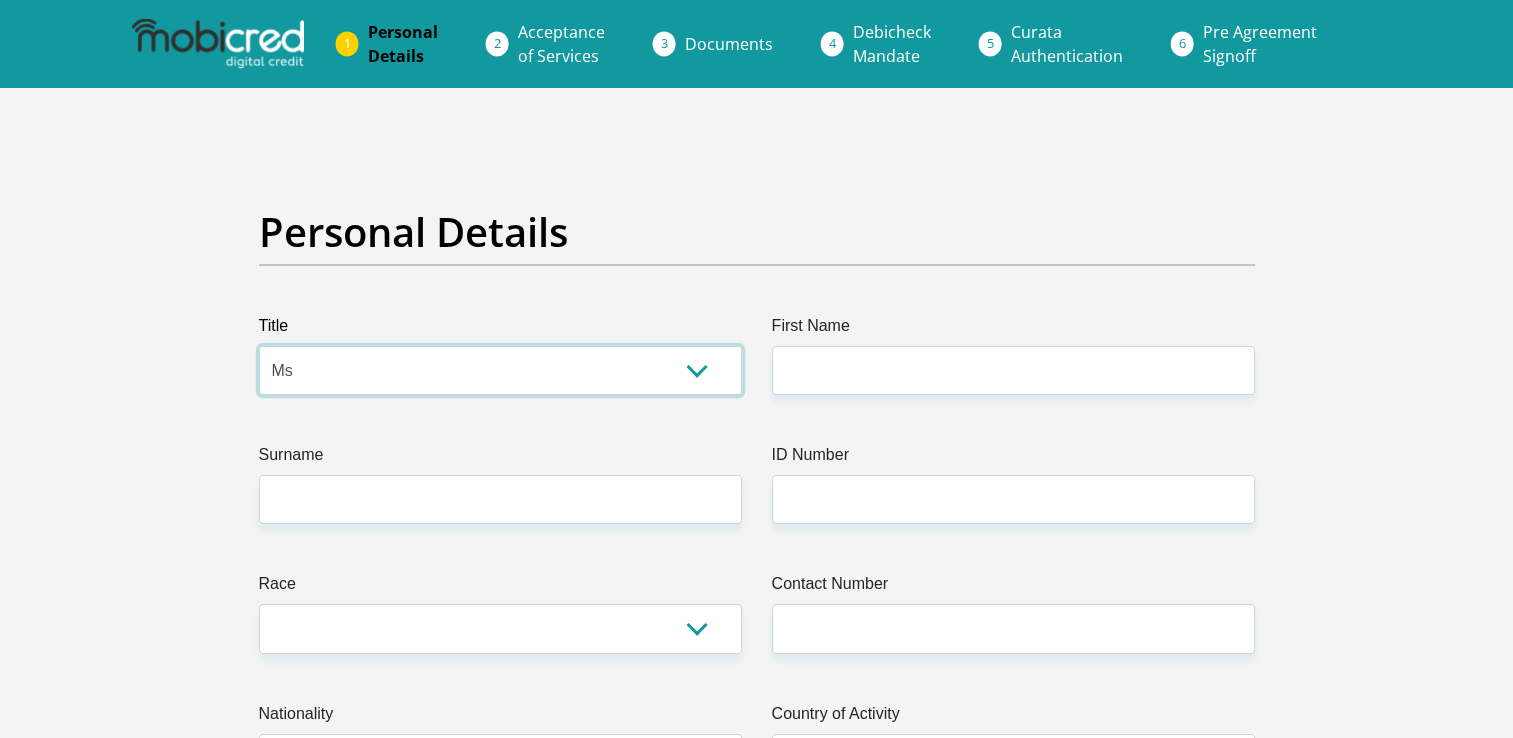 click on "Mr
Ms
Mrs
Dr
[PERSON_NAME]" at bounding box center (500, 370) 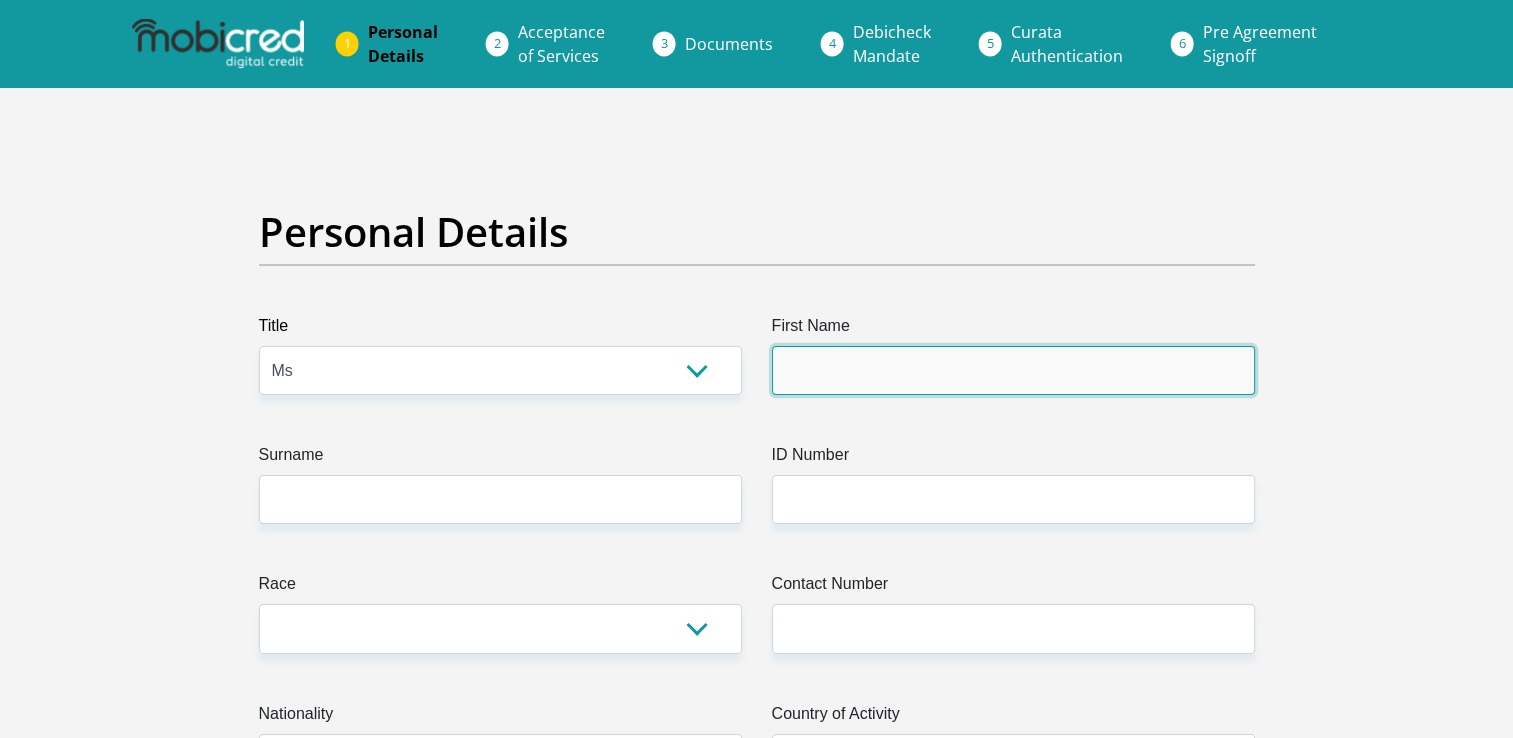 click on "First Name" at bounding box center (1013, 370) 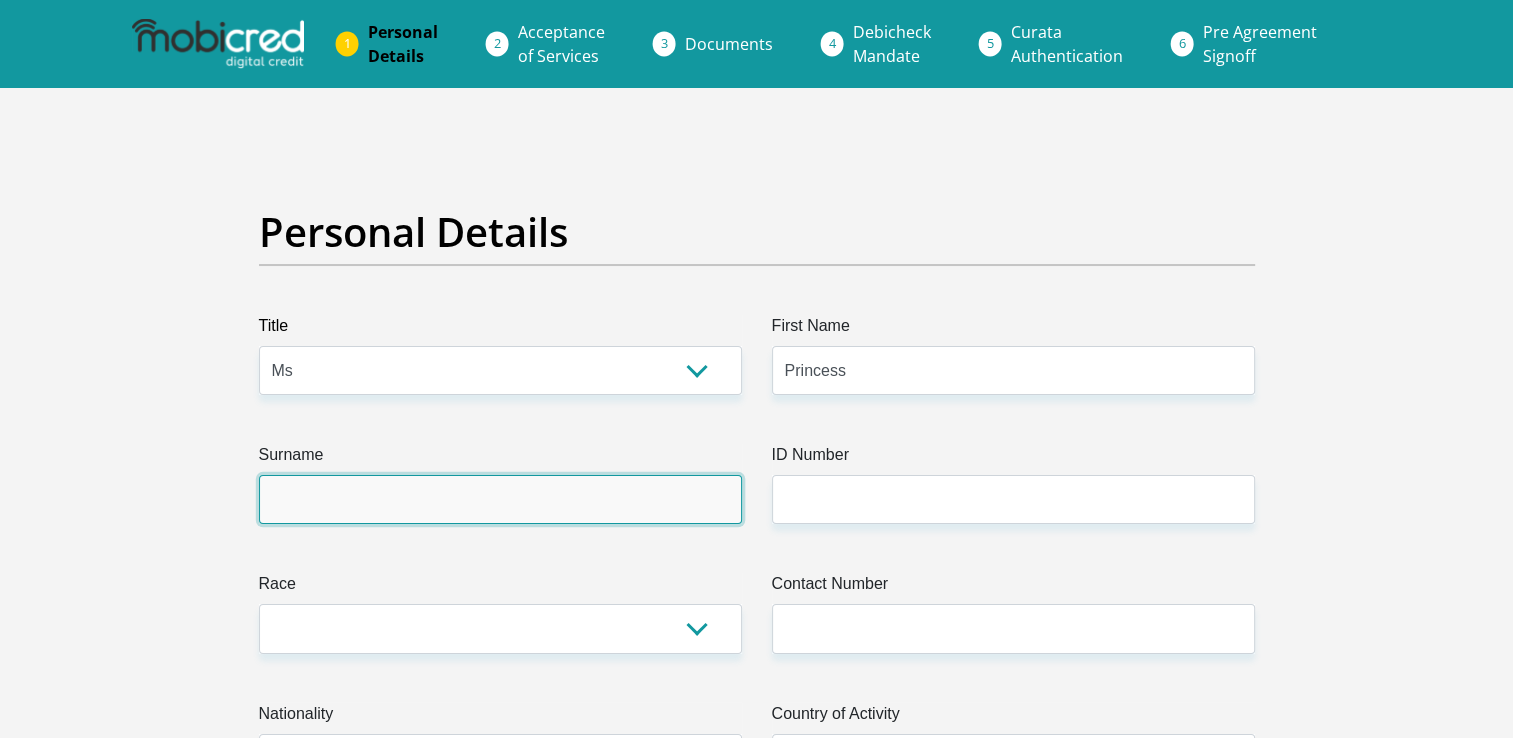 type on "Maseko" 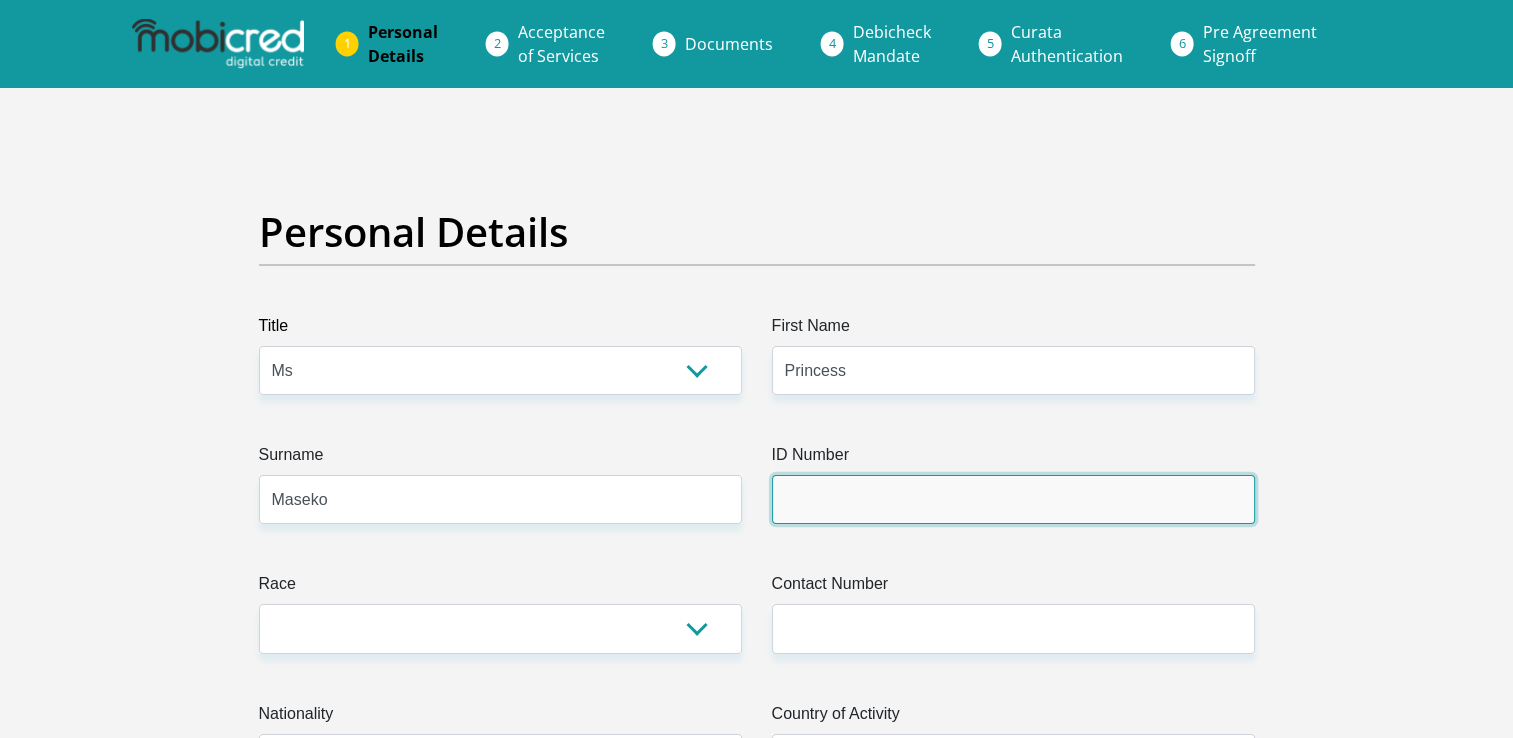 type on "SNG [PERSON_NAME]" 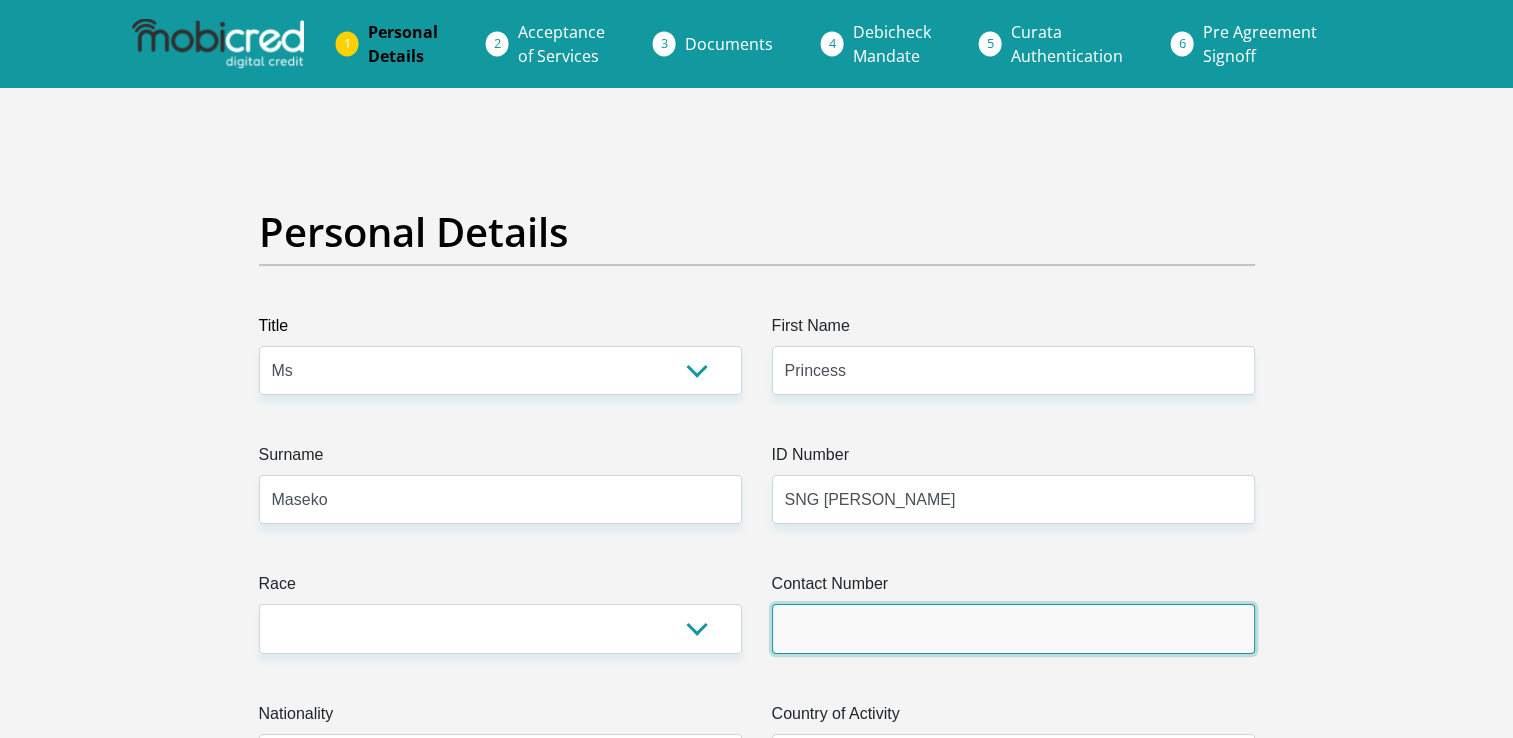 type on "0711637683" 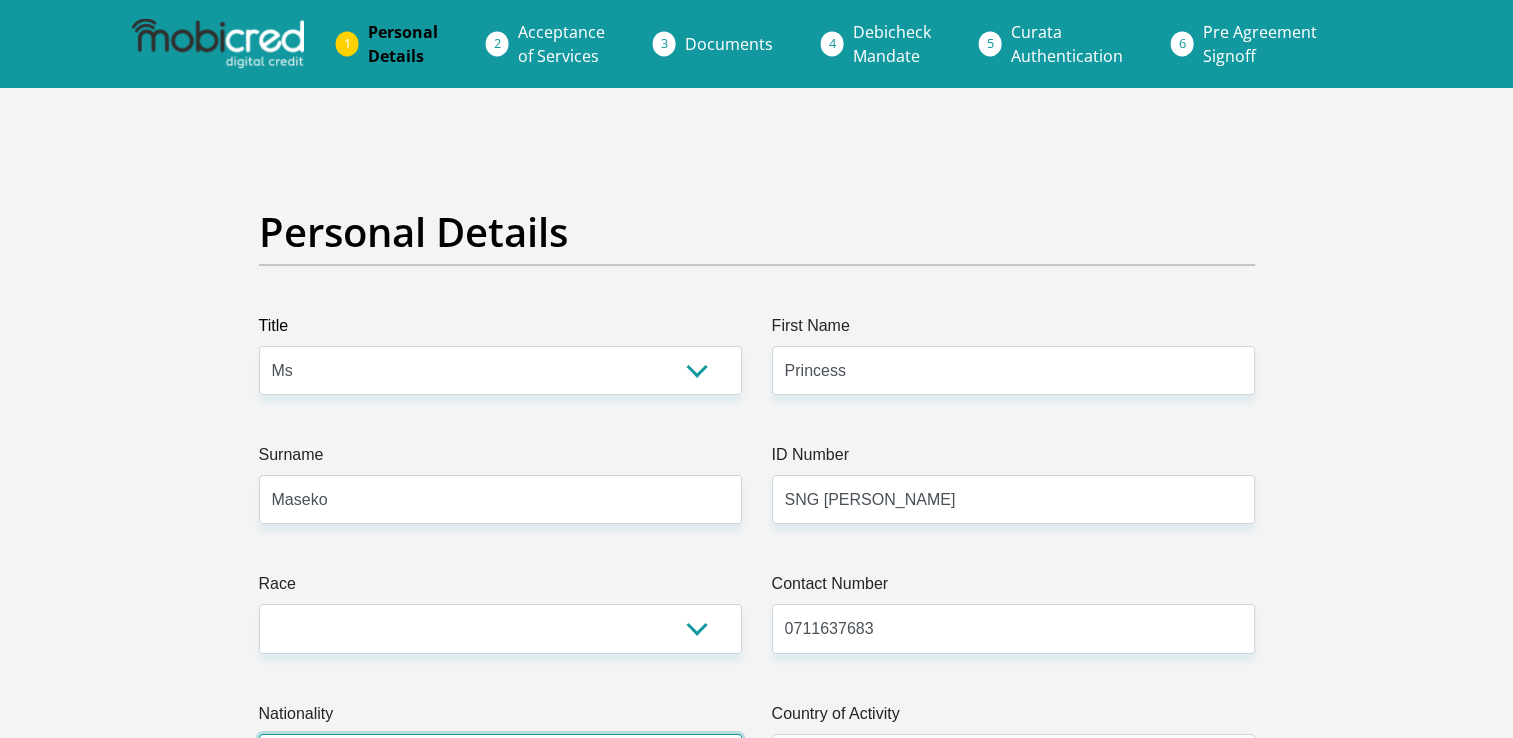 select on "ZAF" 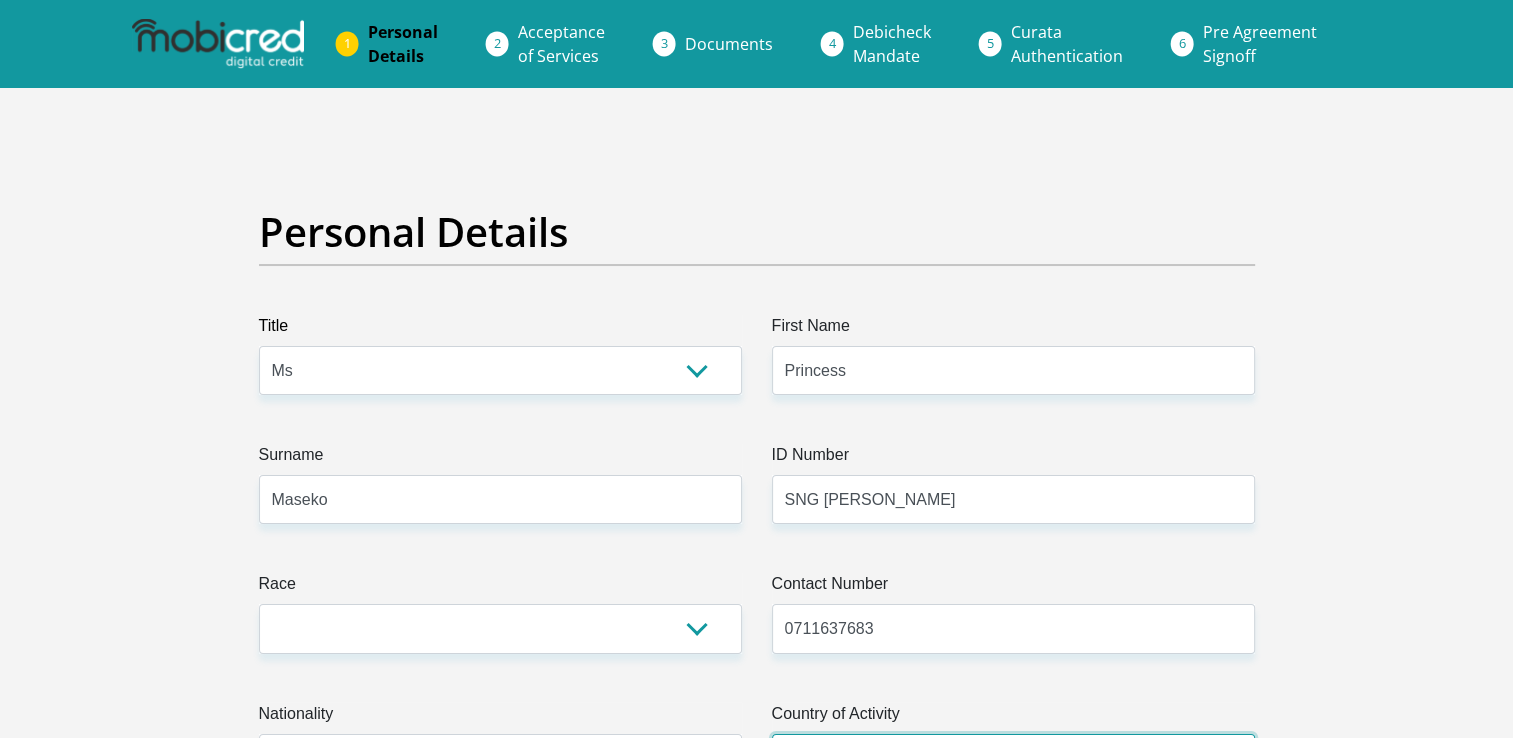select on "ZAF" 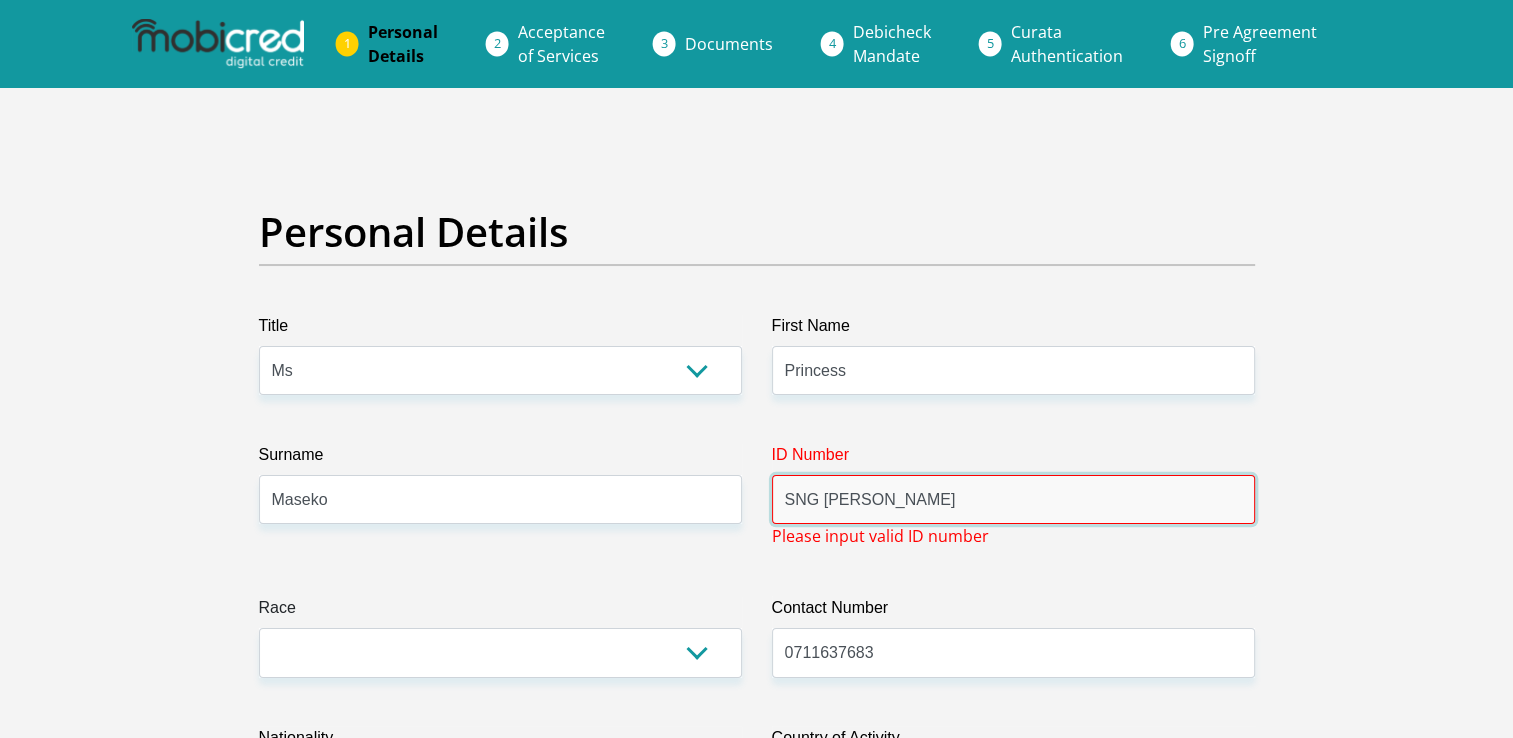 drag, startPoint x: 953, startPoint y: 506, endPoint x: 658, endPoint y: 511, distance: 295.04236 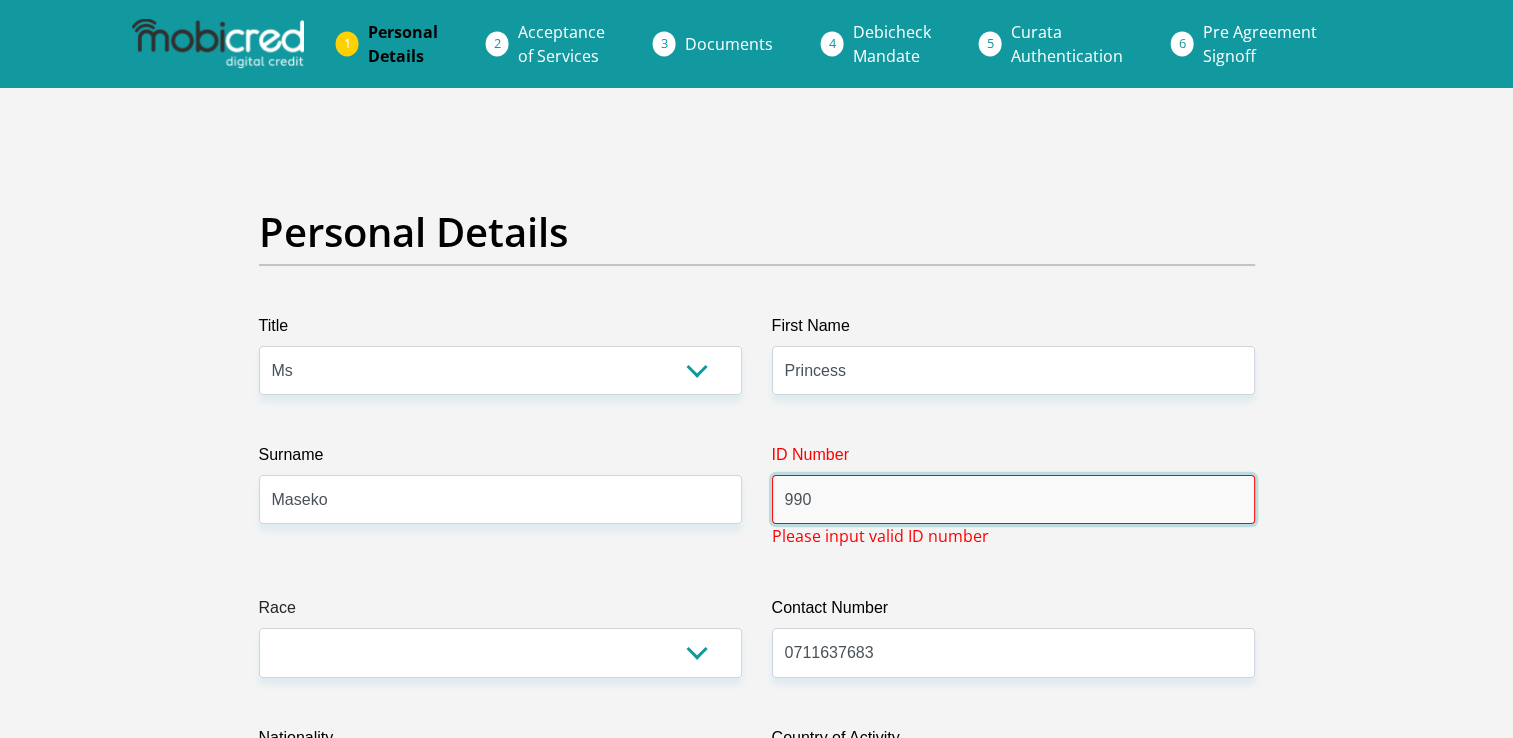type on "9904150216087" 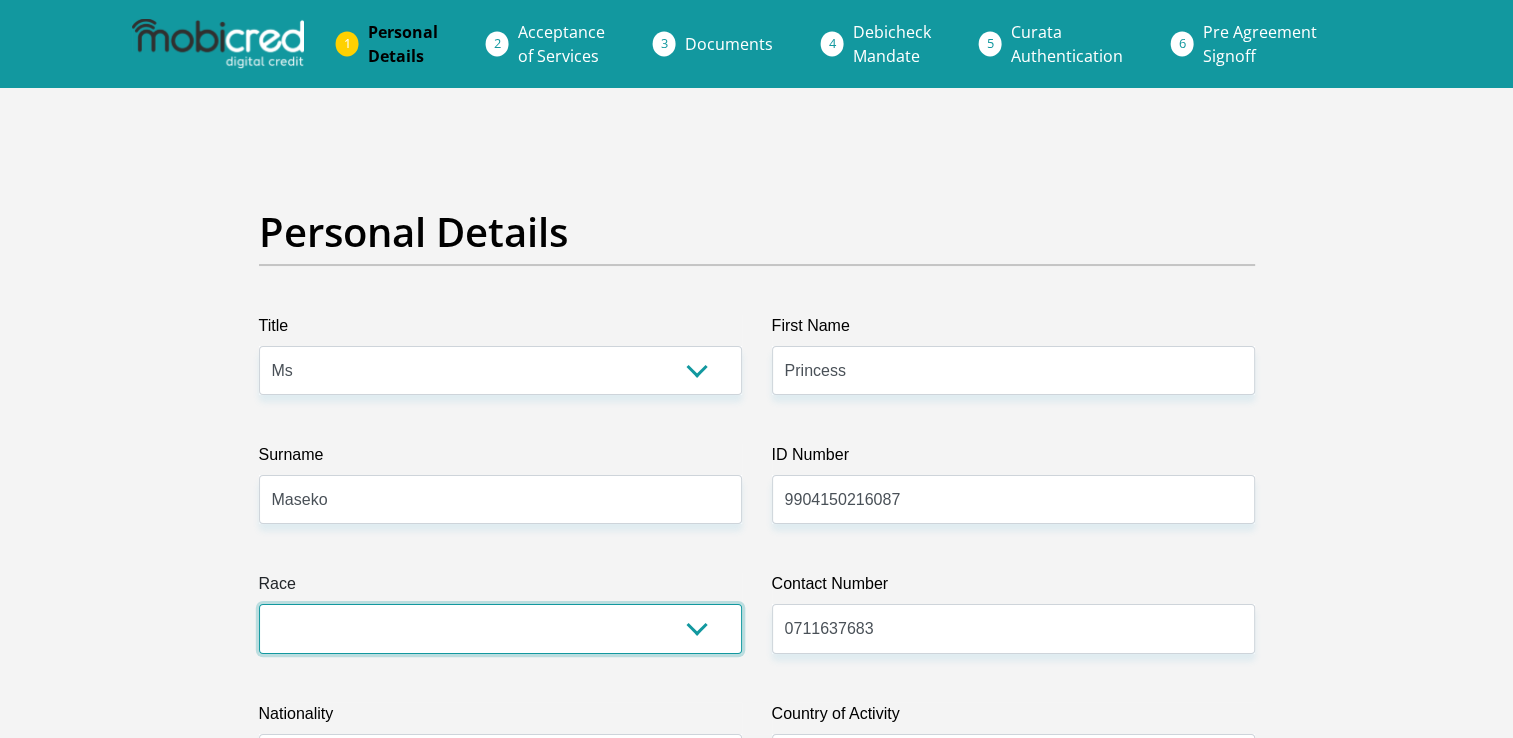 click on "Black
Coloured
Indian
White
Other" at bounding box center (500, 628) 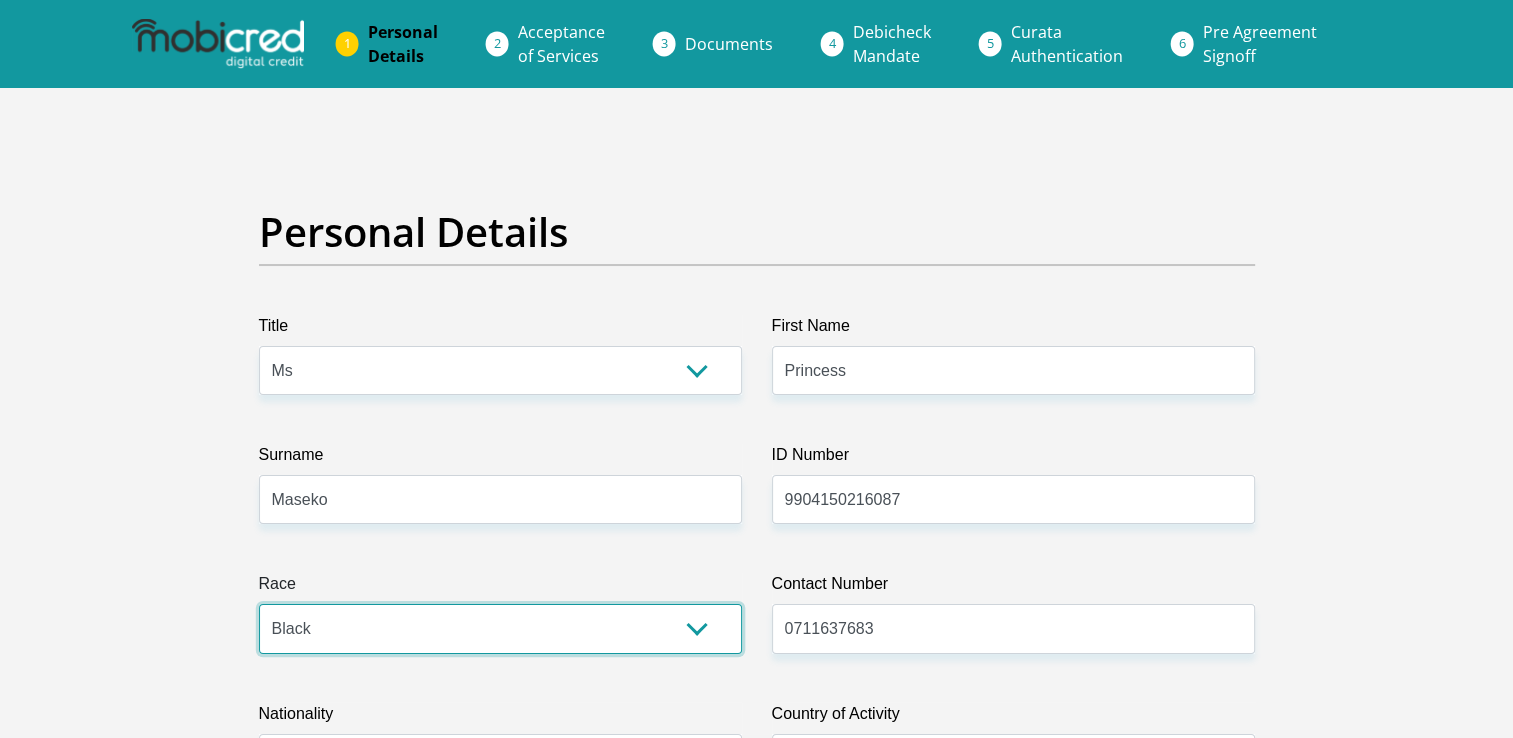 click on "Black
Coloured
Indian
White
Other" at bounding box center (500, 628) 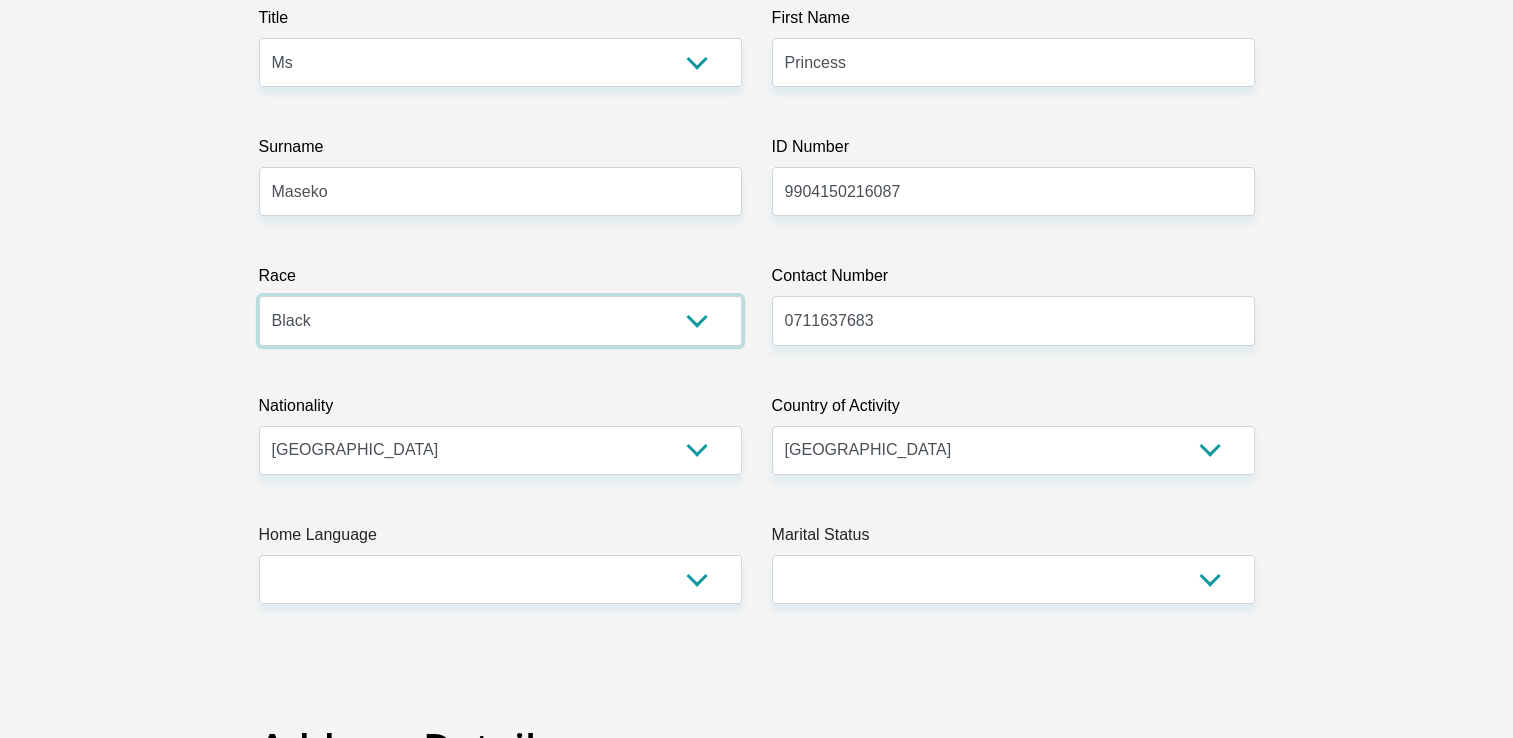 scroll, scrollTop: 308, scrollLeft: 0, axis: vertical 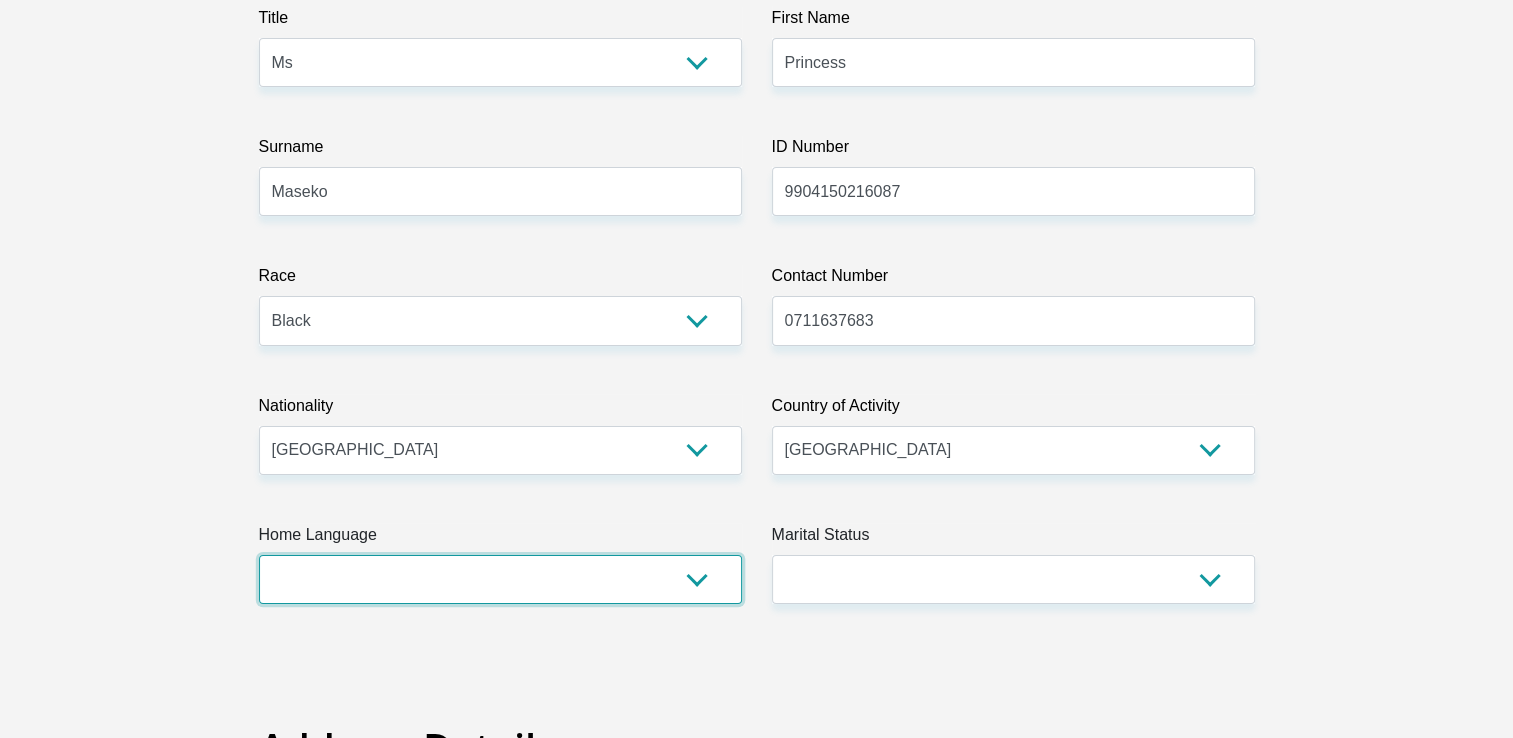 click on "Afrikaans
English
Sepedi
South Ndebele
Southern Sotho
Swati
Tsonga
Tswana
Venda
Xhosa
Zulu
Other" at bounding box center (500, 579) 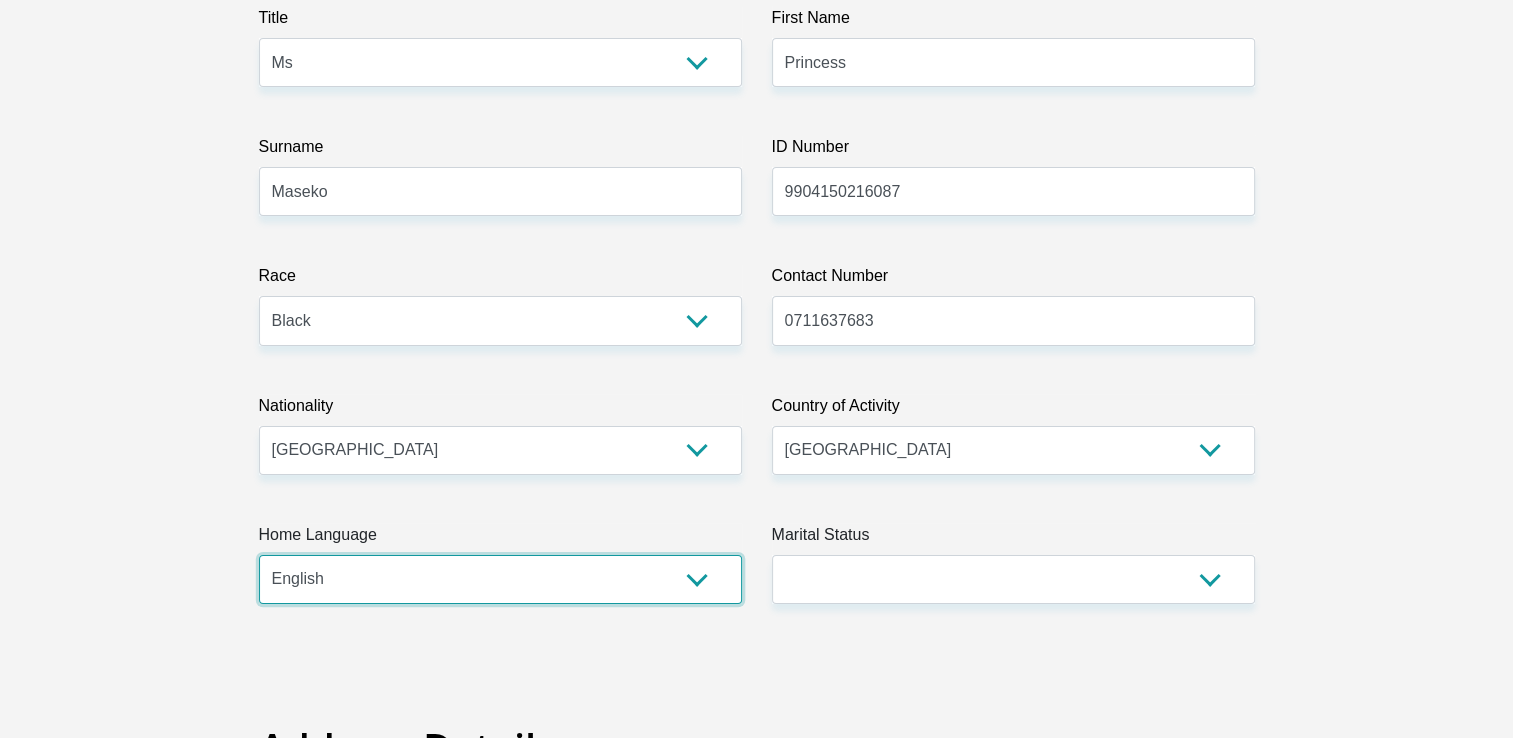 click on "Afrikaans
English
Sepedi
South Ndebele
Southern Sotho
Swati
Tsonga
Tswana
Venda
Xhosa
Zulu
Other" at bounding box center [500, 579] 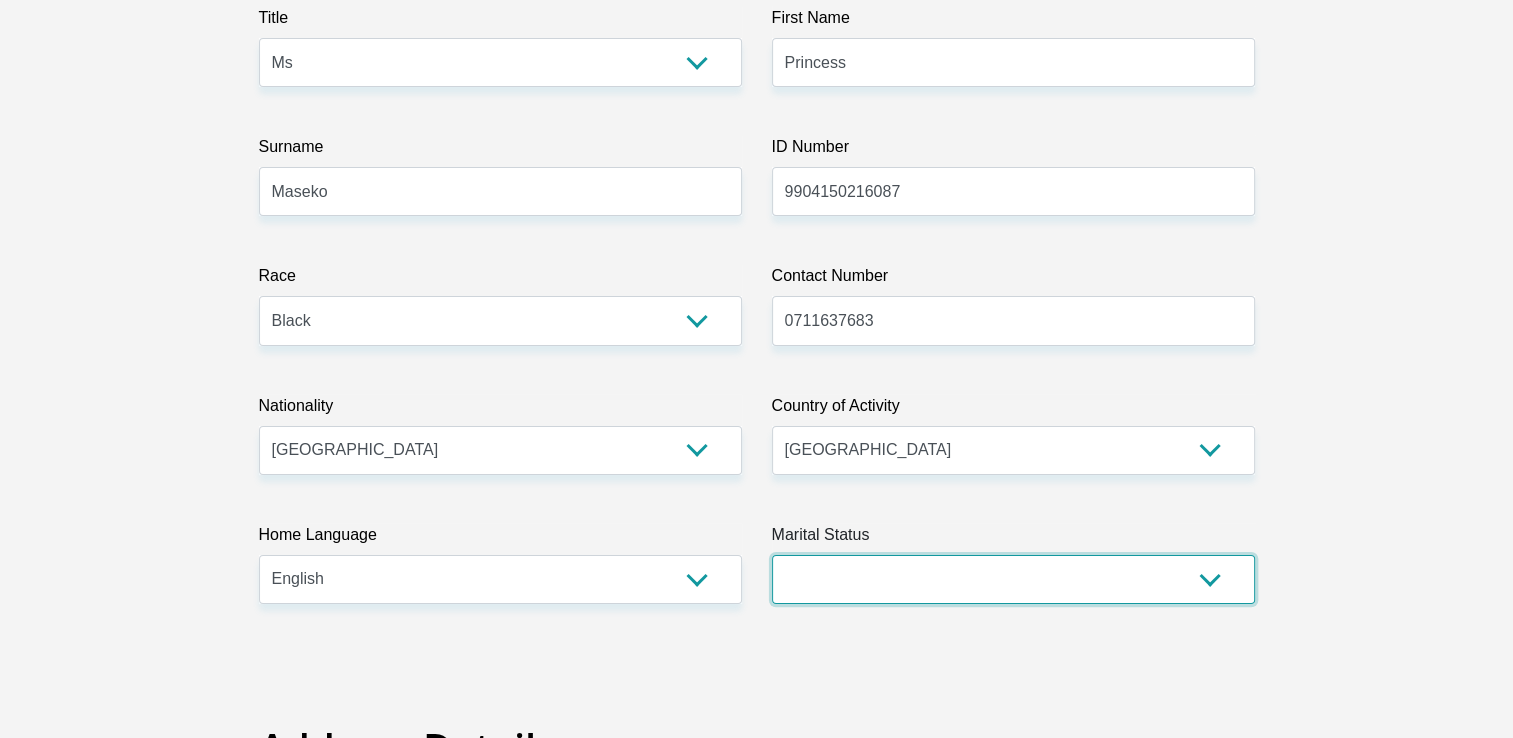 click on "Married ANC
Single
Divorced
Widowed
Married COP or Customary Law" at bounding box center (1013, 579) 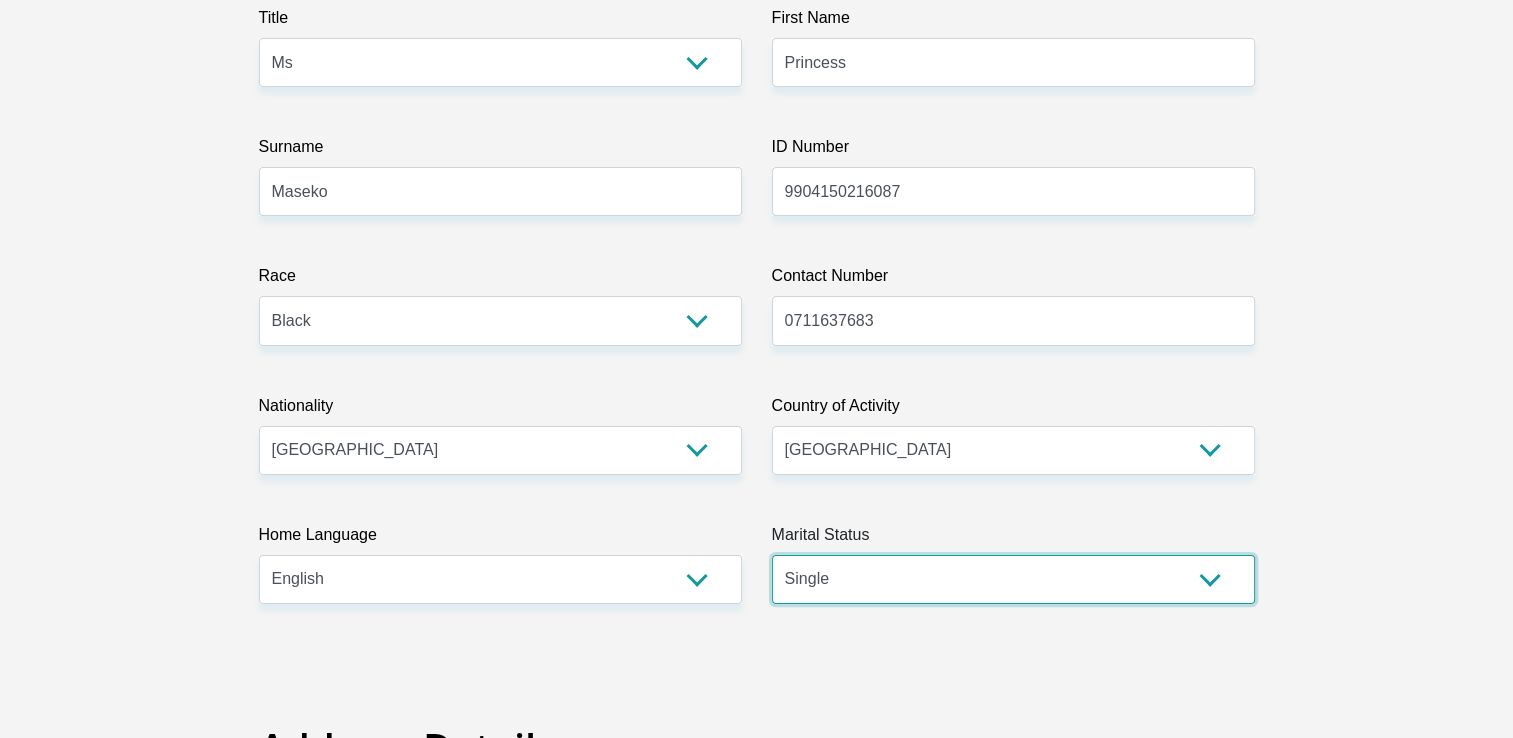 click on "Married ANC
Single
Divorced
Widowed
Married COP or Customary Law" at bounding box center [1013, 579] 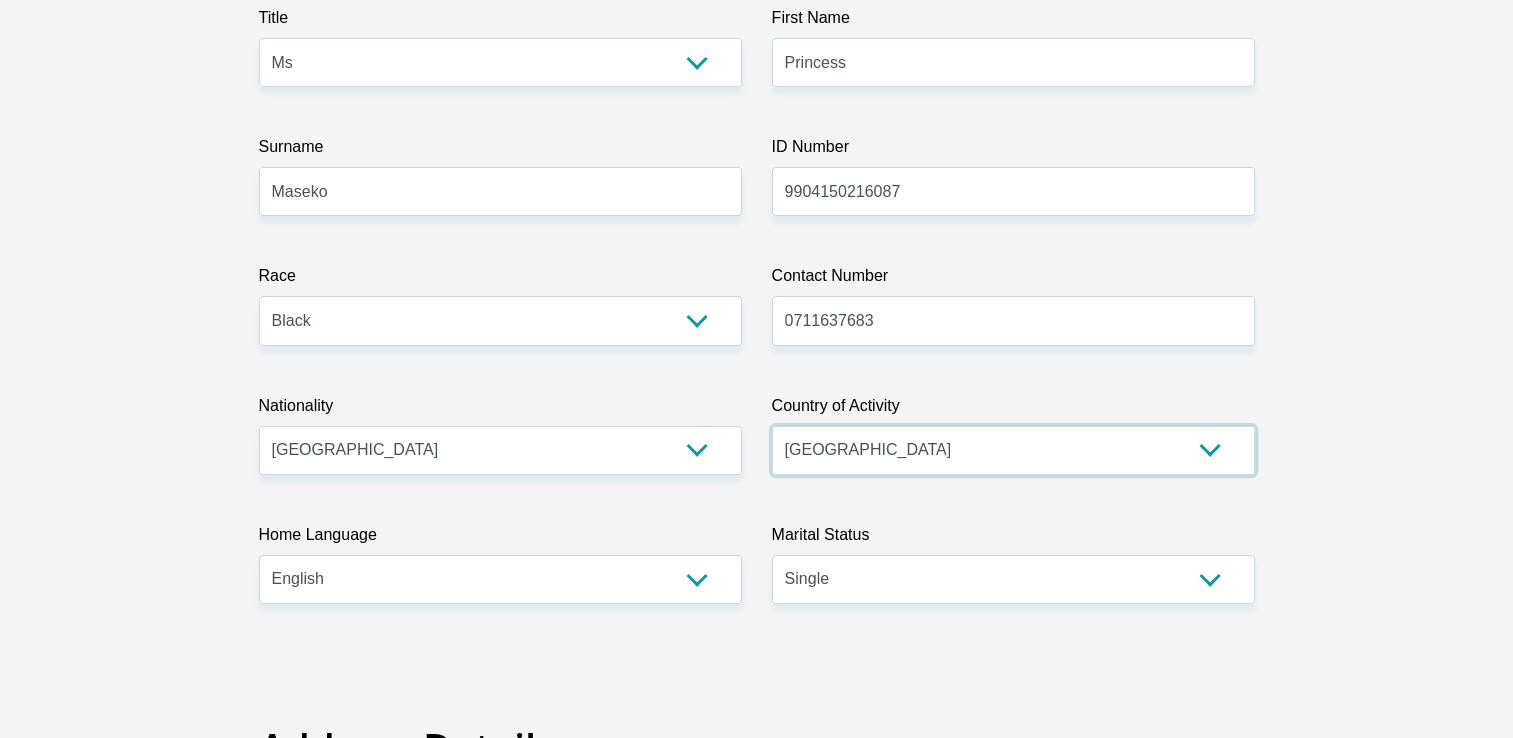 click on "[GEOGRAPHIC_DATA]
[GEOGRAPHIC_DATA]
[GEOGRAPHIC_DATA]
[GEOGRAPHIC_DATA]
[GEOGRAPHIC_DATA]
[GEOGRAPHIC_DATA] [GEOGRAPHIC_DATA]
[GEOGRAPHIC_DATA]
[GEOGRAPHIC_DATA]
[GEOGRAPHIC_DATA]
[GEOGRAPHIC_DATA]
[GEOGRAPHIC_DATA]
[GEOGRAPHIC_DATA]
[GEOGRAPHIC_DATA]
[GEOGRAPHIC_DATA]
[GEOGRAPHIC_DATA]
[DATE][GEOGRAPHIC_DATA]
[GEOGRAPHIC_DATA]
[GEOGRAPHIC_DATA]
[GEOGRAPHIC_DATA]
[GEOGRAPHIC_DATA]" at bounding box center (1013, 450) 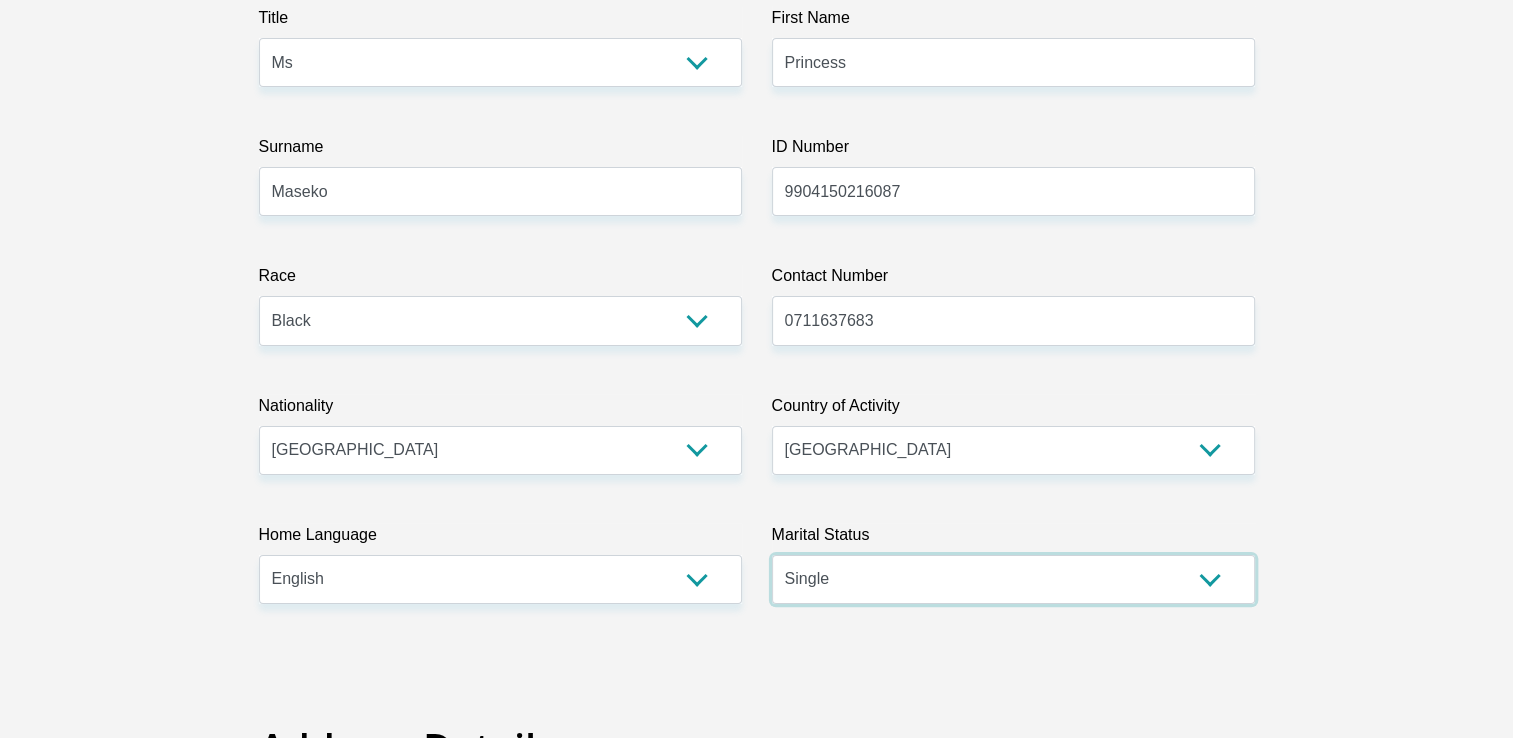 click on "Married ANC
Single
Divorced
Widowed
Married COP or Customary Law" at bounding box center [1013, 579] 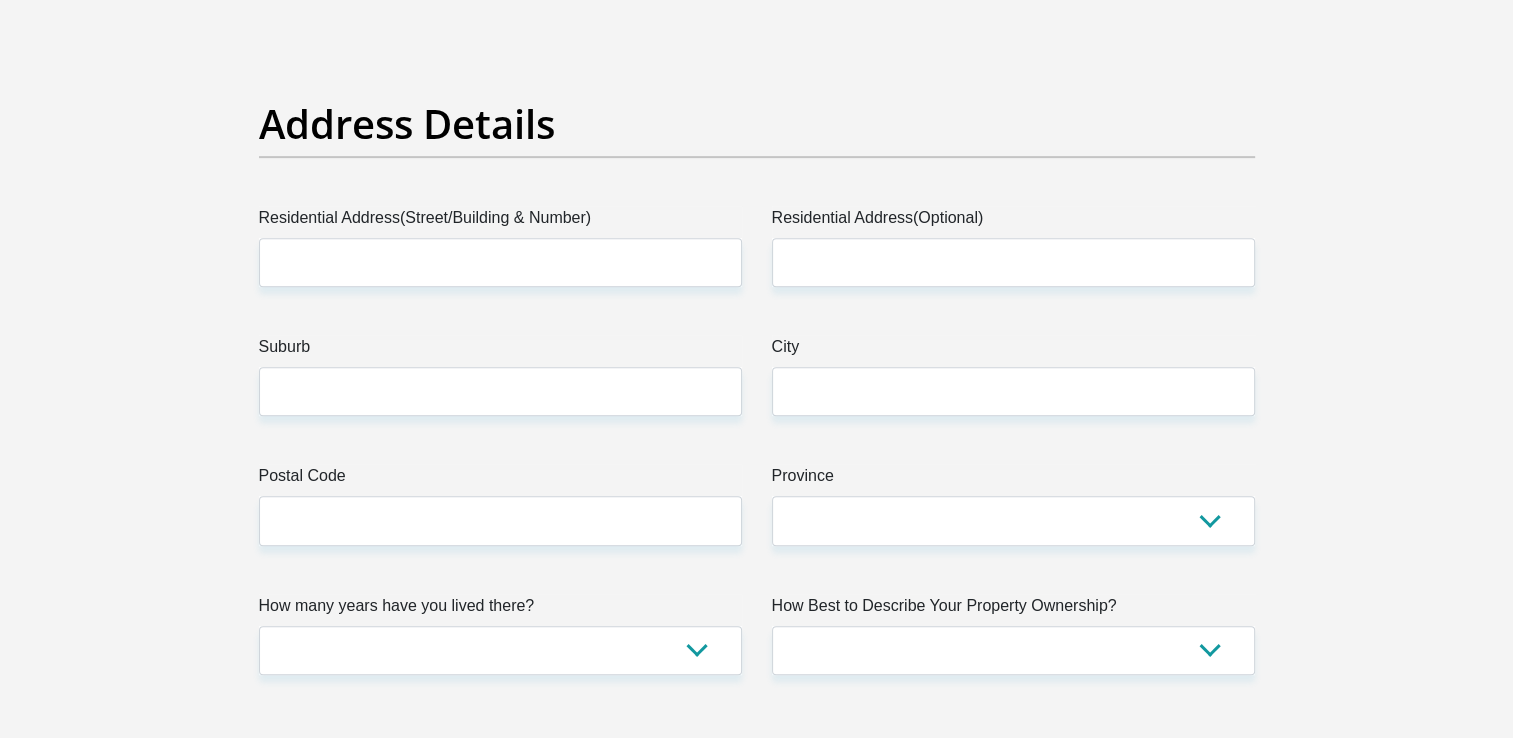 scroll, scrollTop: 932, scrollLeft: 0, axis: vertical 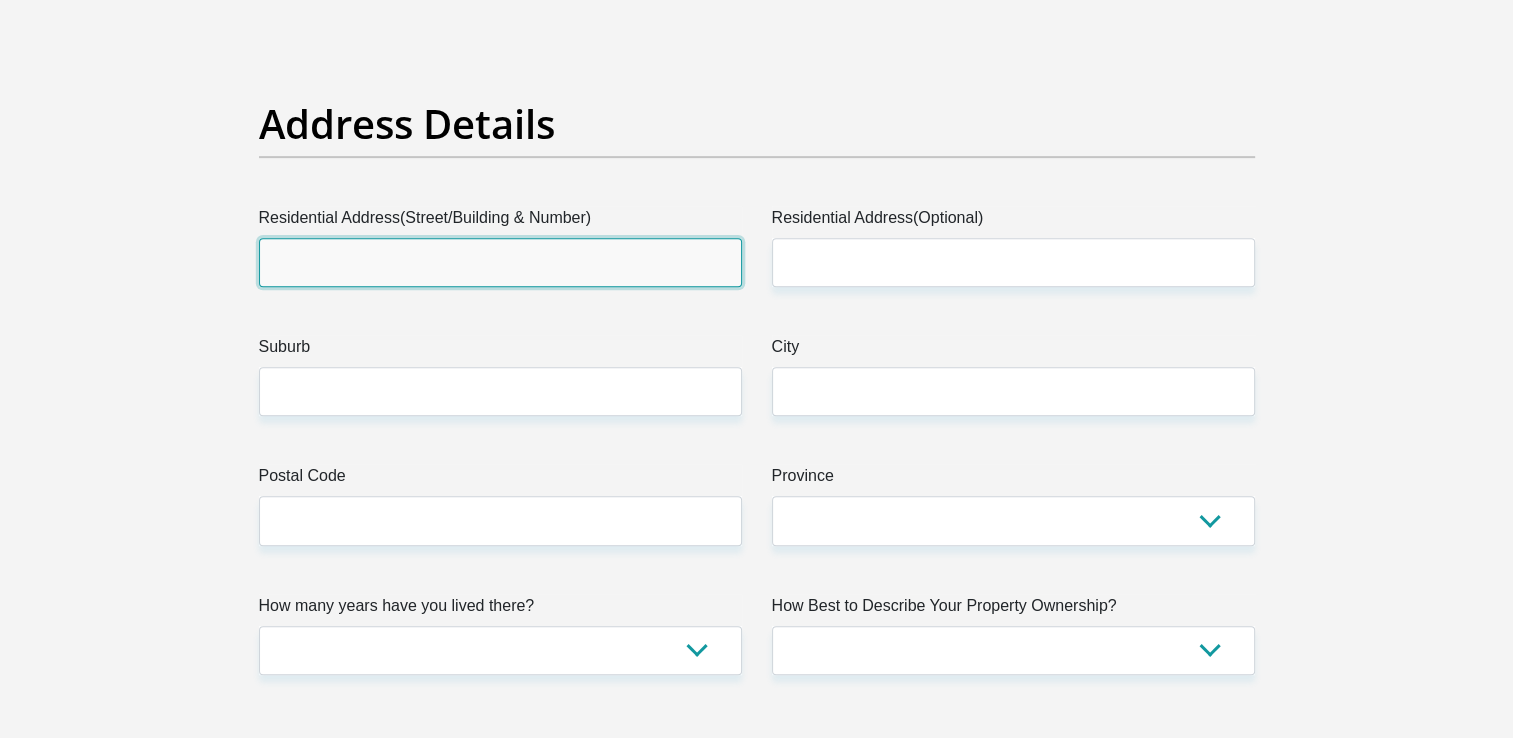 click on "Residential Address(Street/Building & Number)" at bounding box center (500, 262) 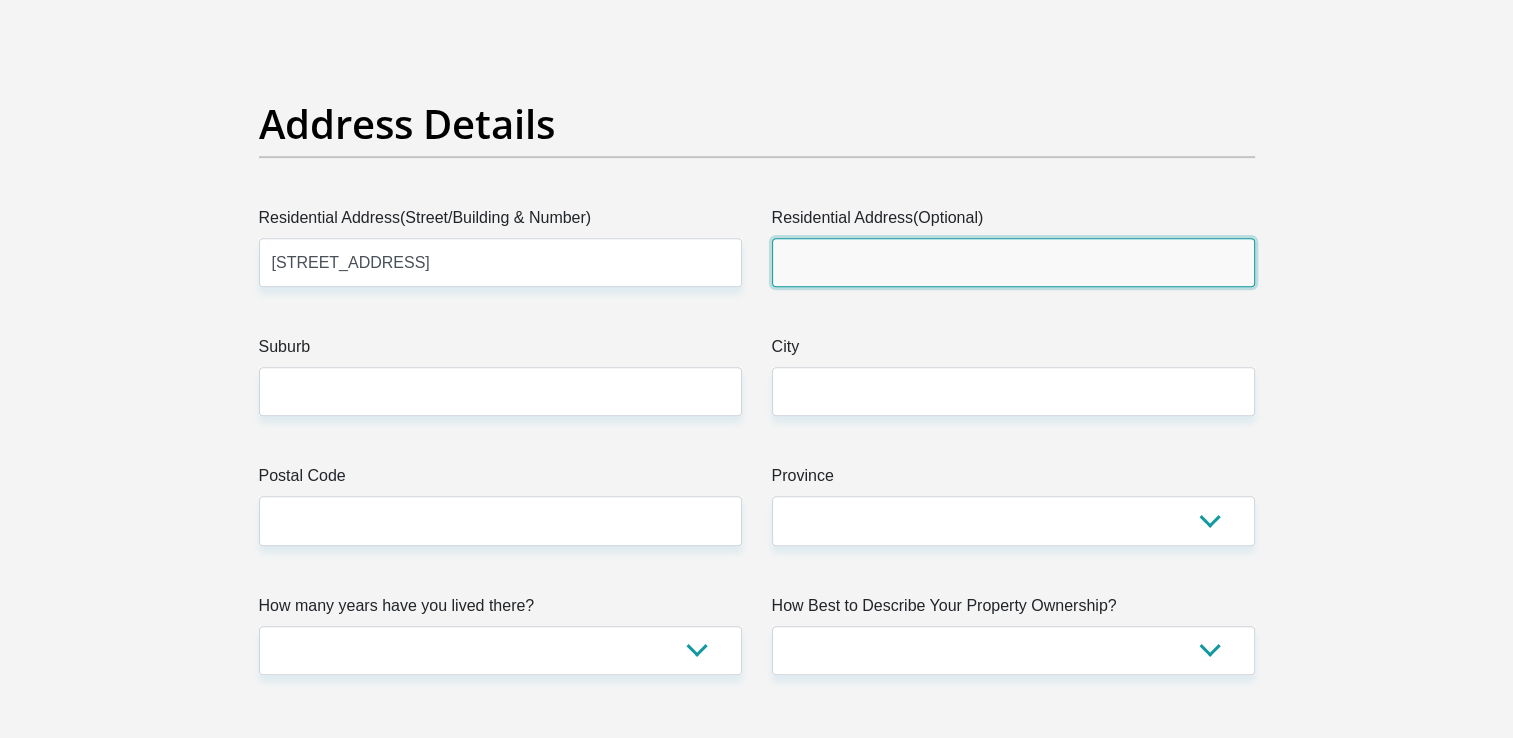 type on "40 Viva La Vida" 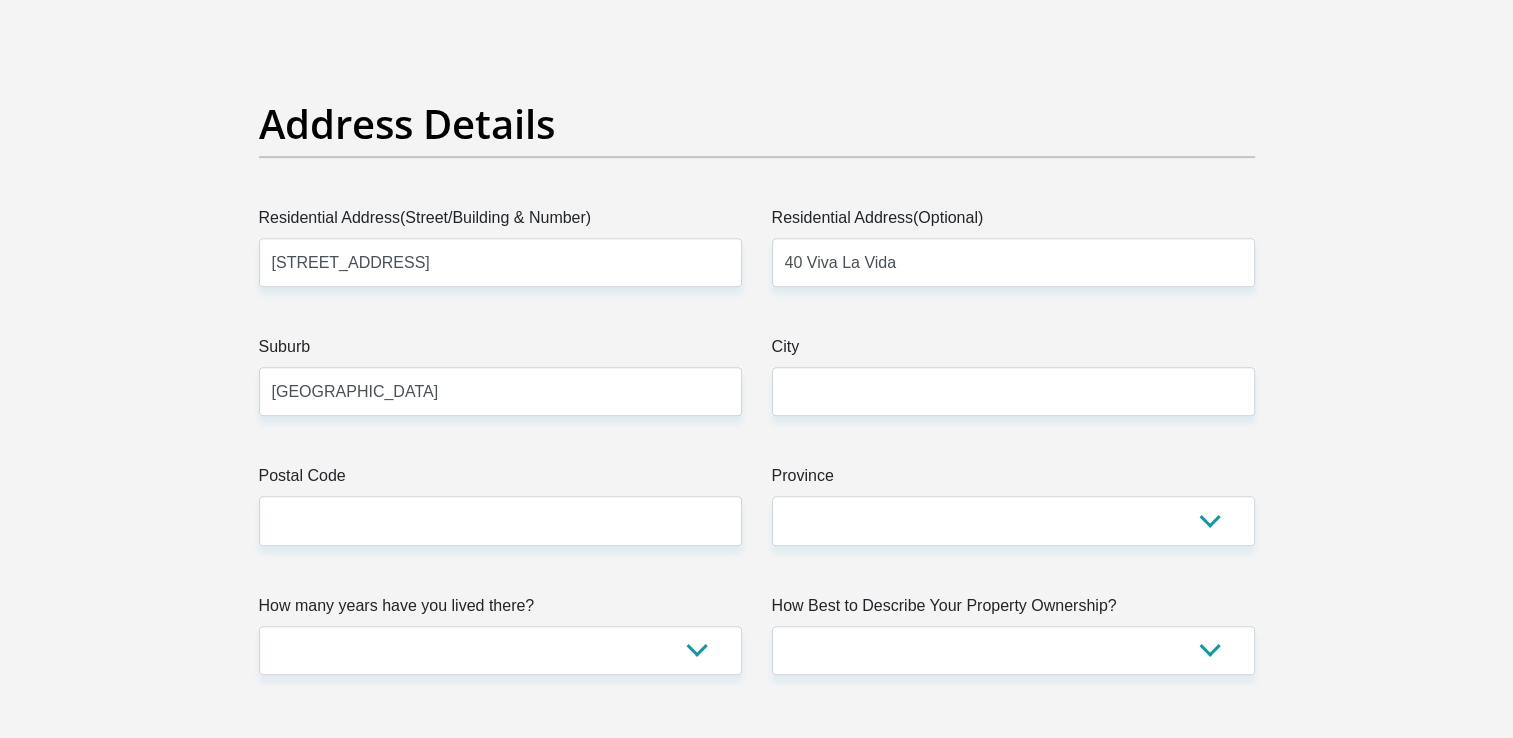 type on "[GEOGRAPHIC_DATA]" 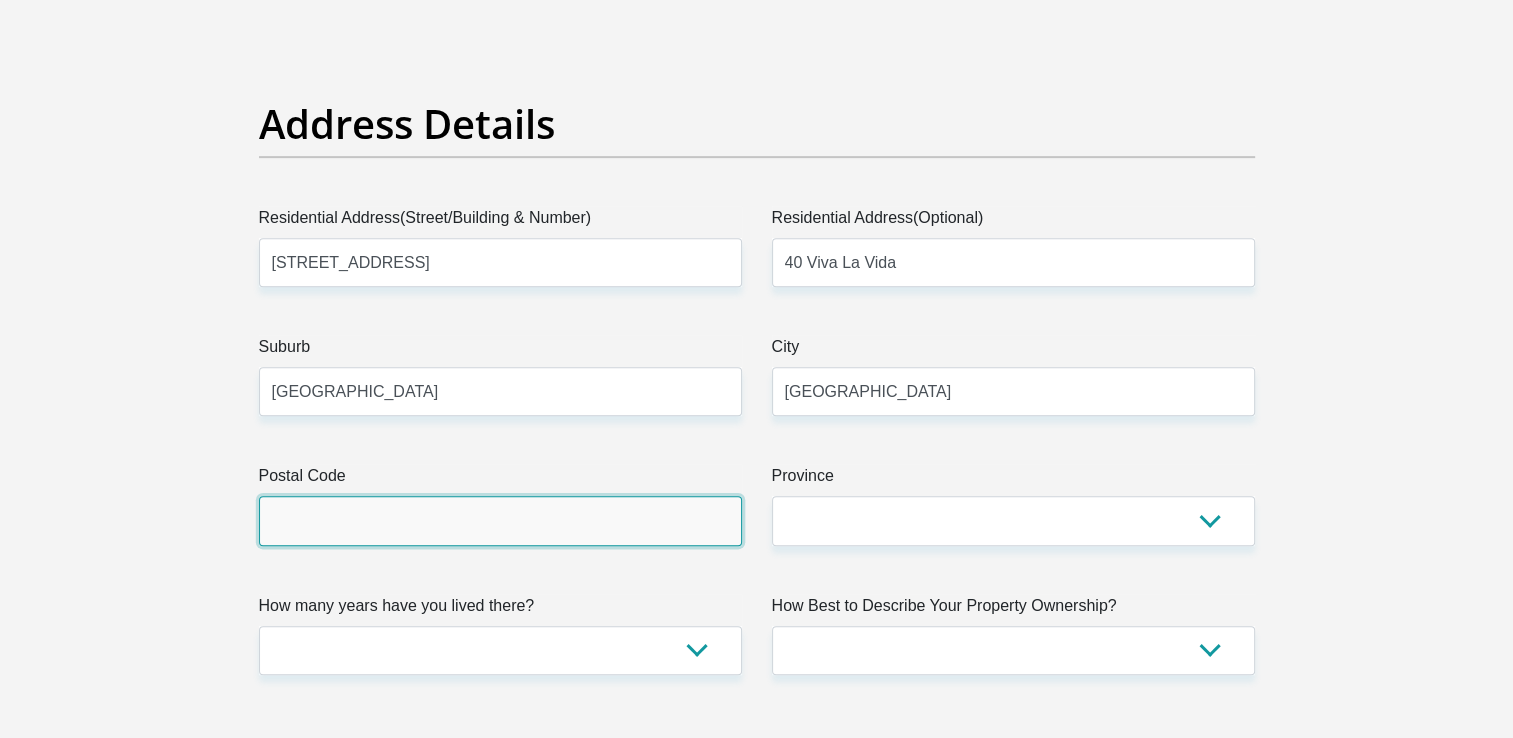 type on "2771" 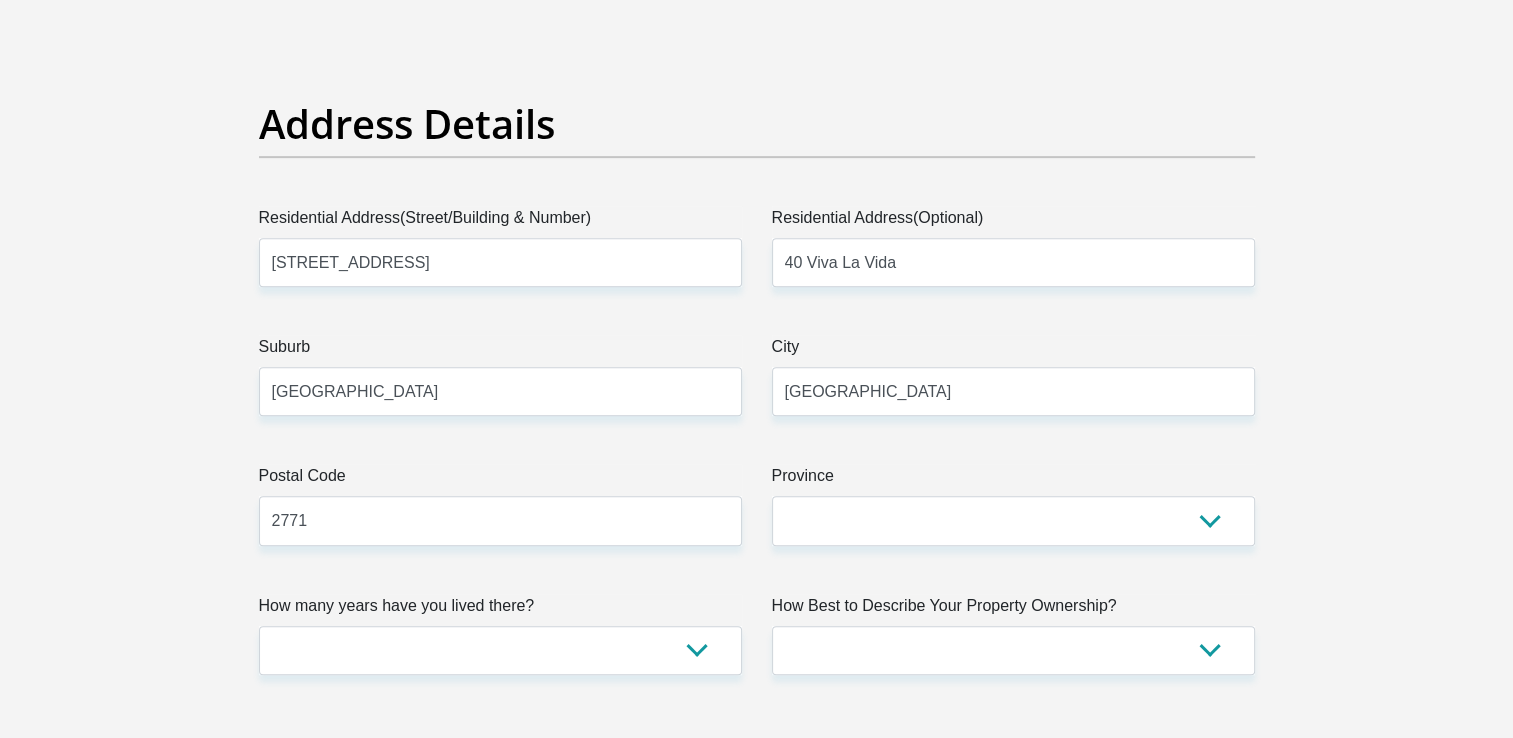 type on "[PERSON_NAME][EMAIL_ADDRESS][DOMAIN_NAME]" 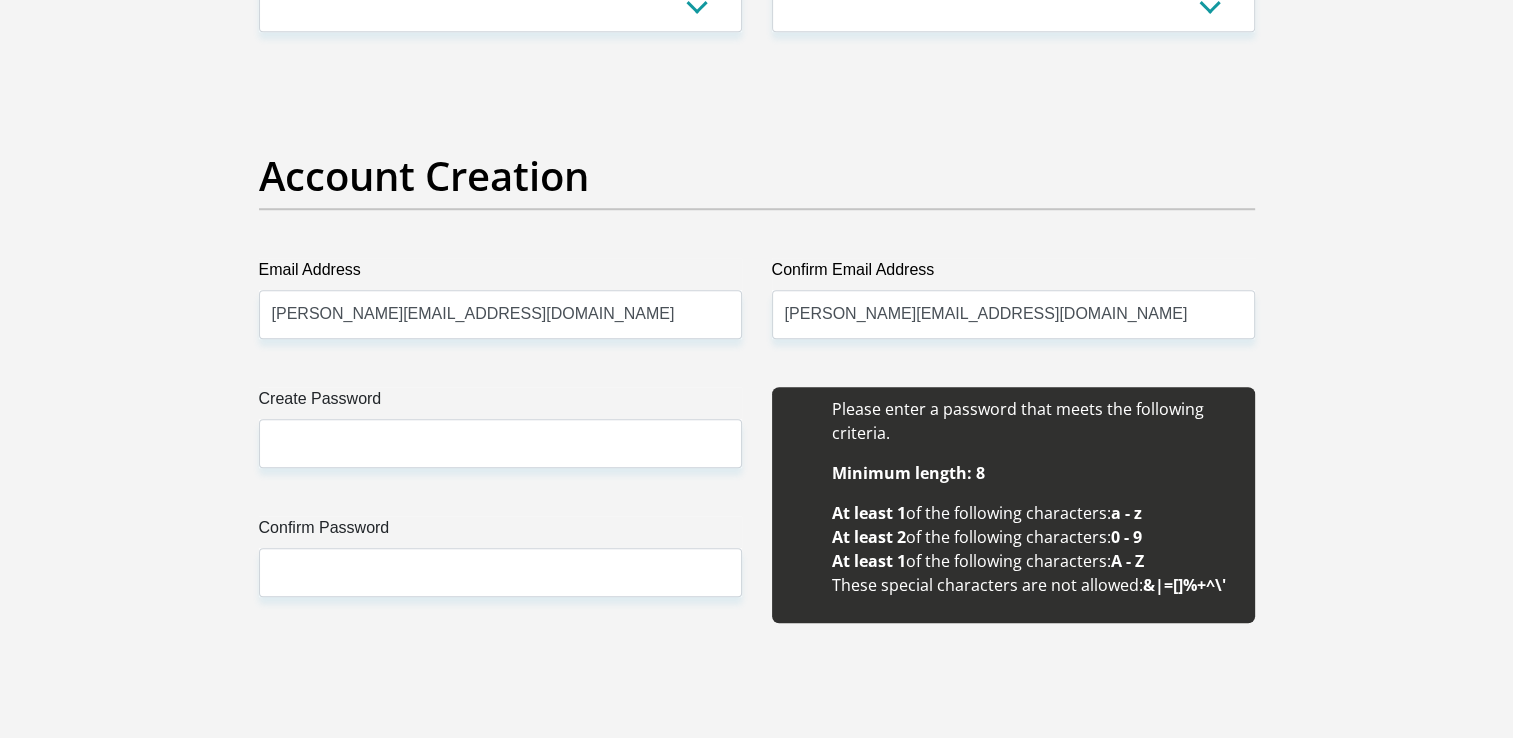 scroll, scrollTop: 1576, scrollLeft: 0, axis: vertical 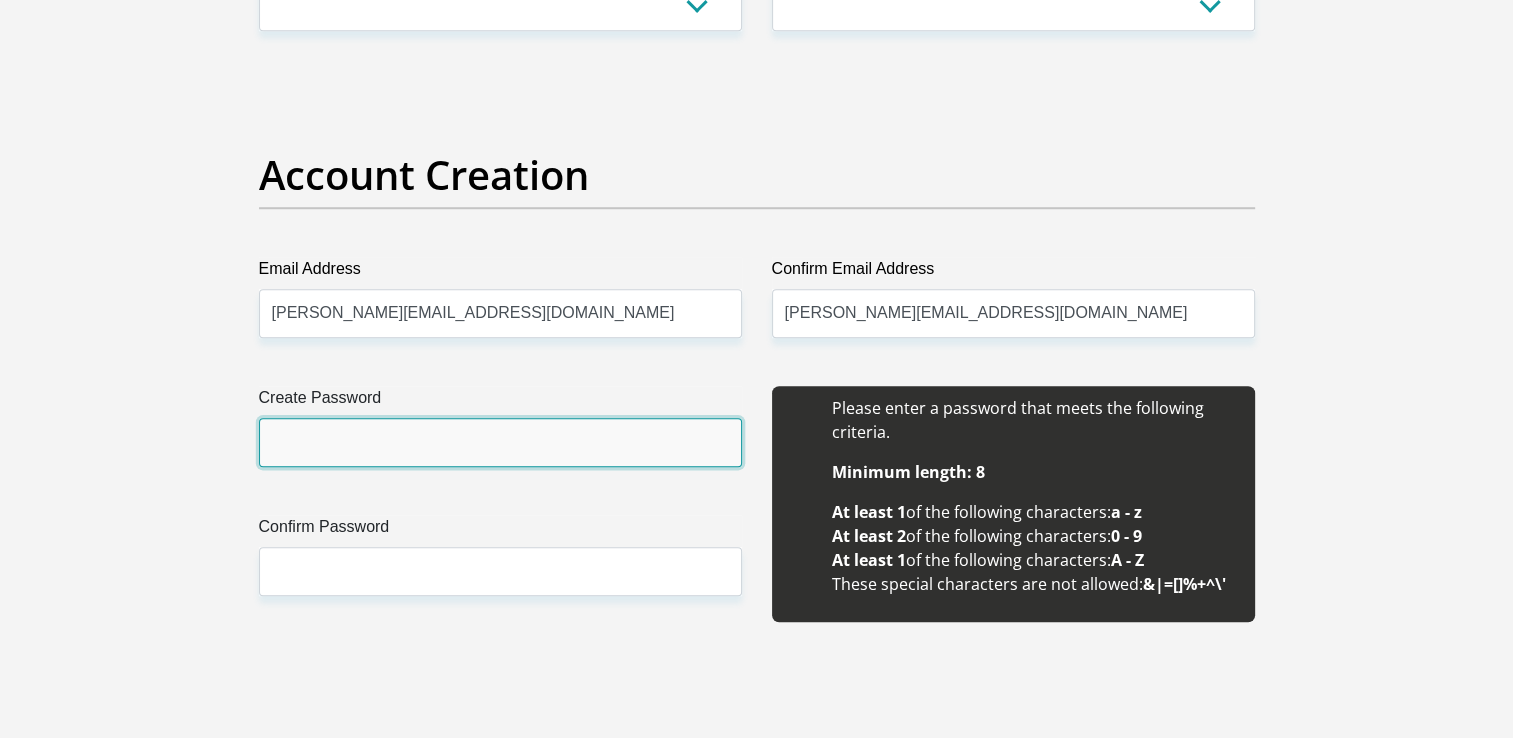 click on "Create Password" at bounding box center (500, 442) 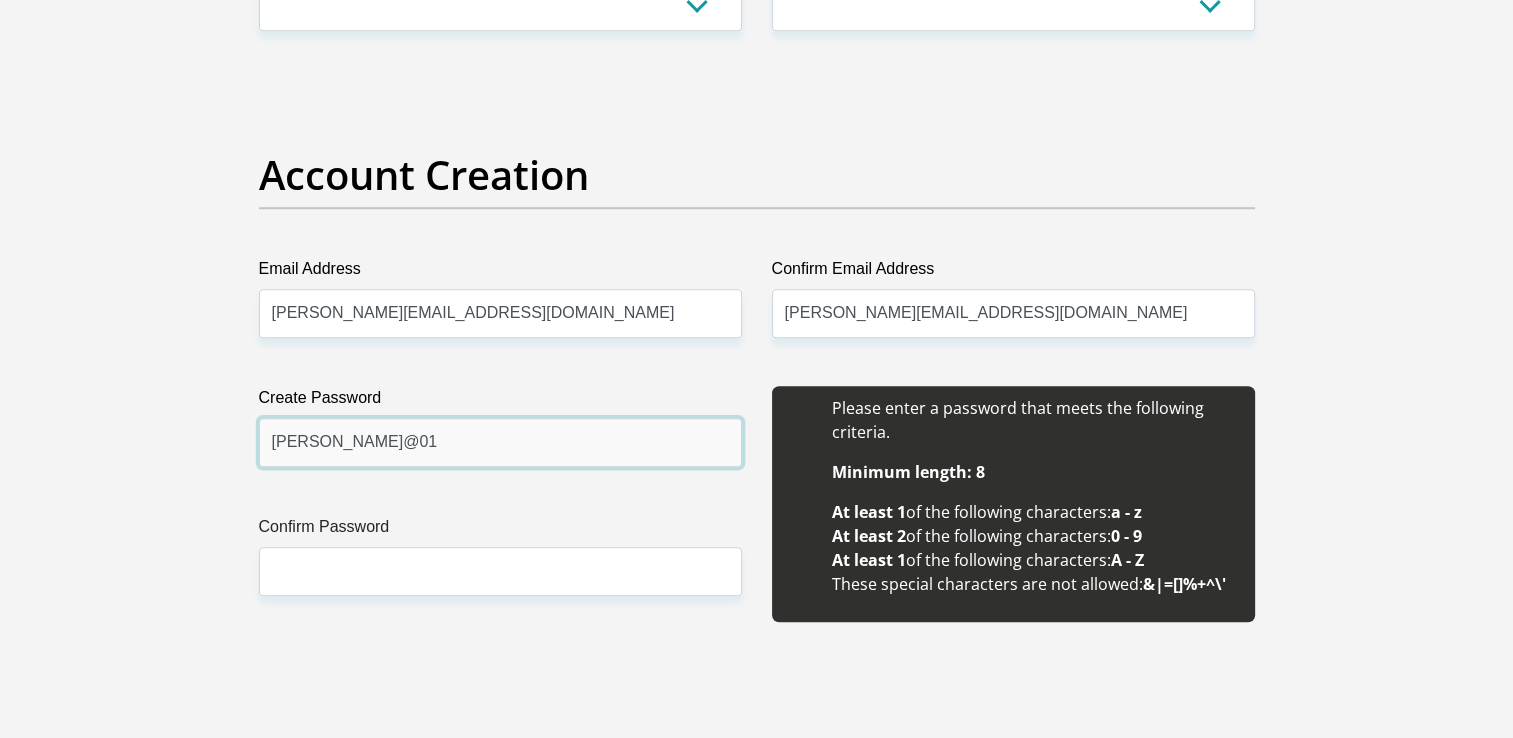 type on "[PERSON_NAME]@01" 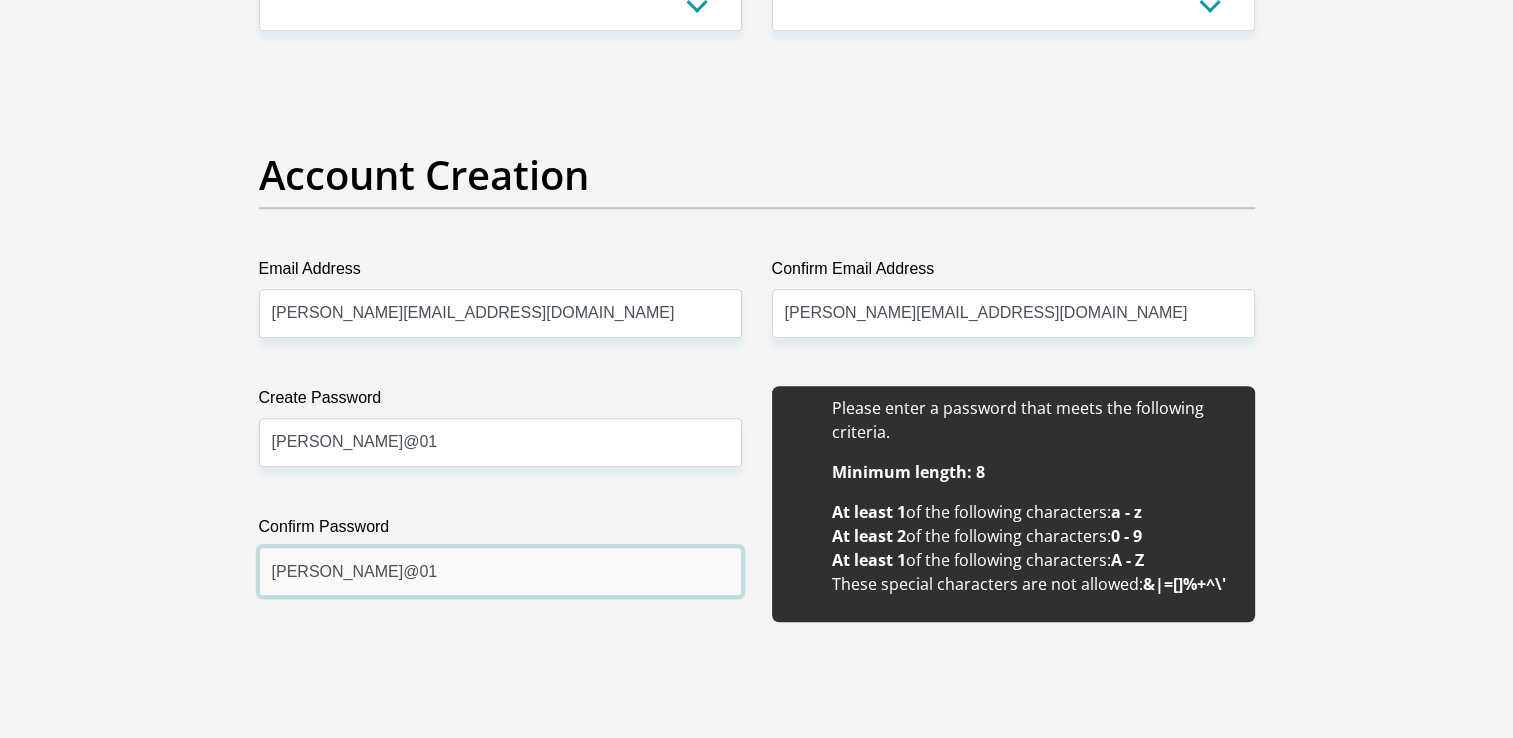 type on "[PERSON_NAME]@01" 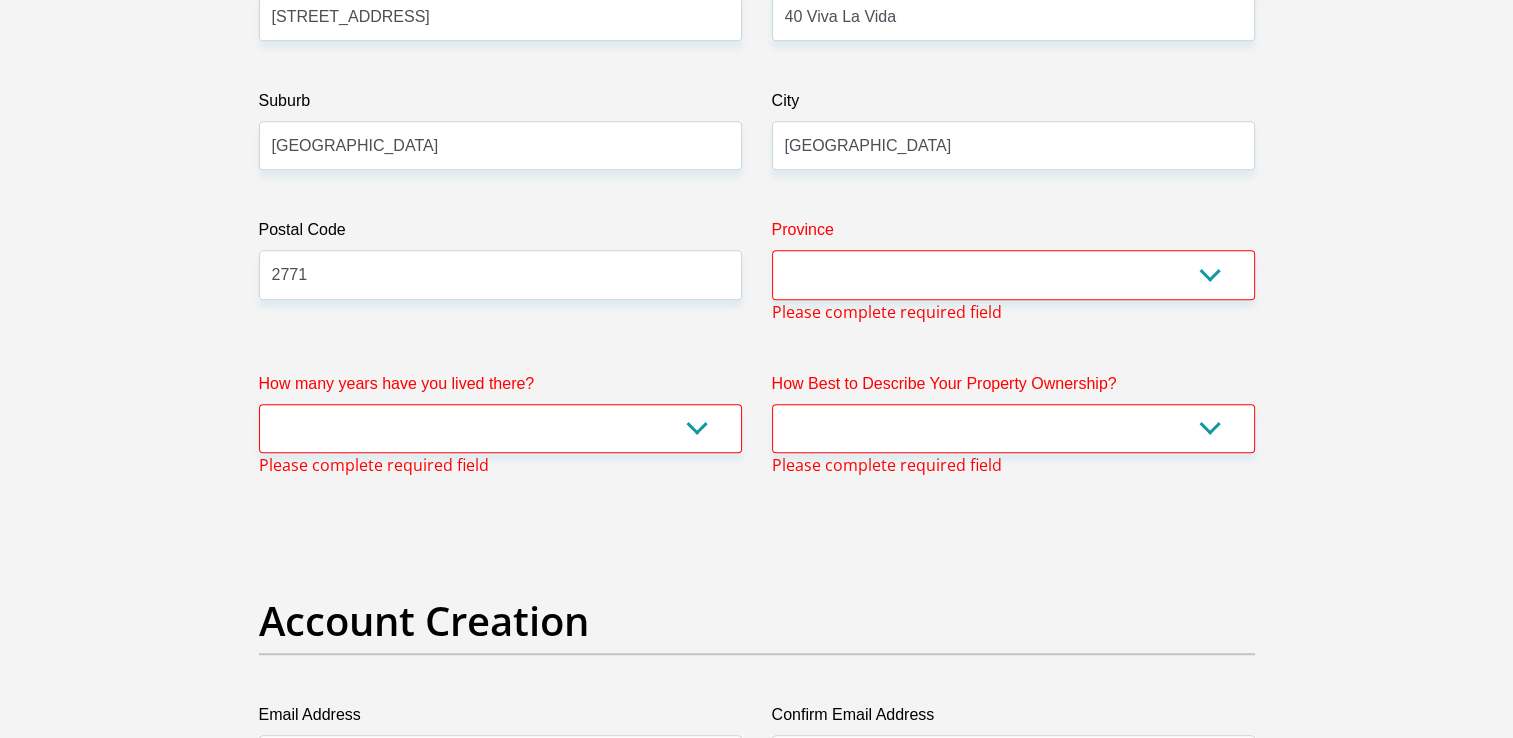 scroll, scrollTop: 1176, scrollLeft: 0, axis: vertical 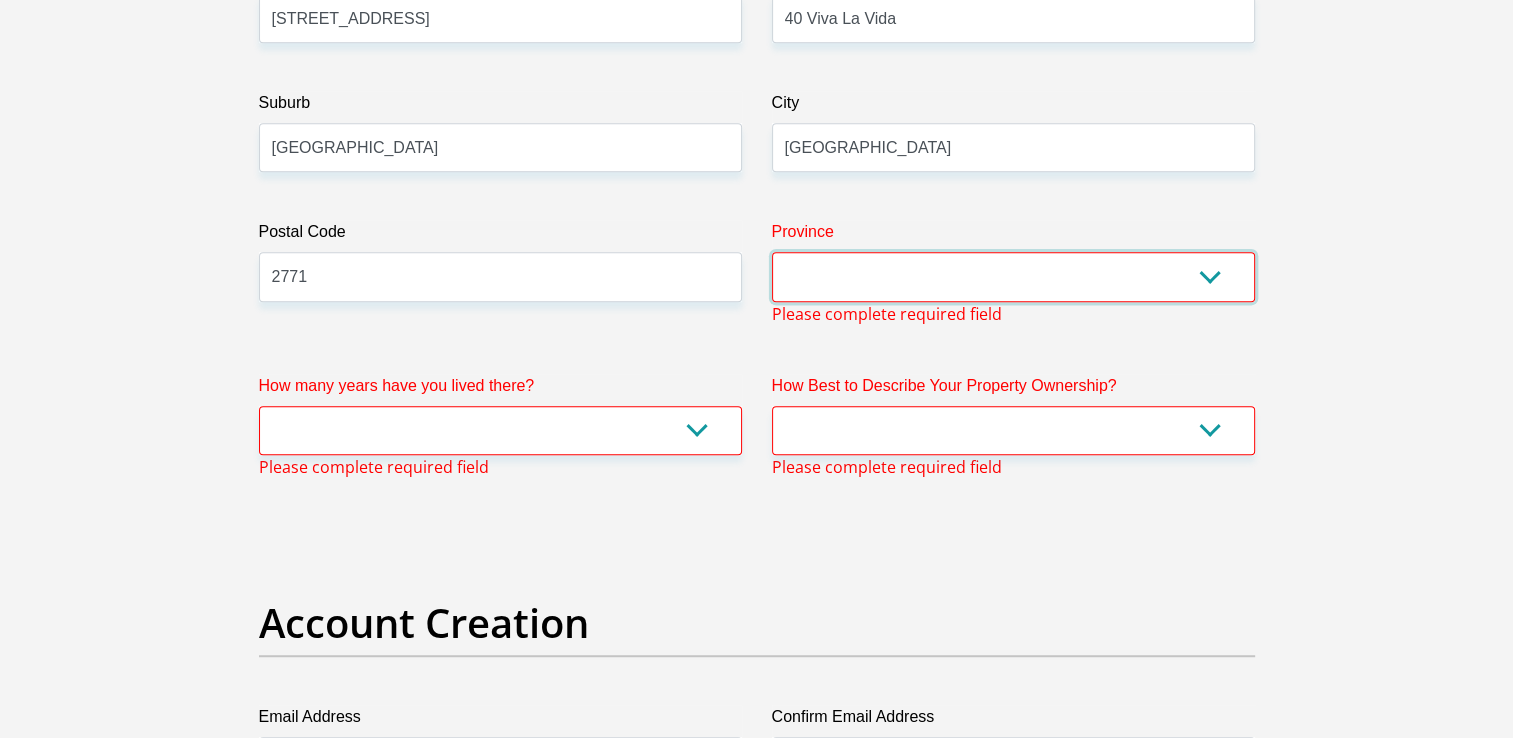 click on "Eastern Cape
Free State
[GEOGRAPHIC_DATA]
[GEOGRAPHIC_DATA][DATE]
[GEOGRAPHIC_DATA]
[GEOGRAPHIC_DATA]
[GEOGRAPHIC_DATA]
[GEOGRAPHIC_DATA]" at bounding box center [1013, 276] 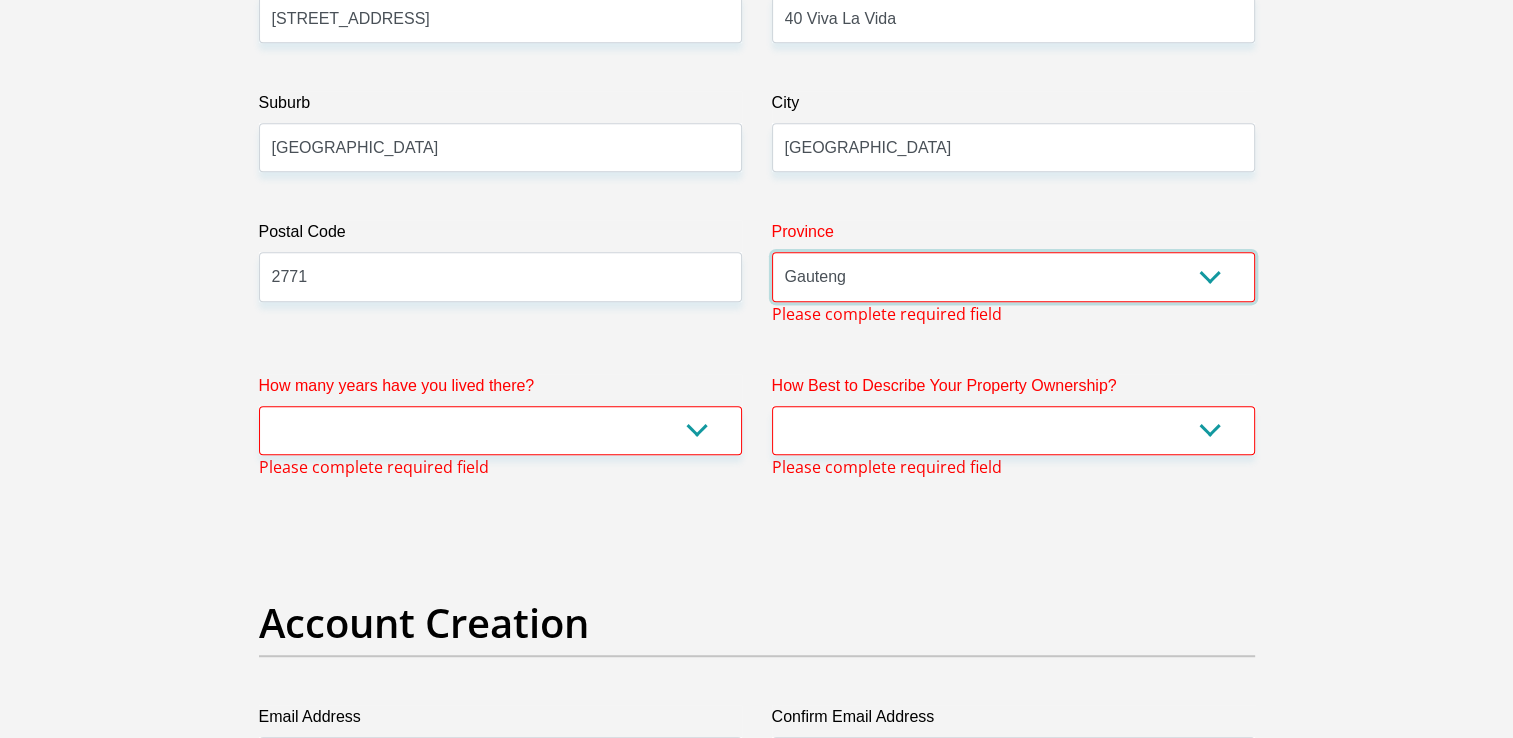 click on "Eastern Cape
Free State
[GEOGRAPHIC_DATA]
[GEOGRAPHIC_DATA][DATE]
[GEOGRAPHIC_DATA]
[GEOGRAPHIC_DATA]
[GEOGRAPHIC_DATA]
[GEOGRAPHIC_DATA]" at bounding box center [1013, 276] 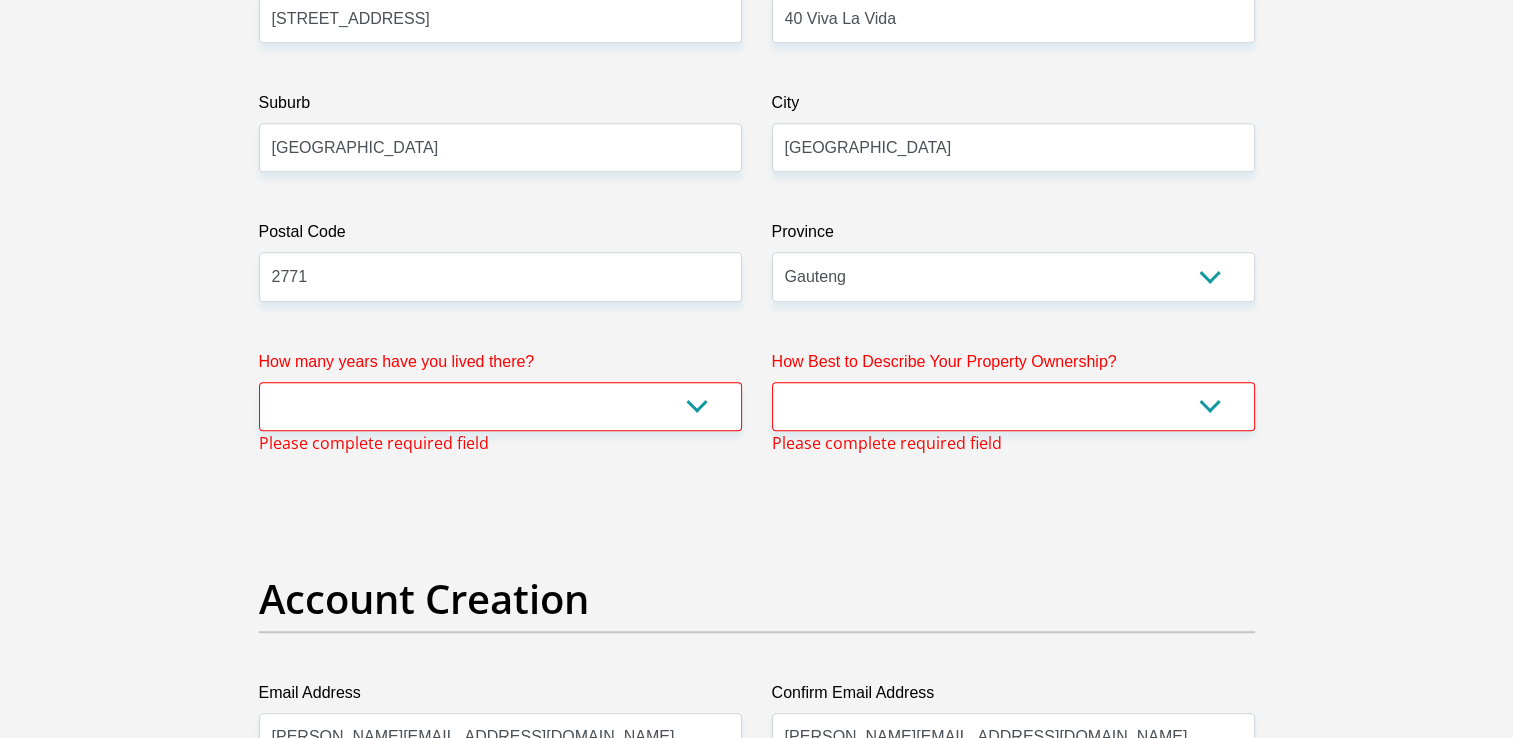 click on "How many years have you lived there?
less than 1 year
1-3 years
3-5 years
5+ years
Please complete required field" at bounding box center (500, 402) 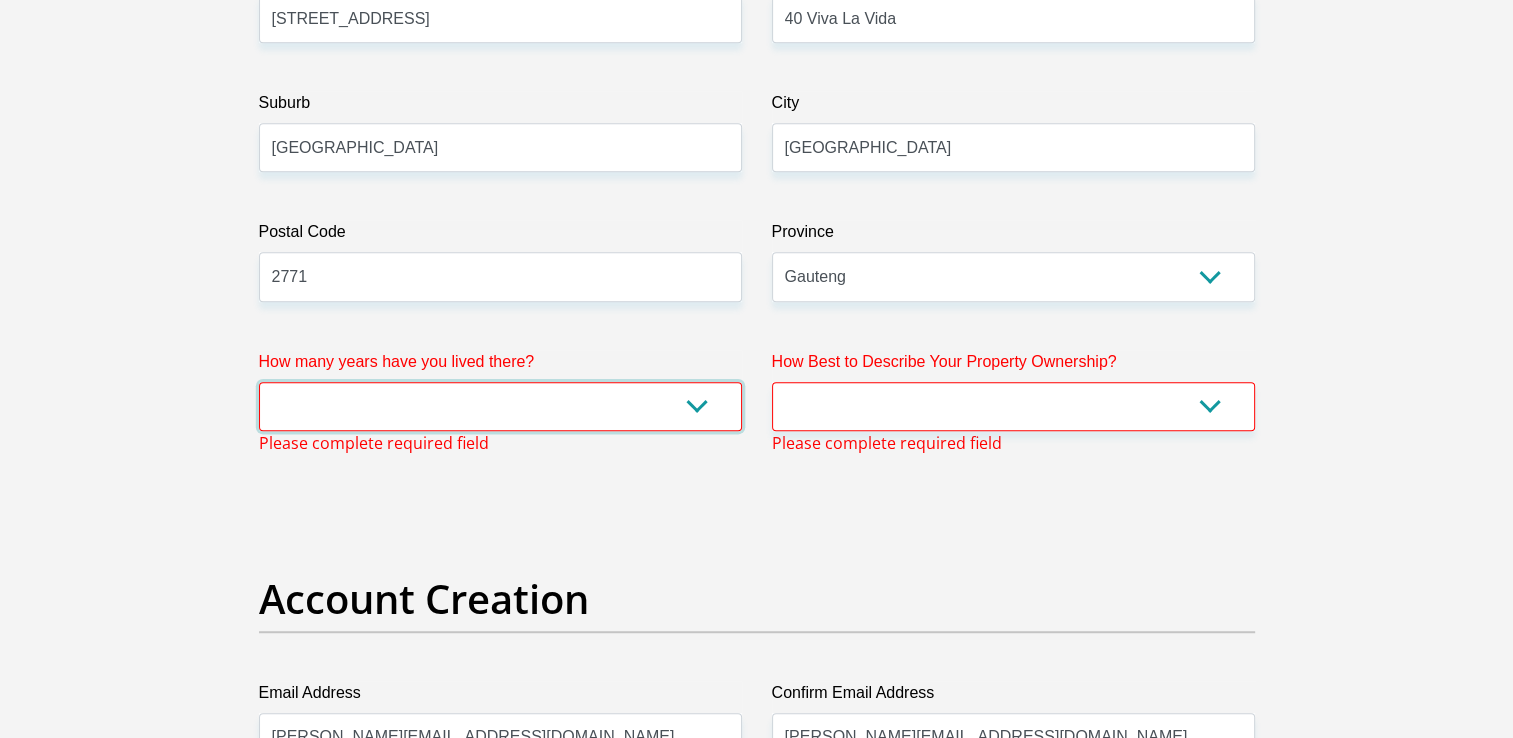 click on "less than 1 year
1-3 years
3-5 years
5+ years" at bounding box center (500, 406) 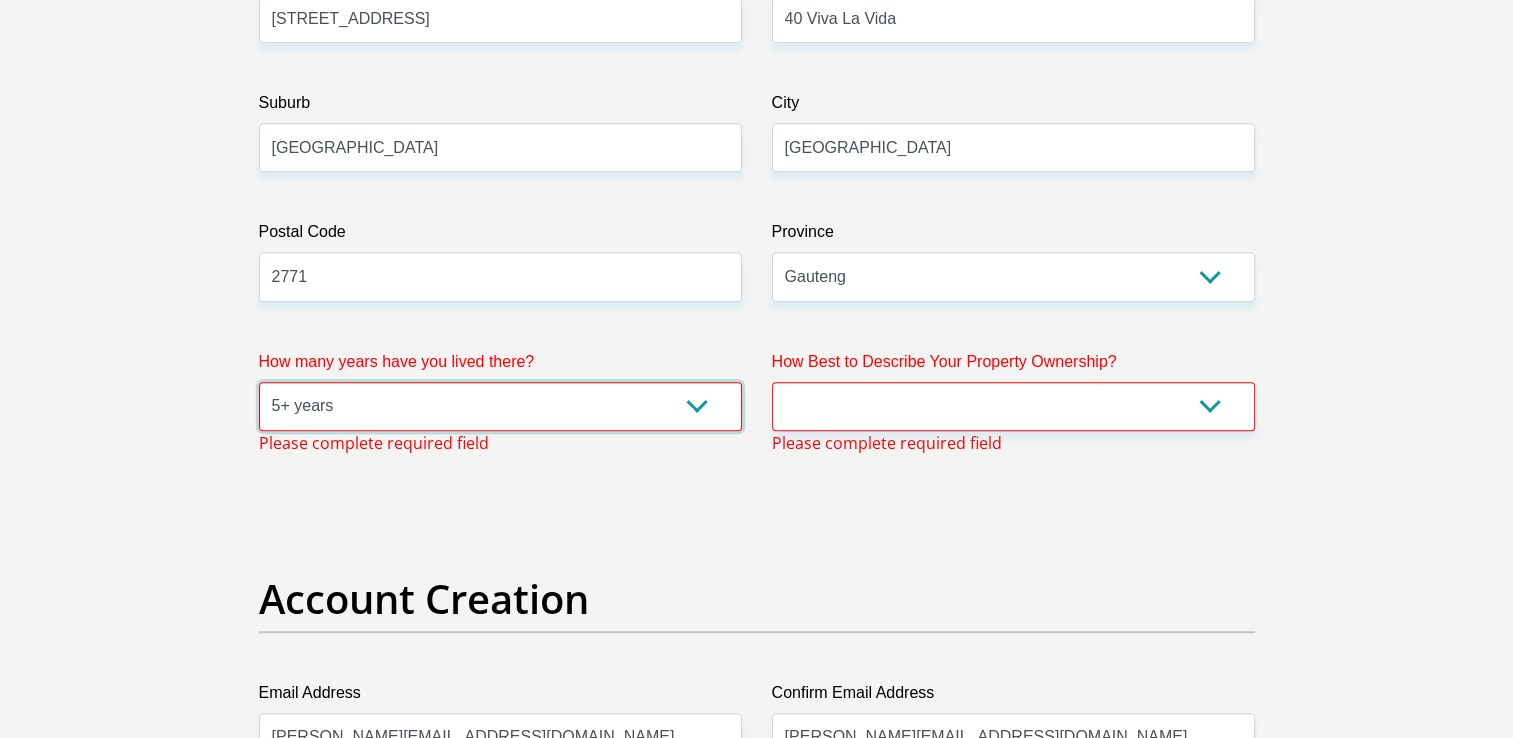 click on "less than 1 year
1-3 years
3-5 years
5+ years" at bounding box center [500, 406] 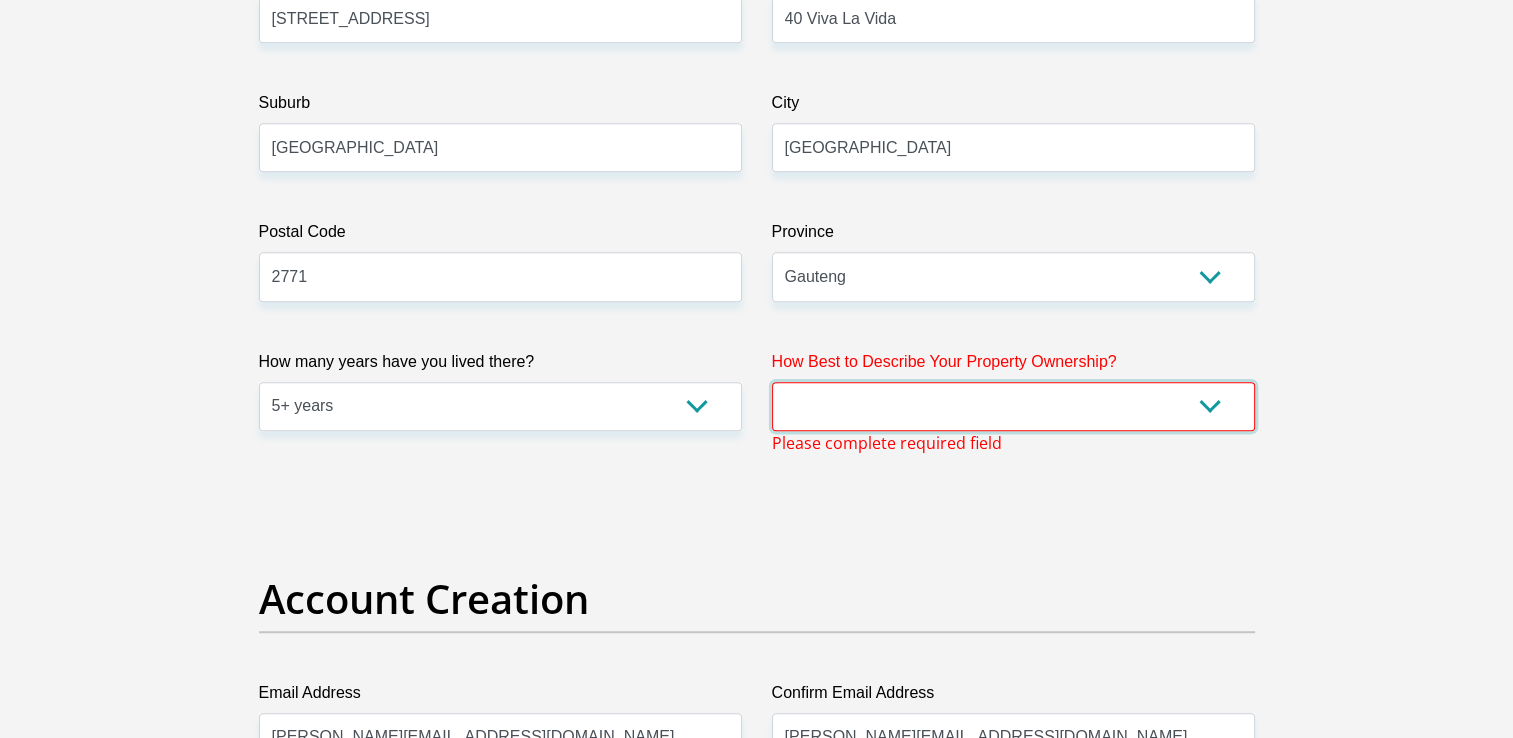click on "Owned
Rented
Family Owned
Company Dwelling" at bounding box center (1013, 406) 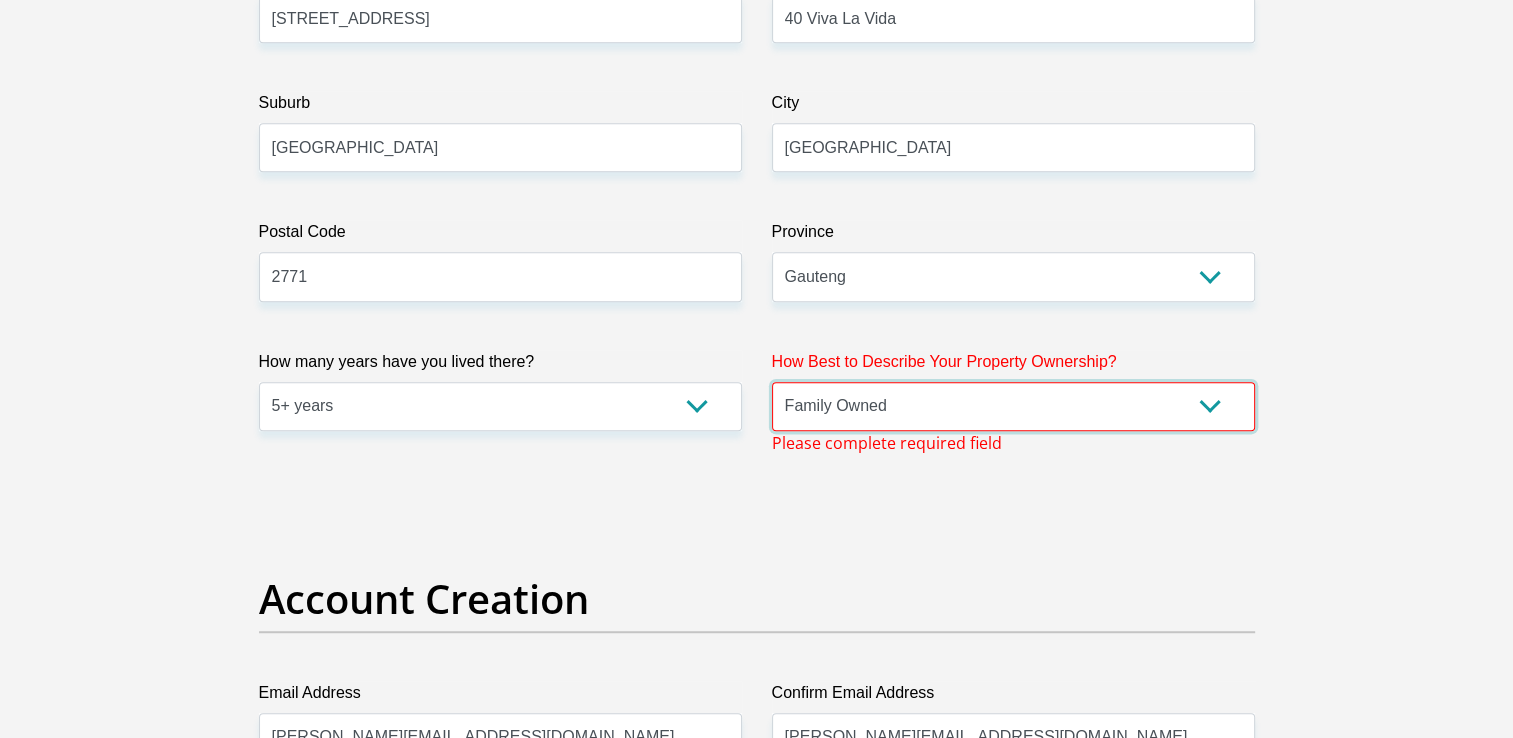 click on "Owned
Rented
Family Owned
Company Dwelling" at bounding box center (1013, 406) 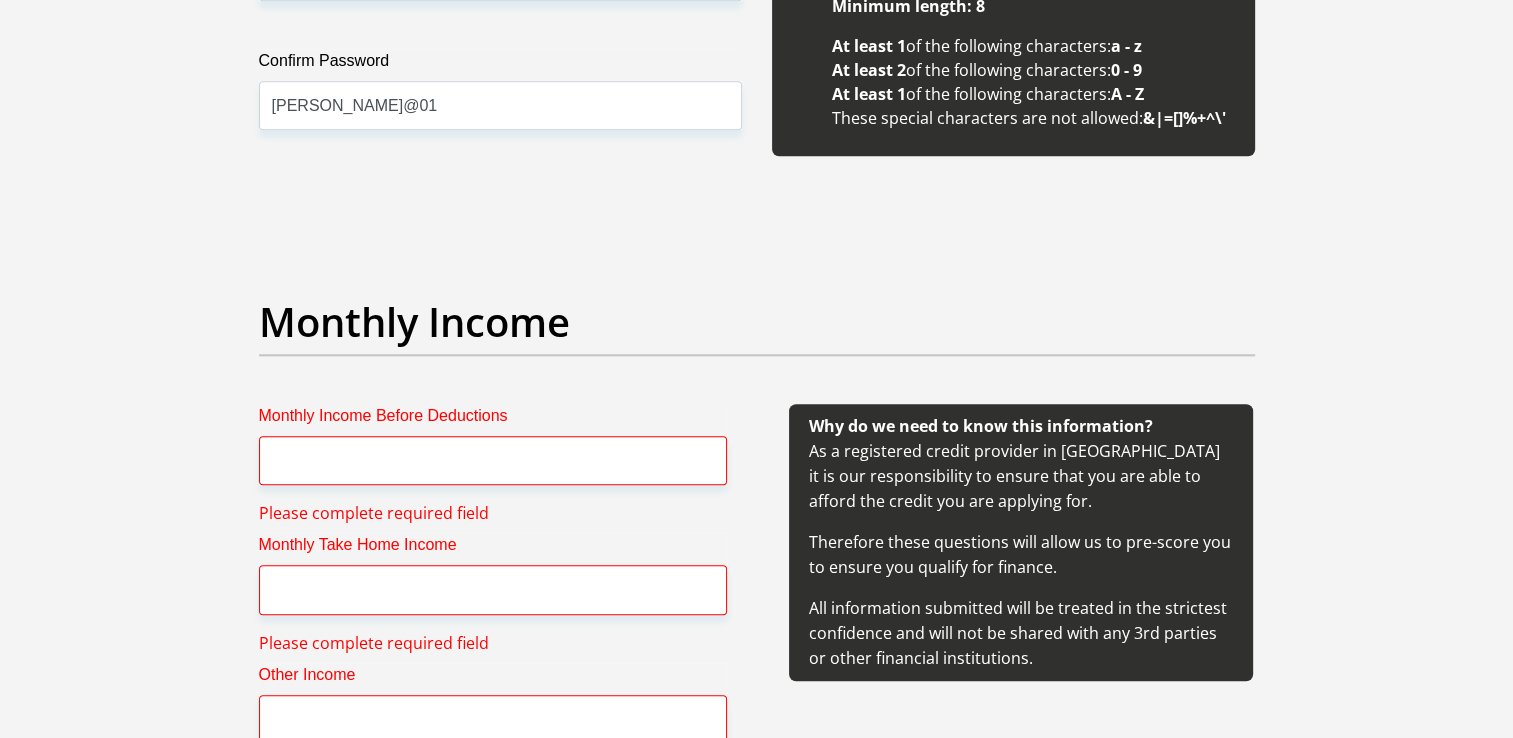 scroll, scrollTop: 2191, scrollLeft: 0, axis: vertical 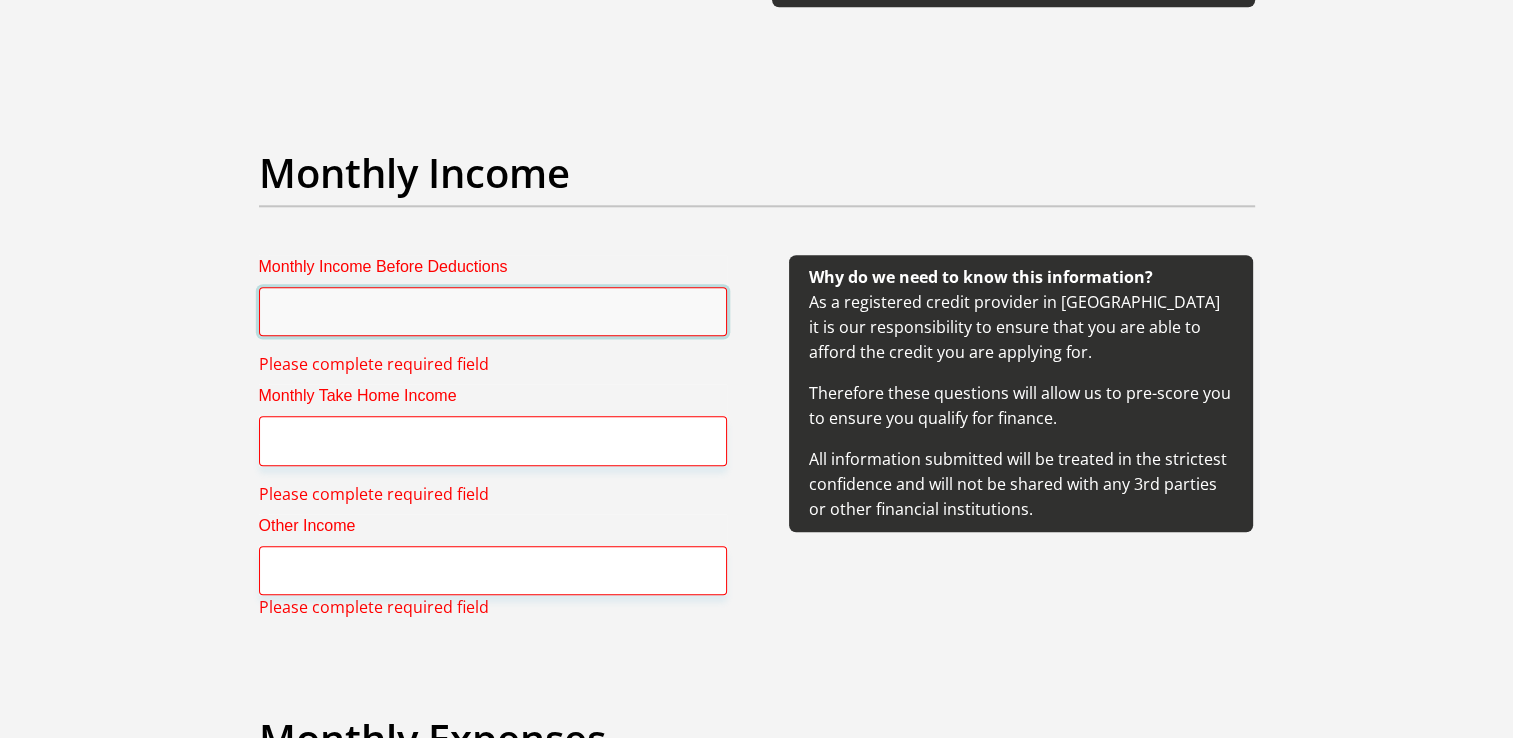 click on "Monthly Income Before Deductions" at bounding box center (493, 311) 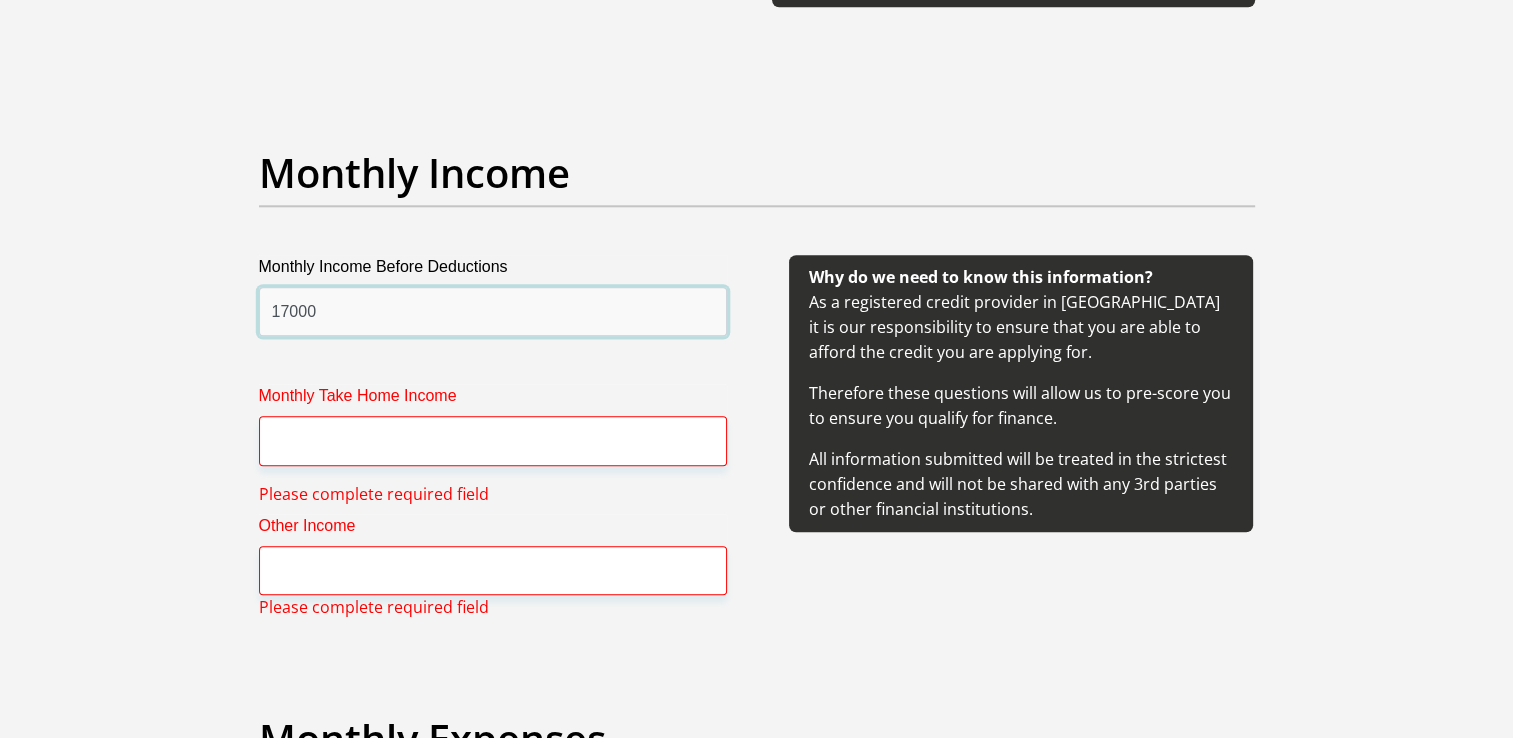 type on "17000" 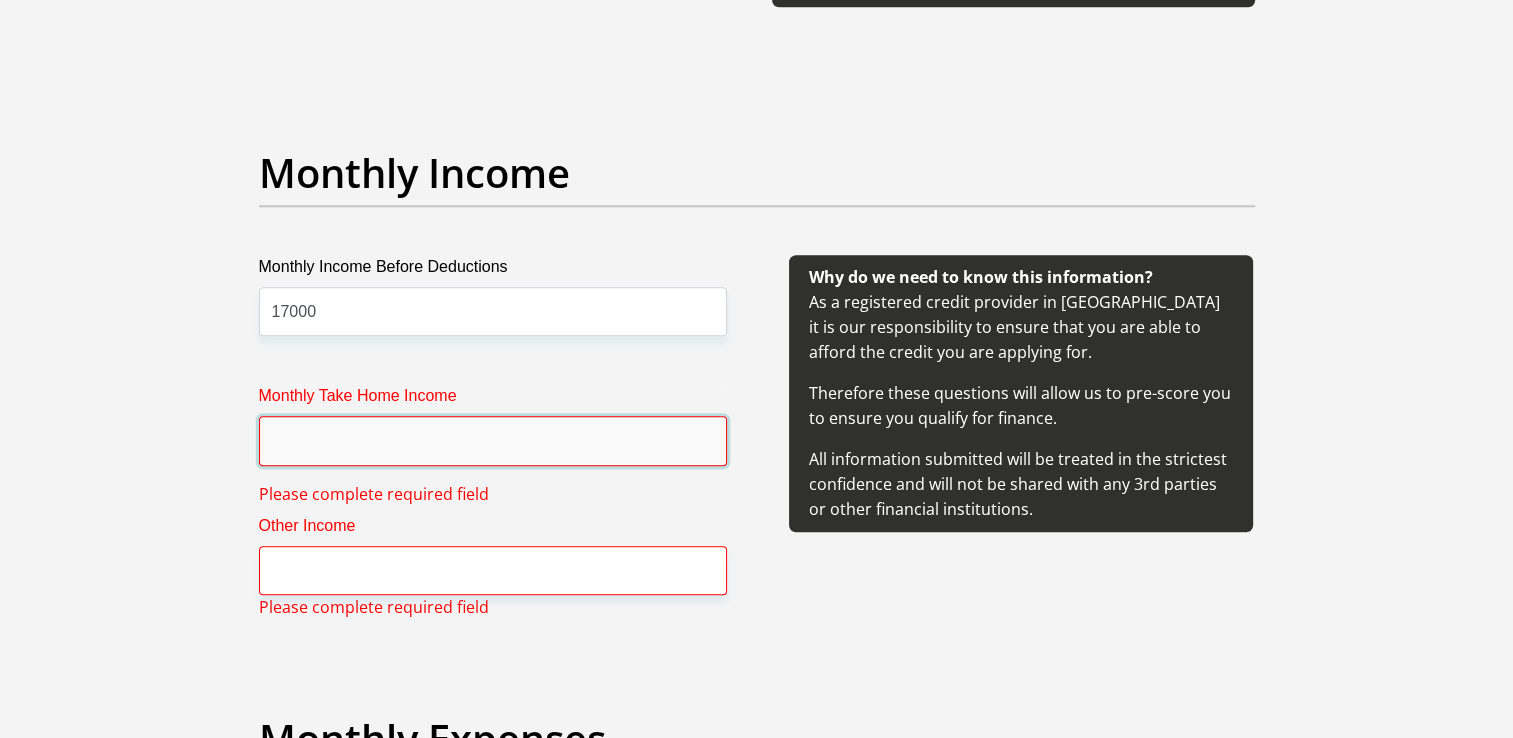 click on "Monthly Take Home Income" at bounding box center (493, 440) 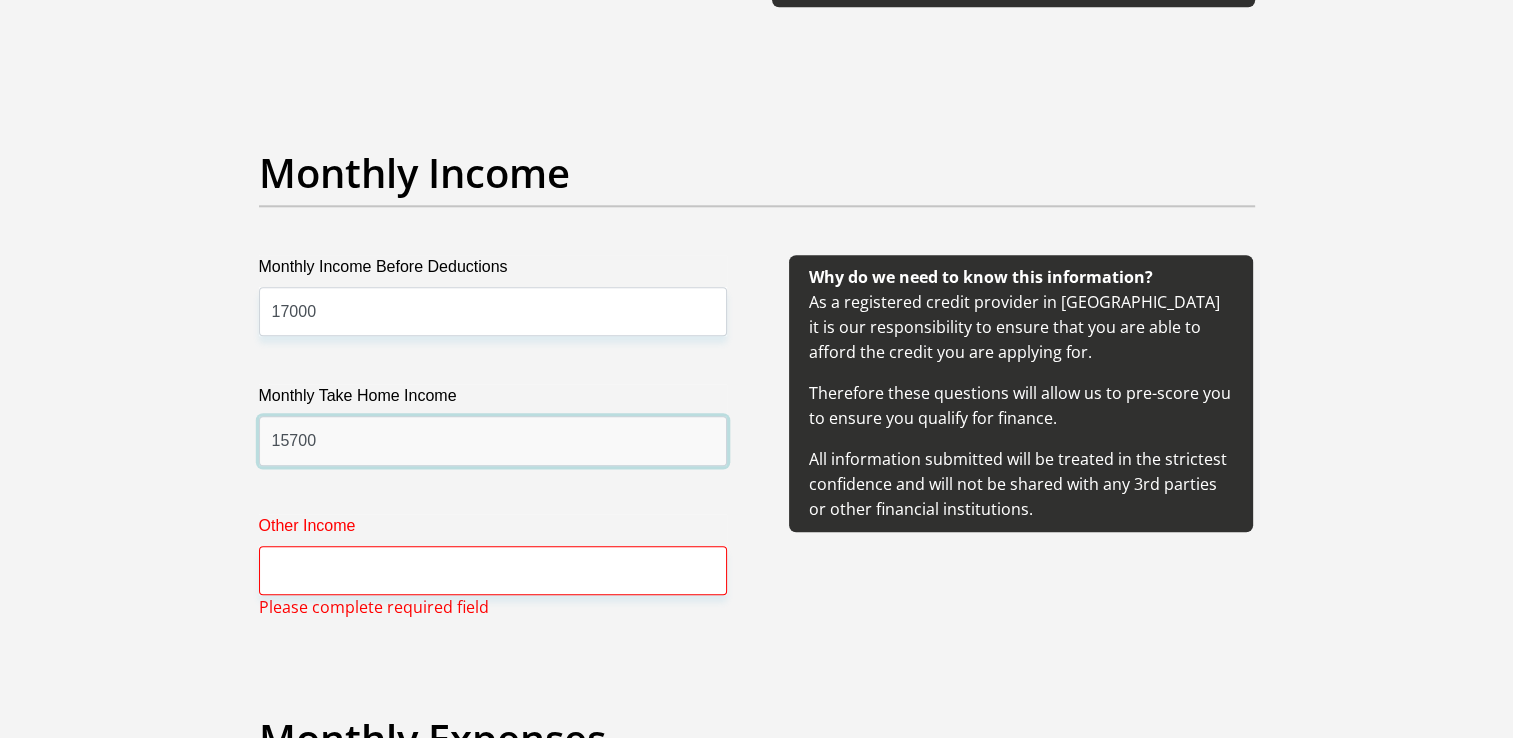 type on "15700" 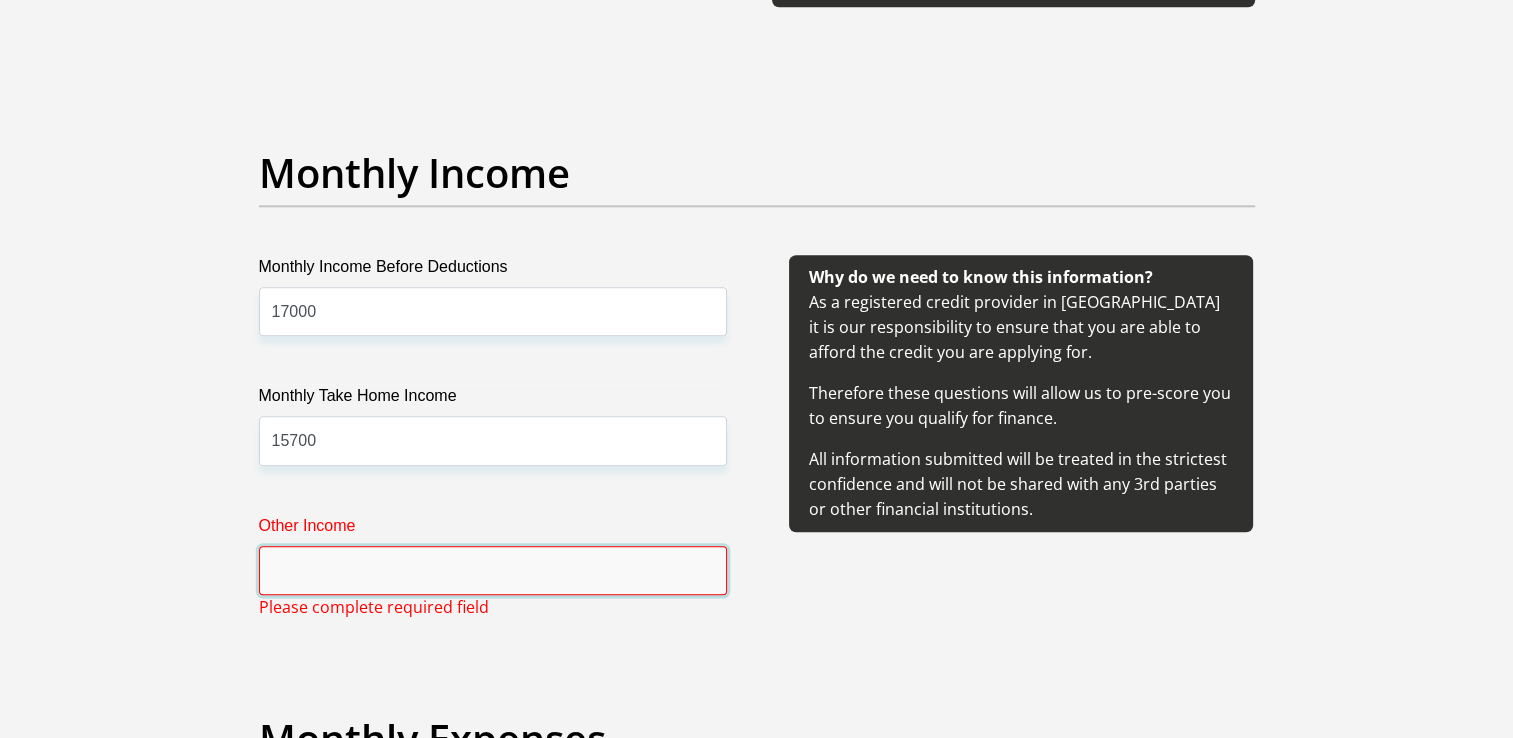 click on "Other Income" at bounding box center (493, 570) 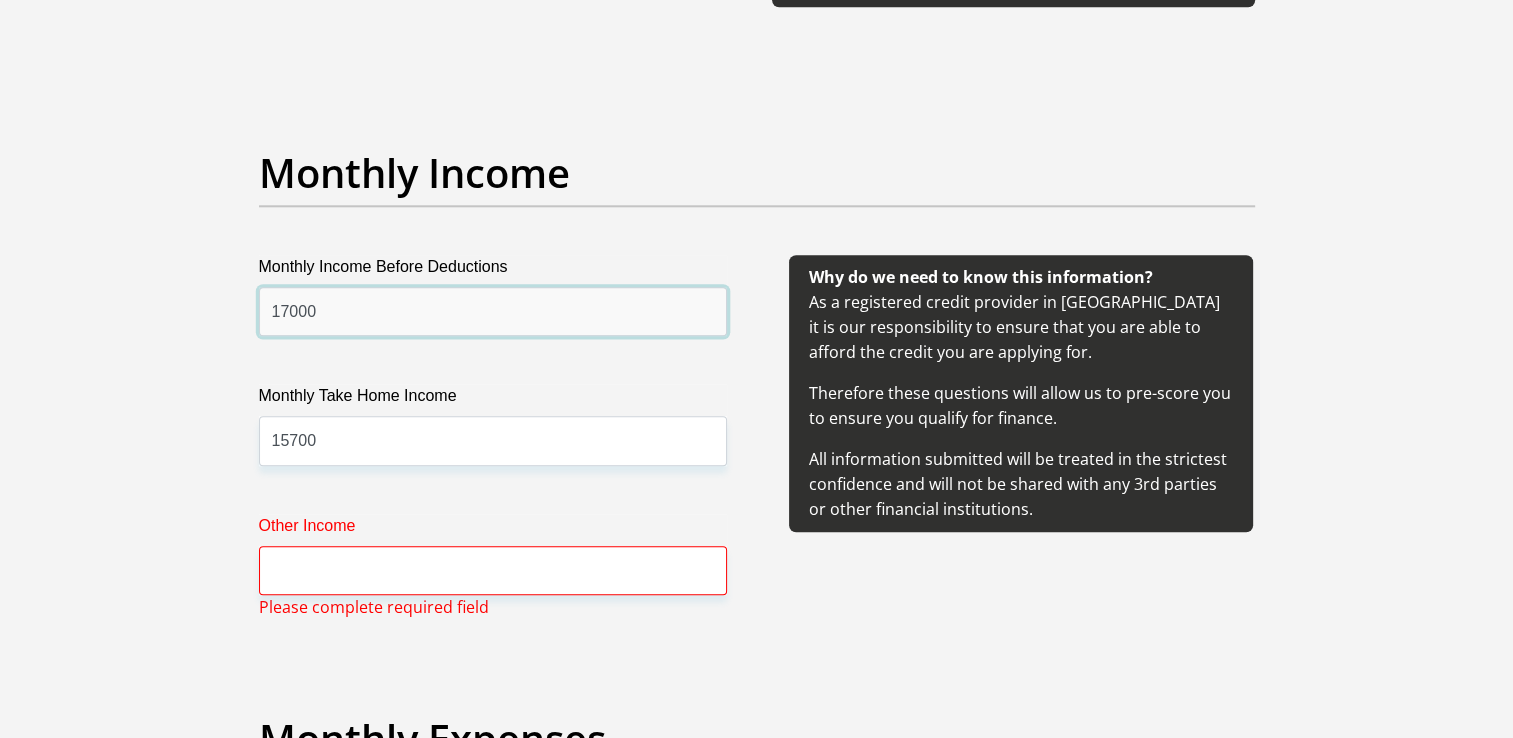 drag, startPoint x: 404, startPoint y: 315, endPoint x: 287, endPoint y: 315, distance: 117 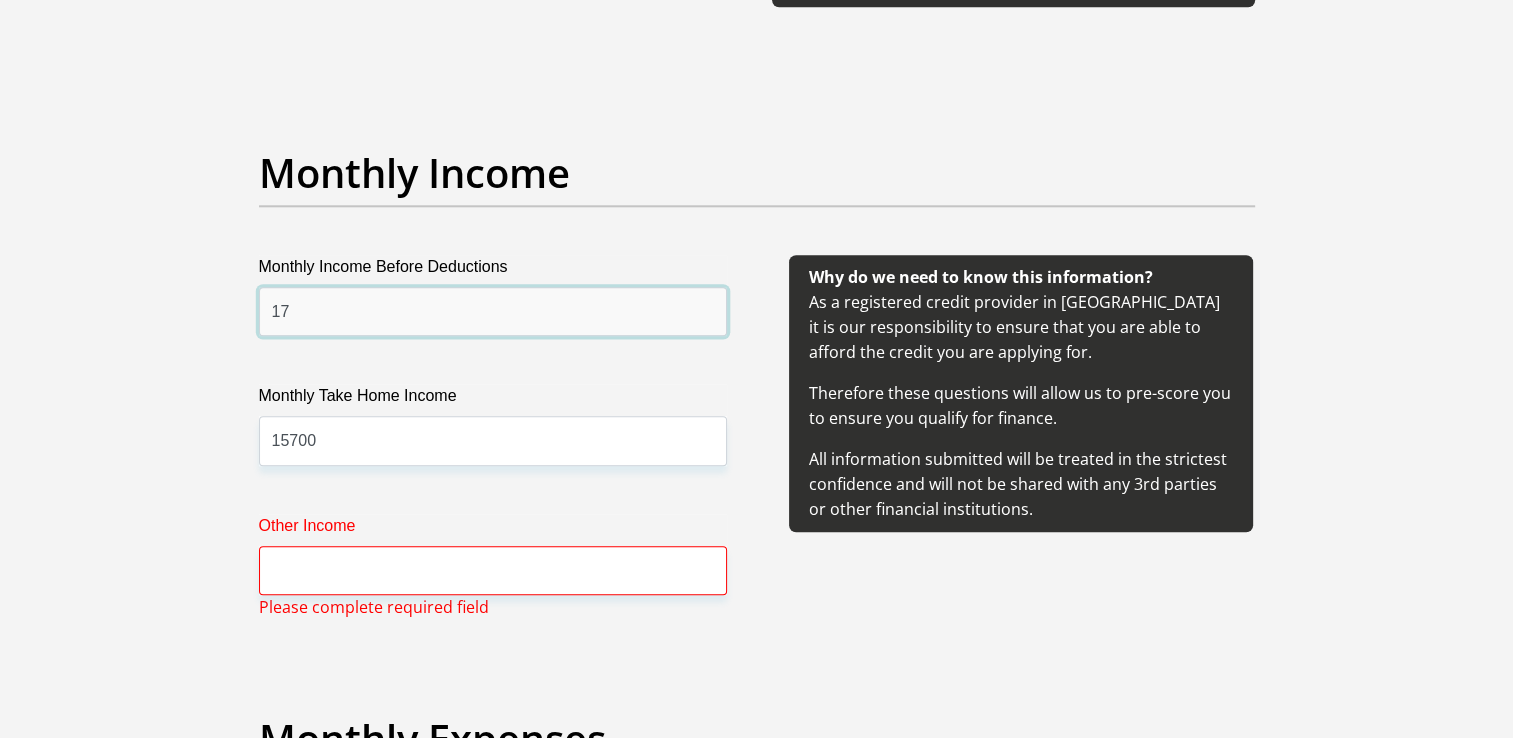 type on "1" 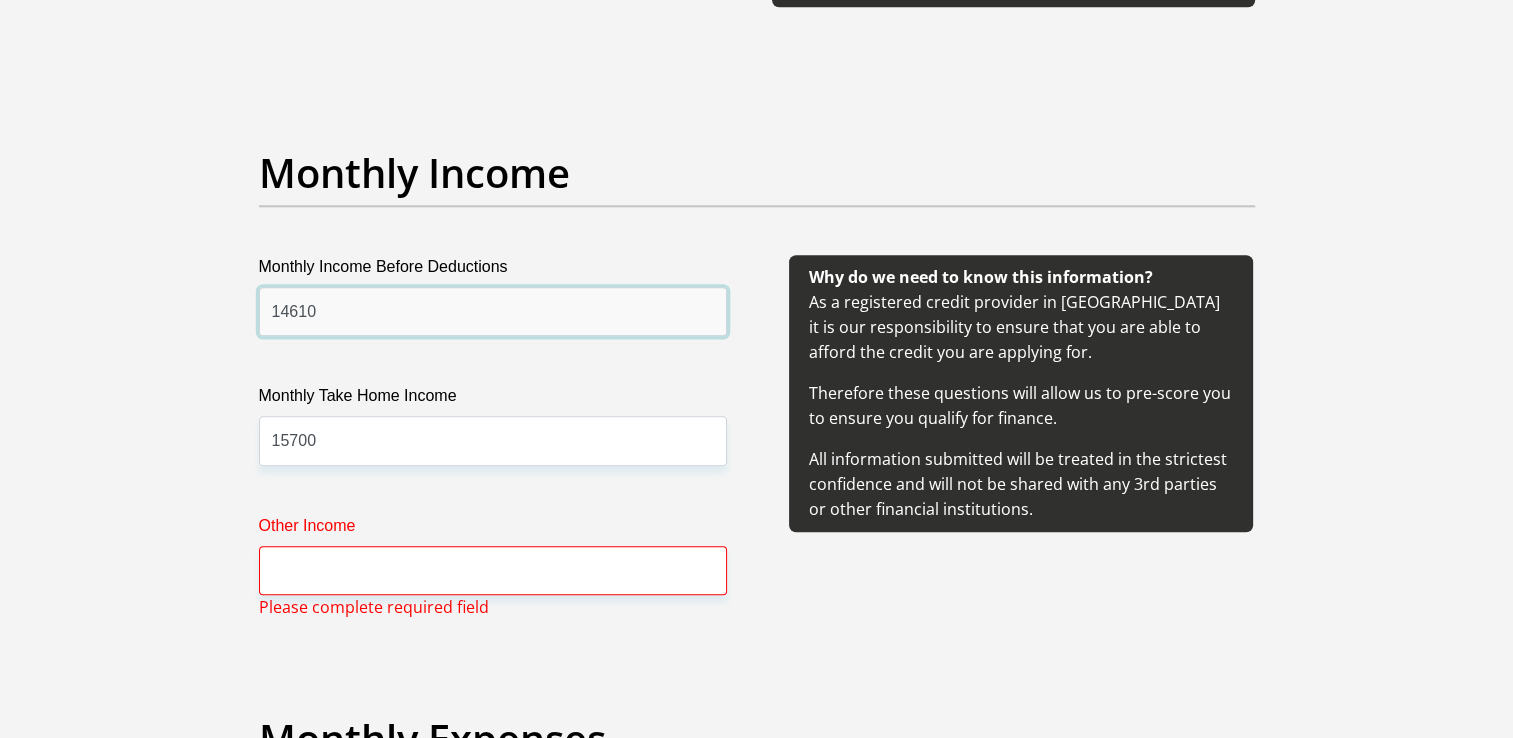 type on "14610" 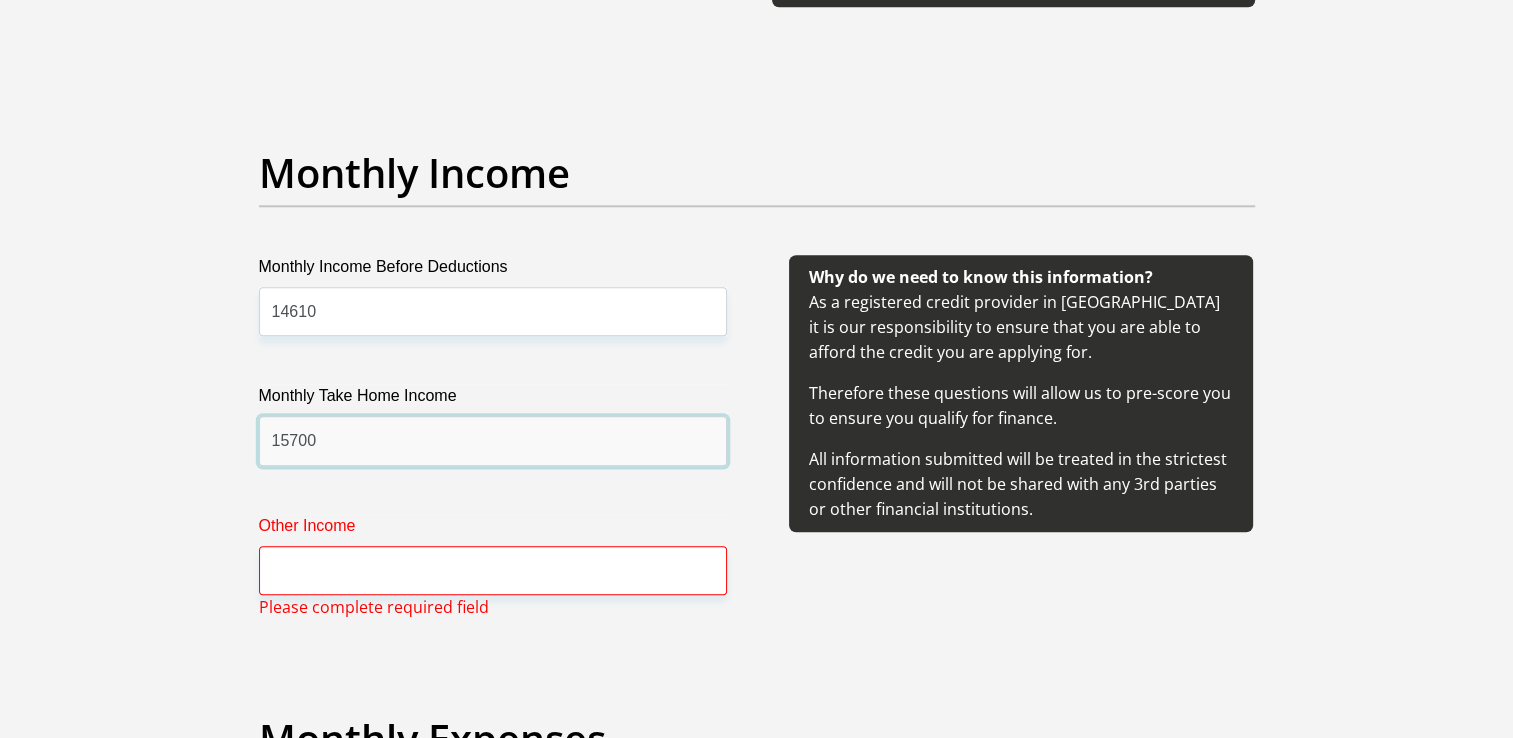 drag, startPoint x: 329, startPoint y: 438, endPoint x: 264, endPoint y: 446, distance: 65.490456 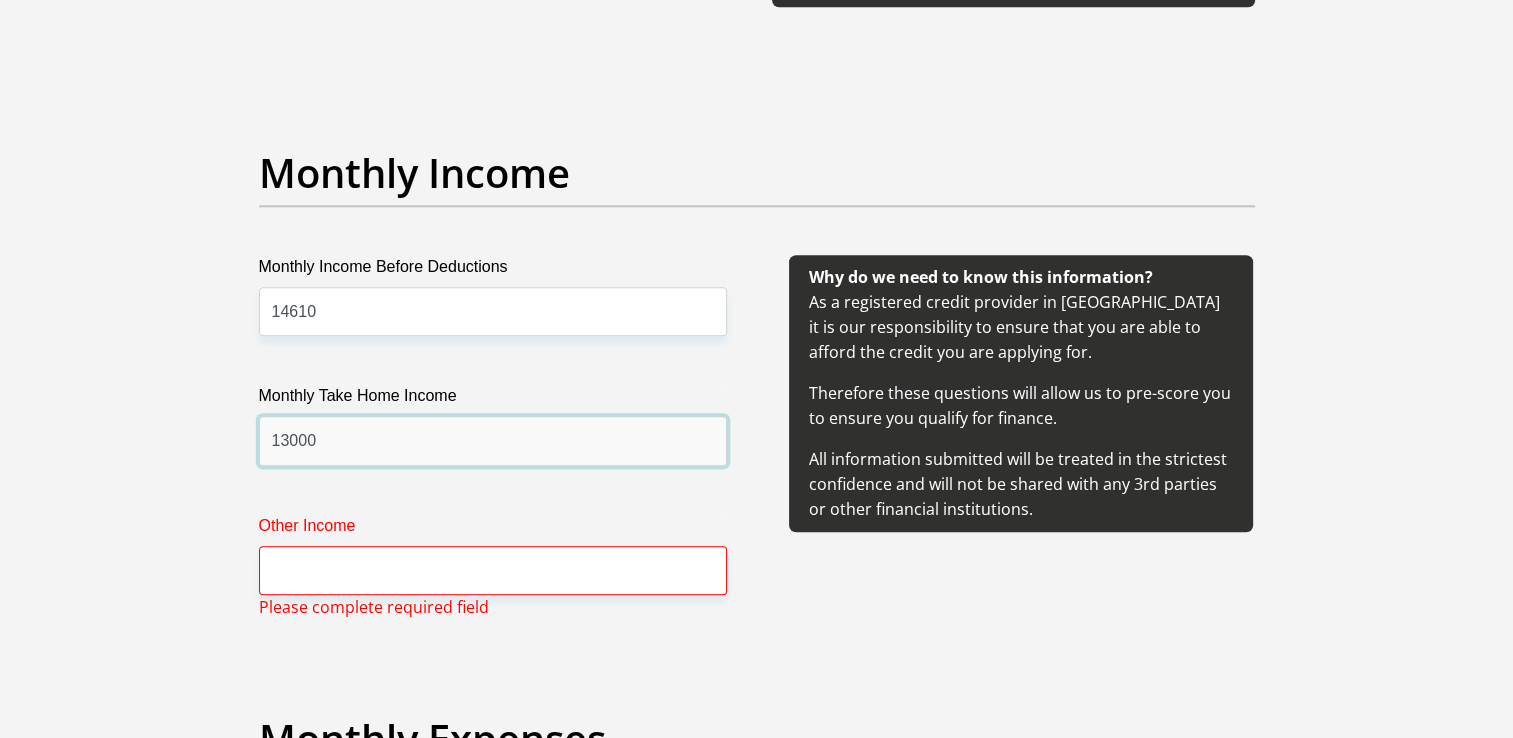 type on "13000" 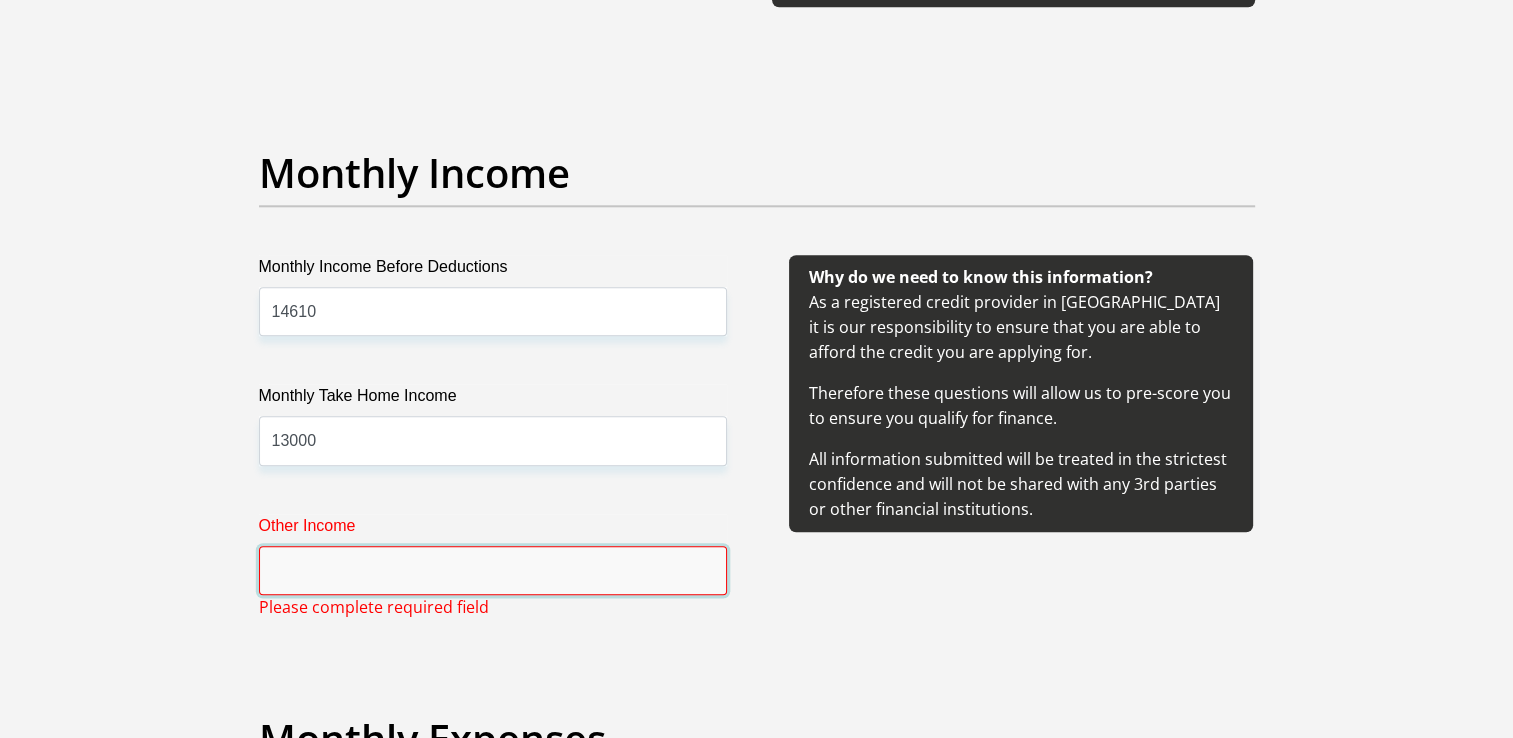 click on "Other Income" at bounding box center (493, 570) 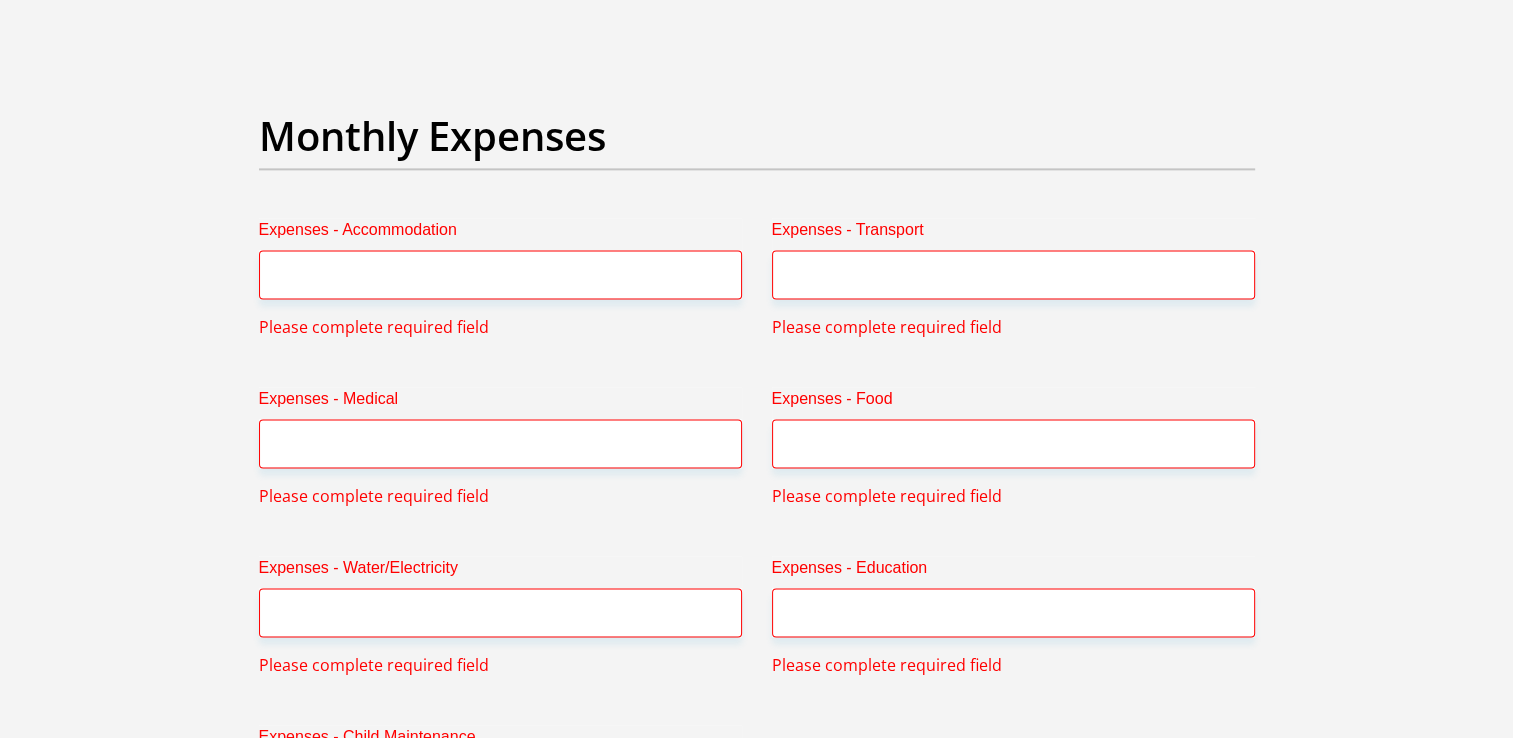 scroll, scrollTop: 2795, scrollLeft: 0, axis: vertical 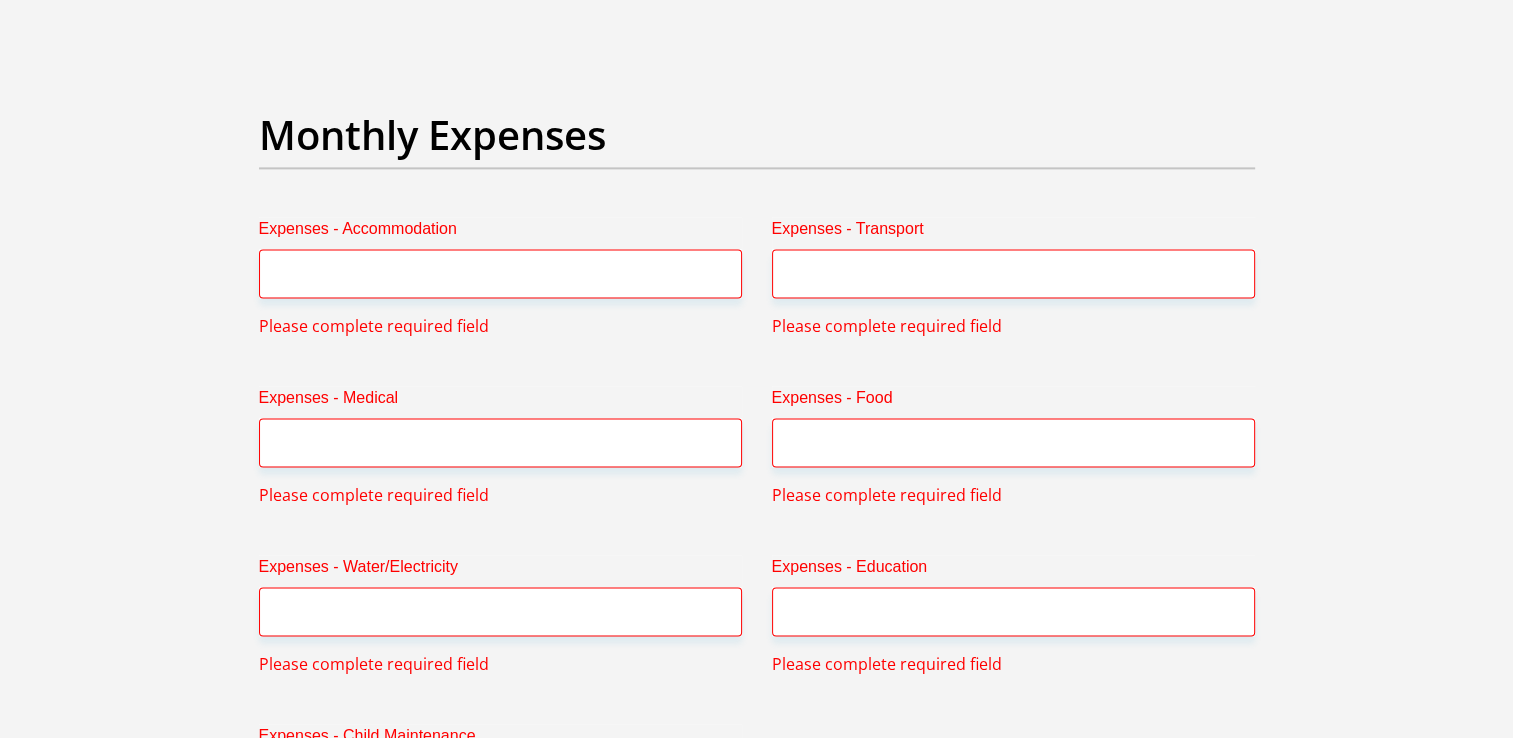 type on "3000" 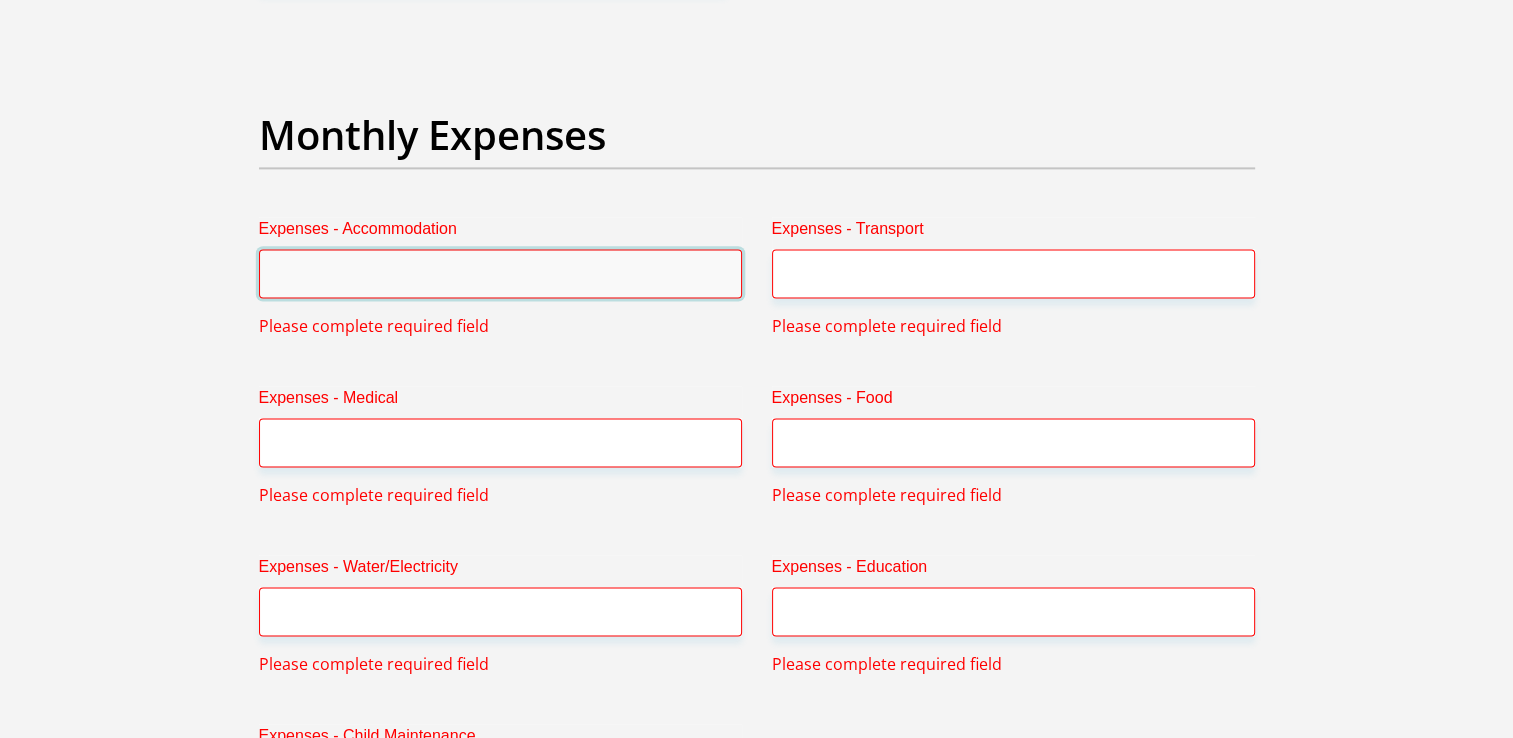 click on "Expenses - Accommodation" at bounding box center (500, 273) 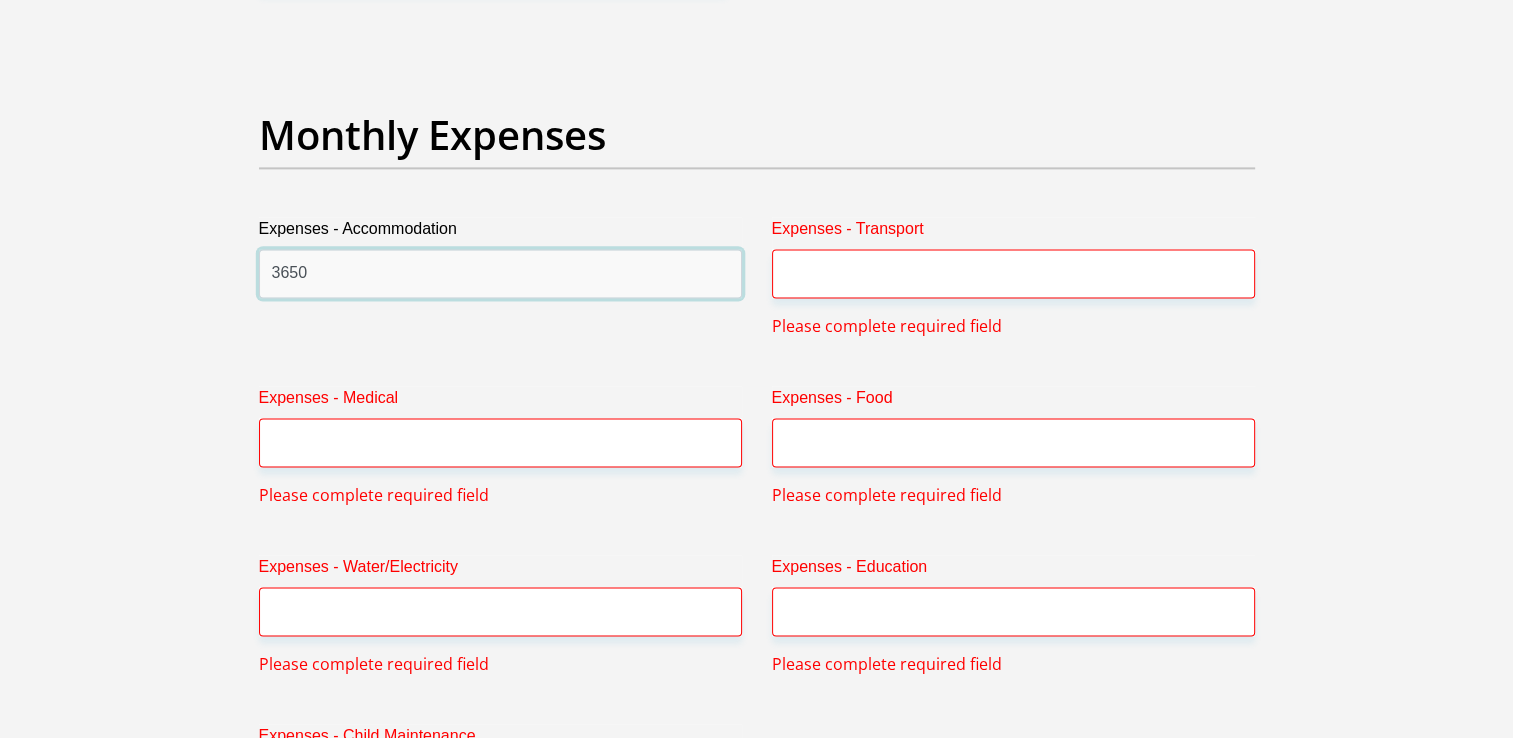 type on "3650" 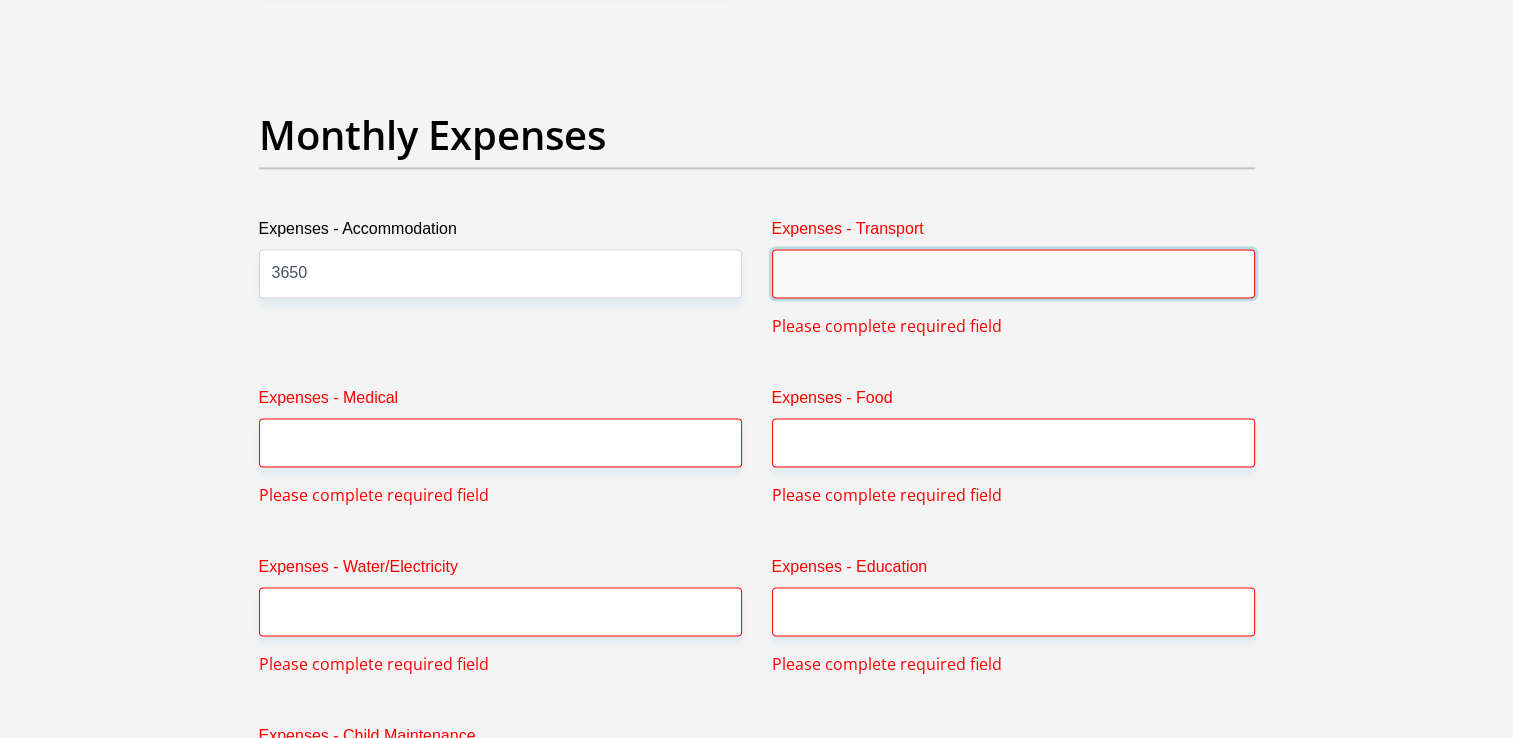 click on "Expenses - Transport" at bounding box center [1013, 273] 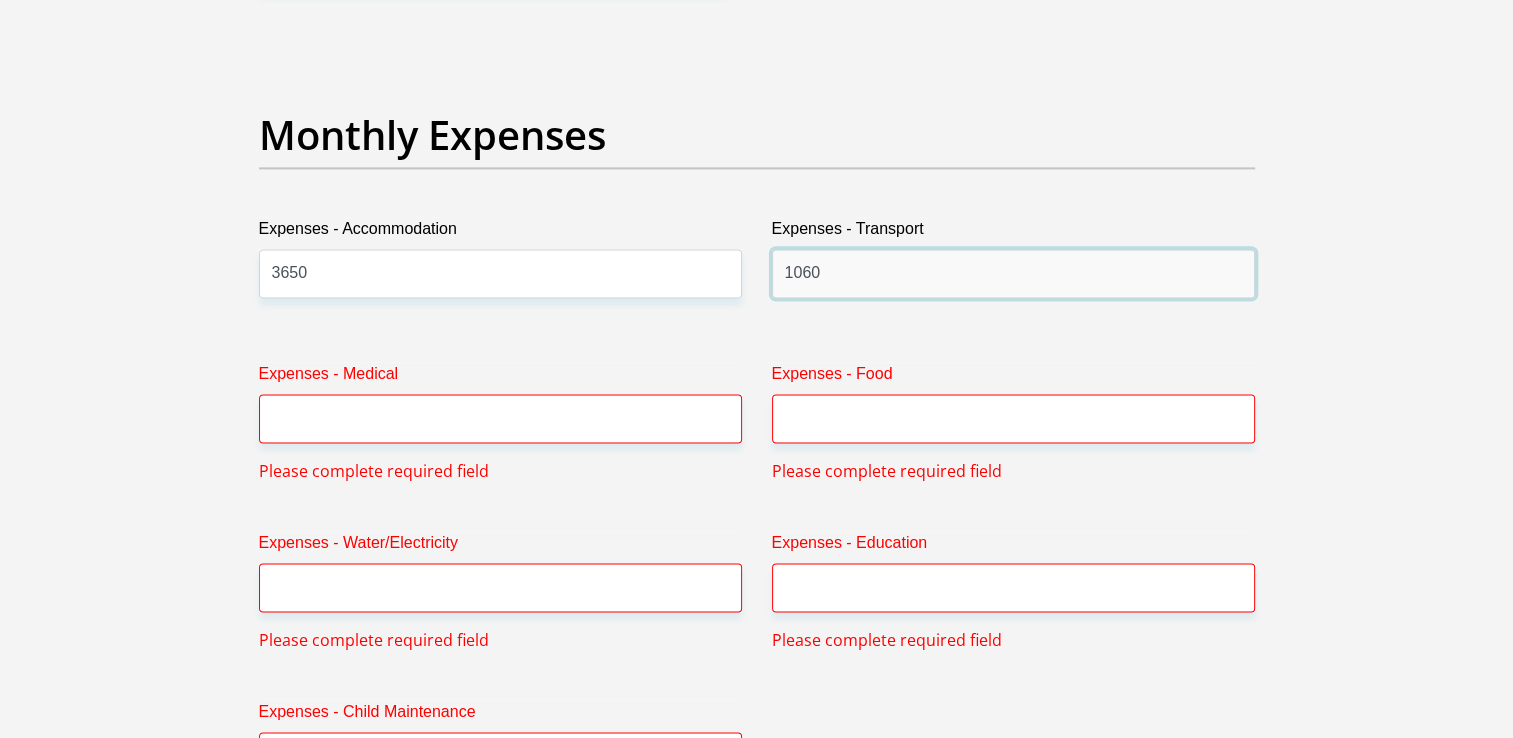 type on "1060" 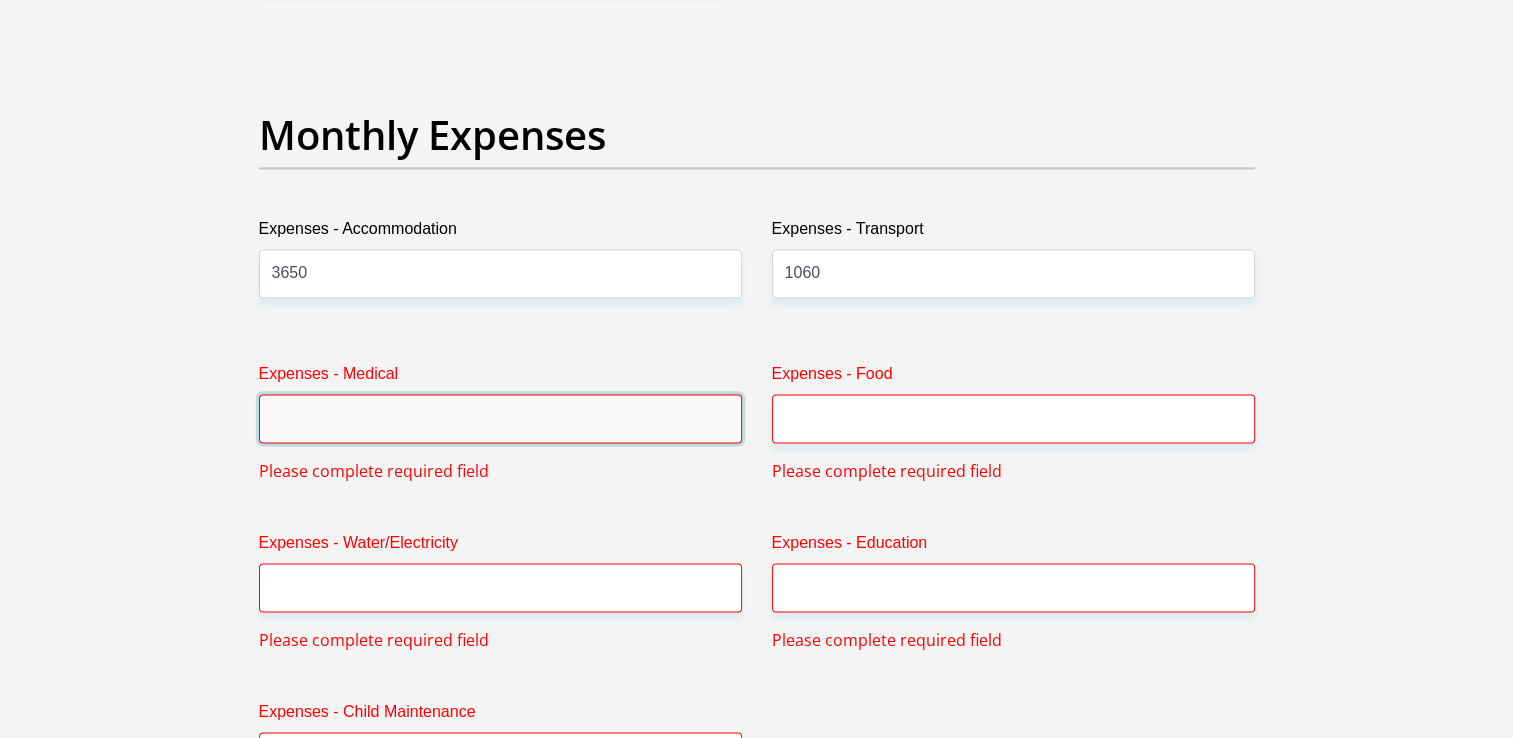 click on "Expenses - Medical" at bounding box center [500, 418] 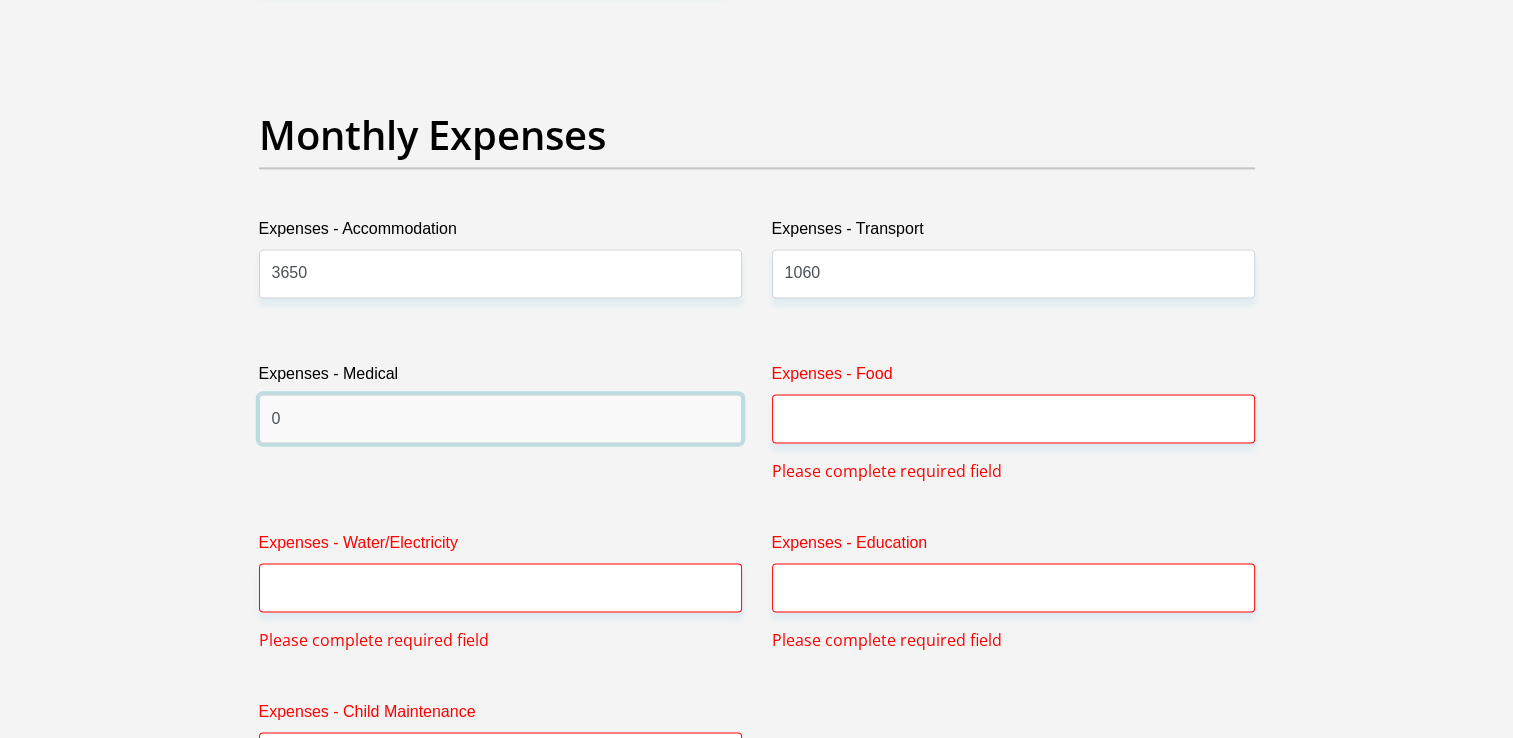 type on "0" 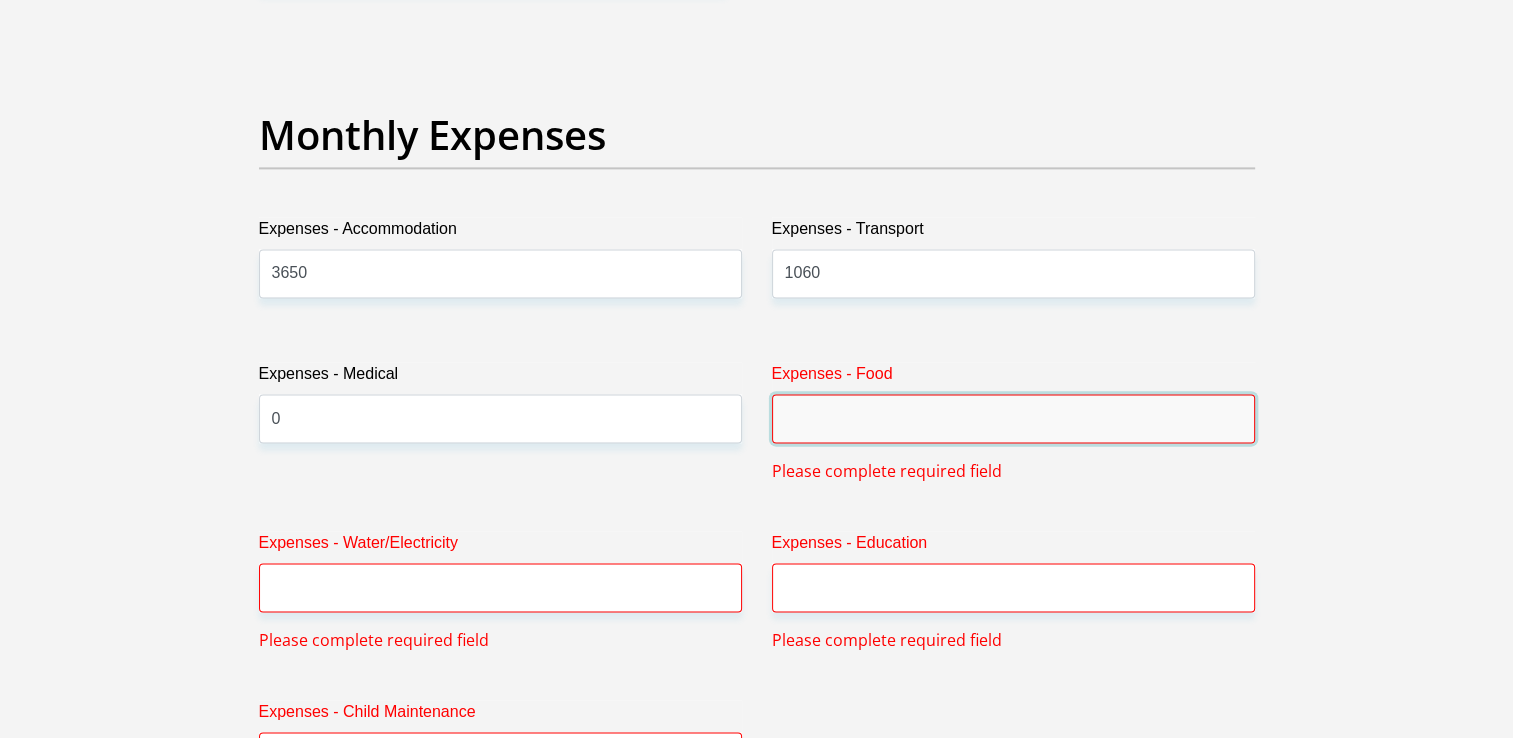 click on "Expenses - Food" at bounding box center [1013, 418] 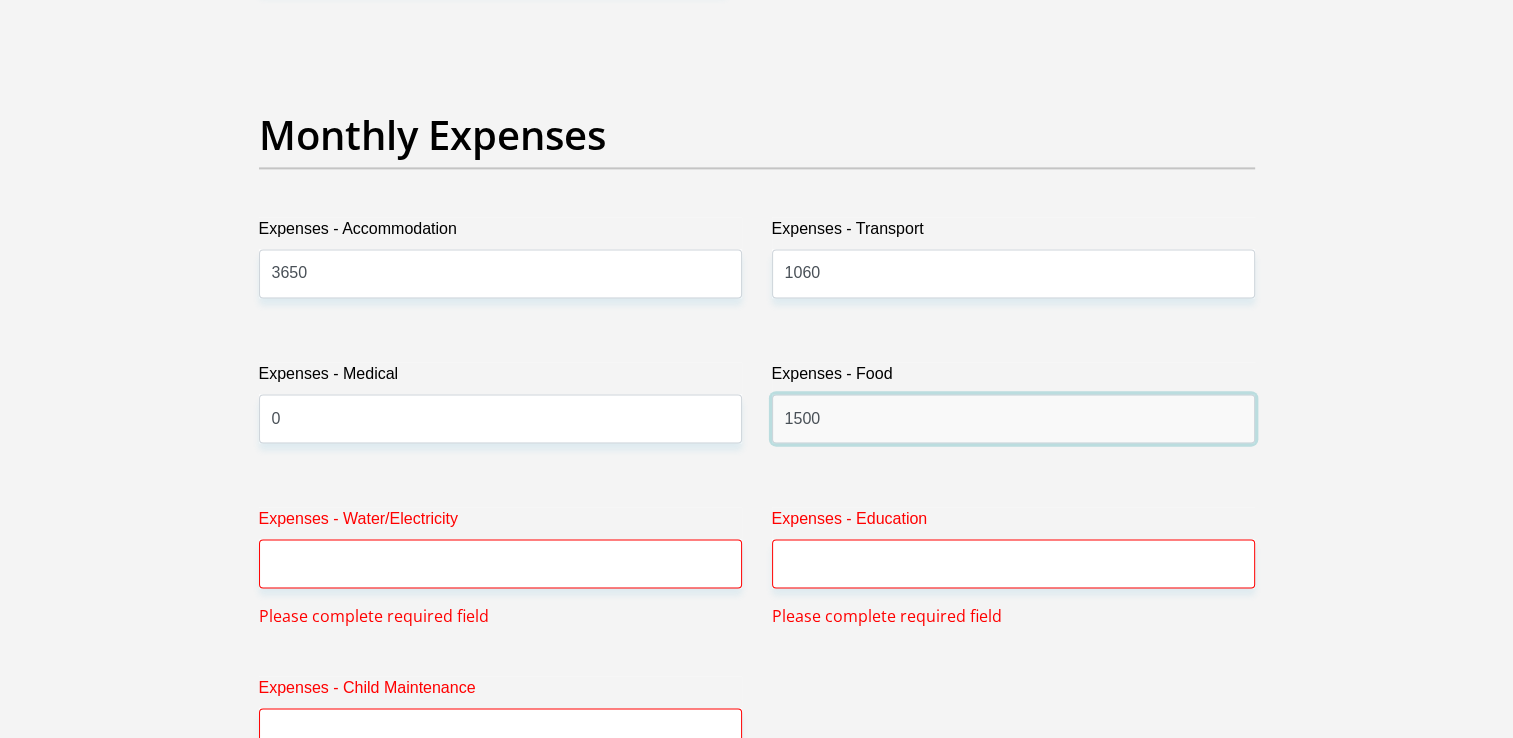 type on "1500" 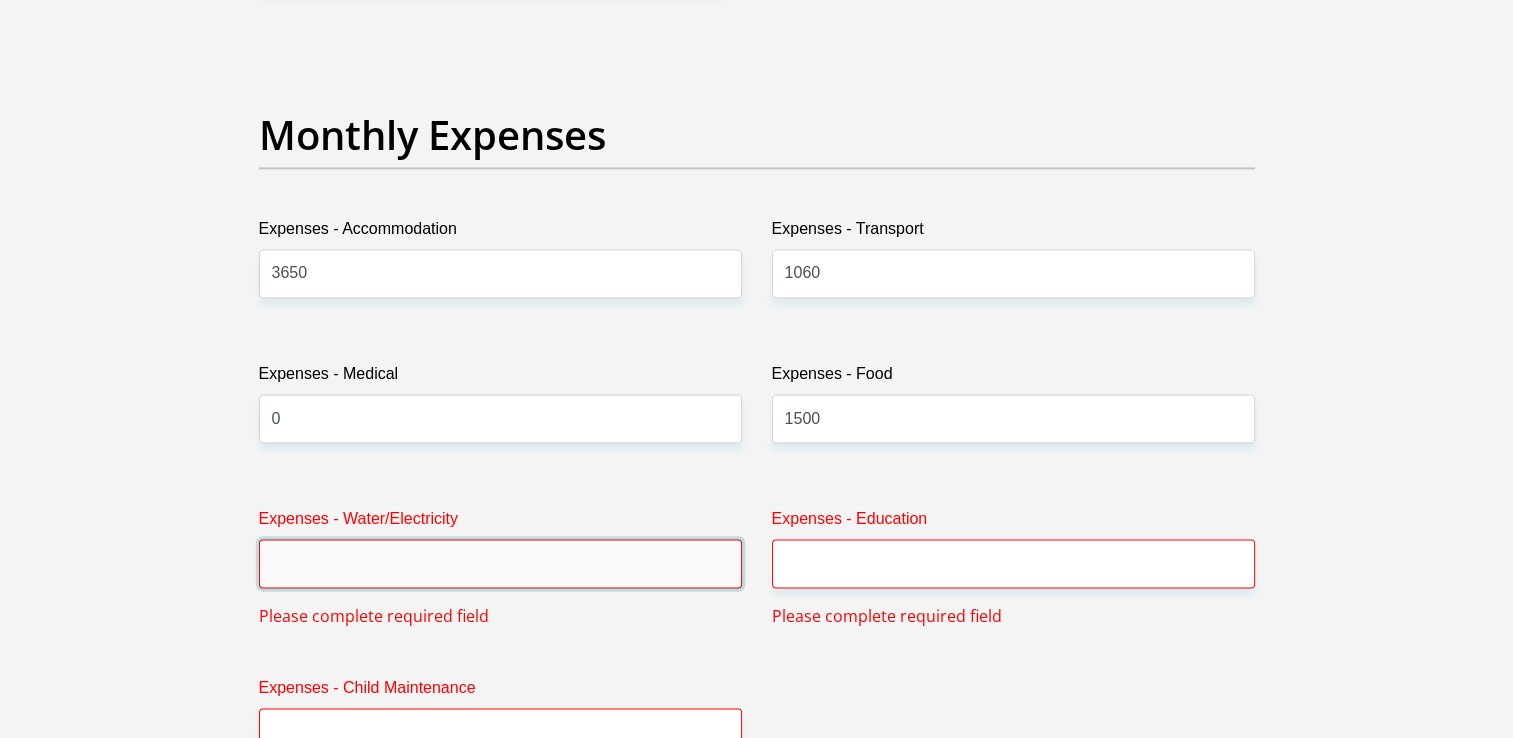 click on "Expenses - Water/Electricity" at bounding box center [500, 563] 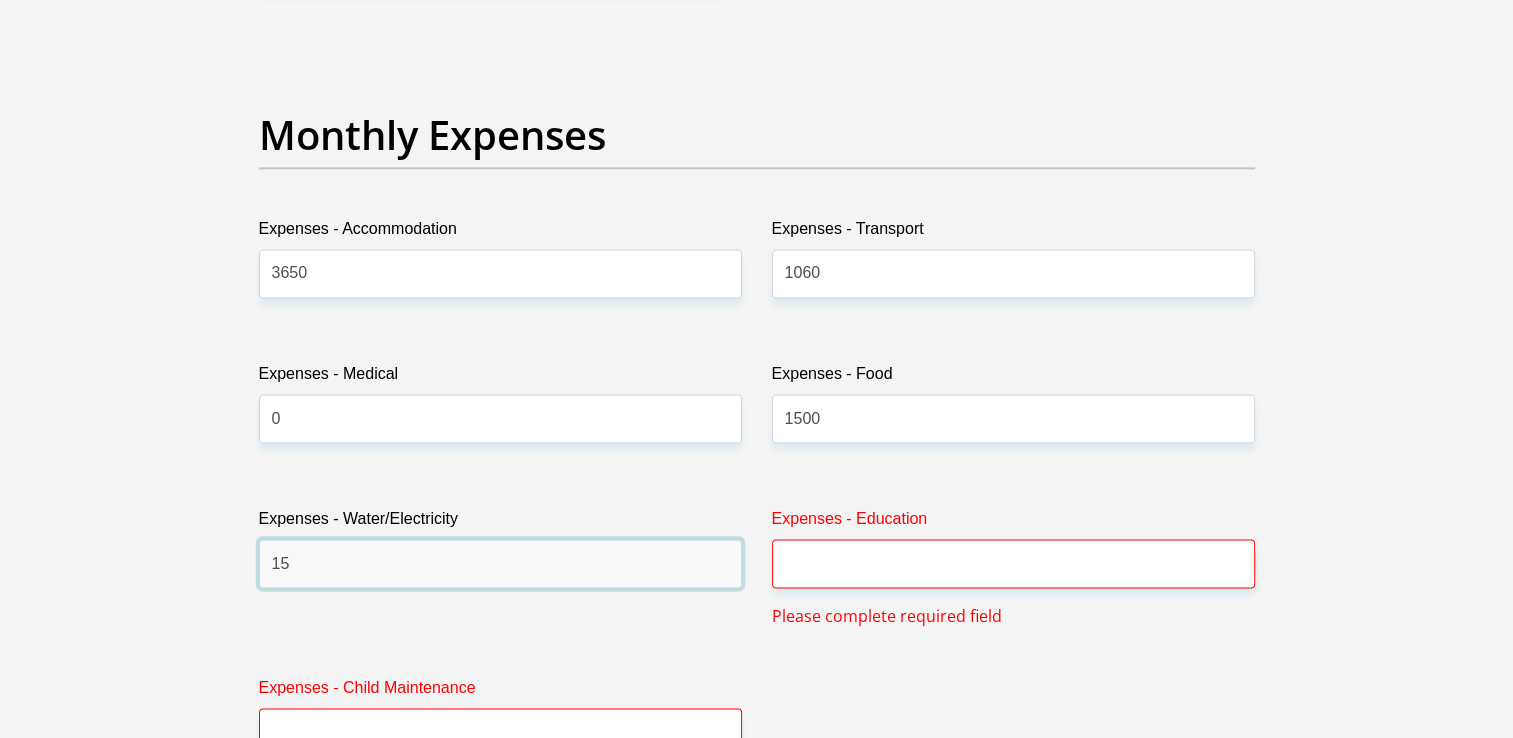 type on "1" 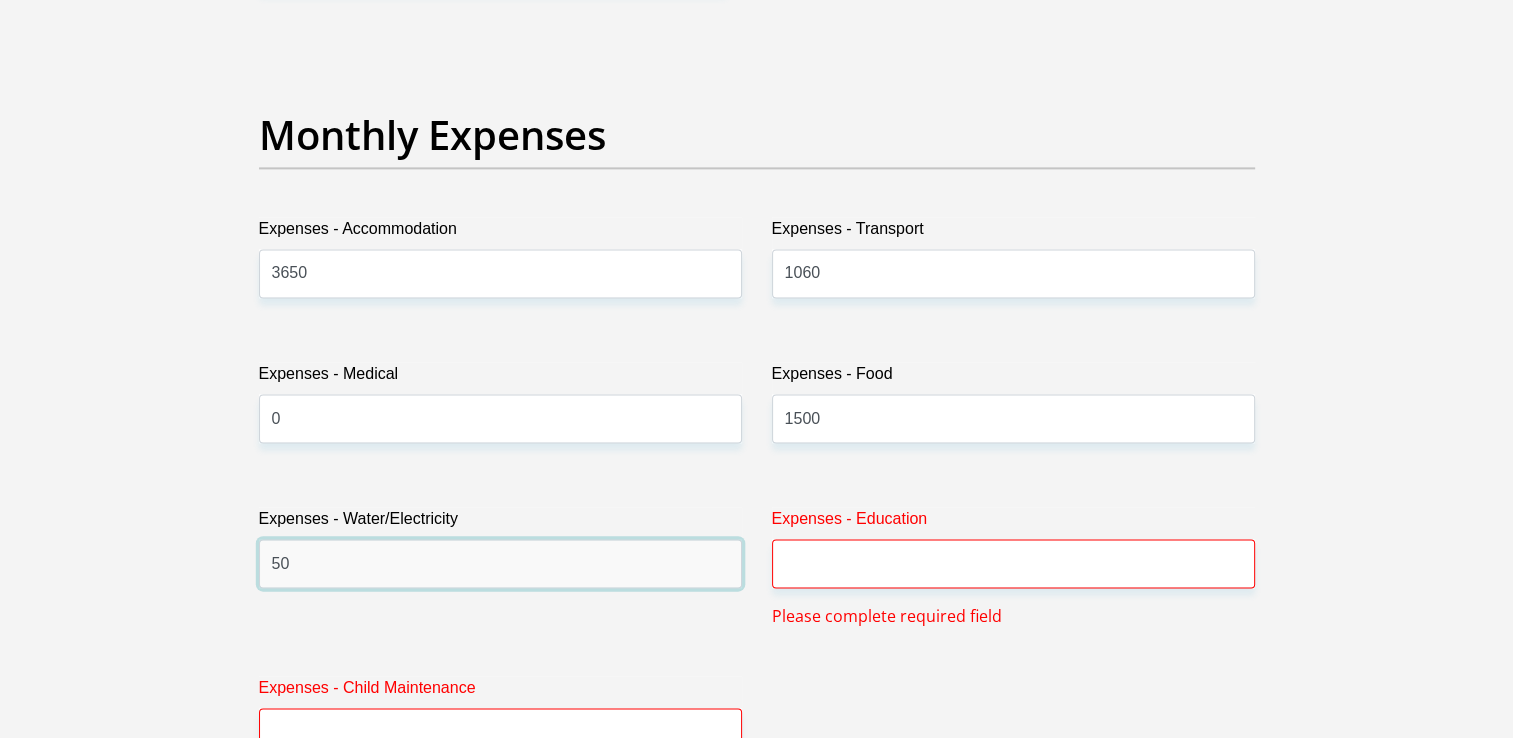 type on "5" 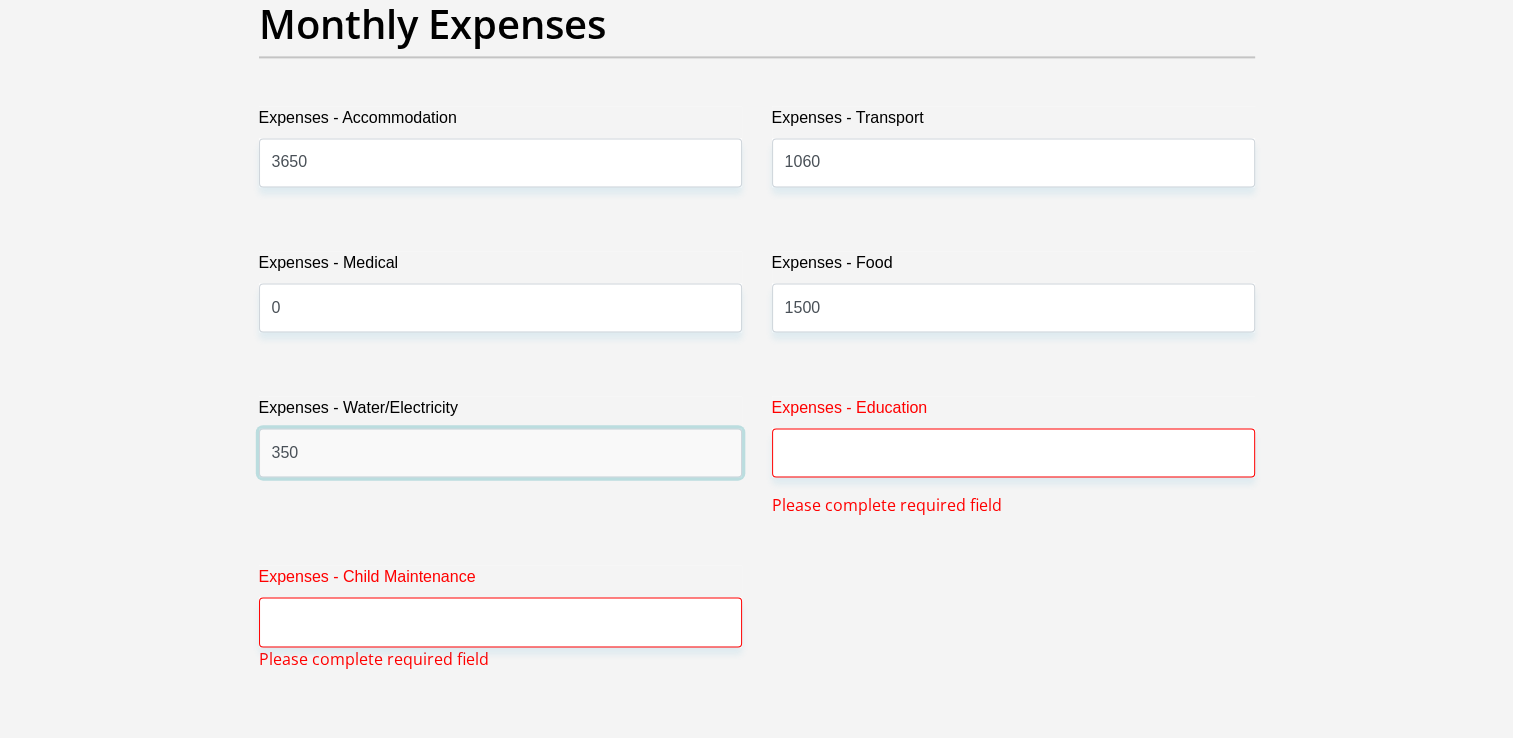 scroll, scrollTop: 2908, scrollLeft: 0, axis: vertical 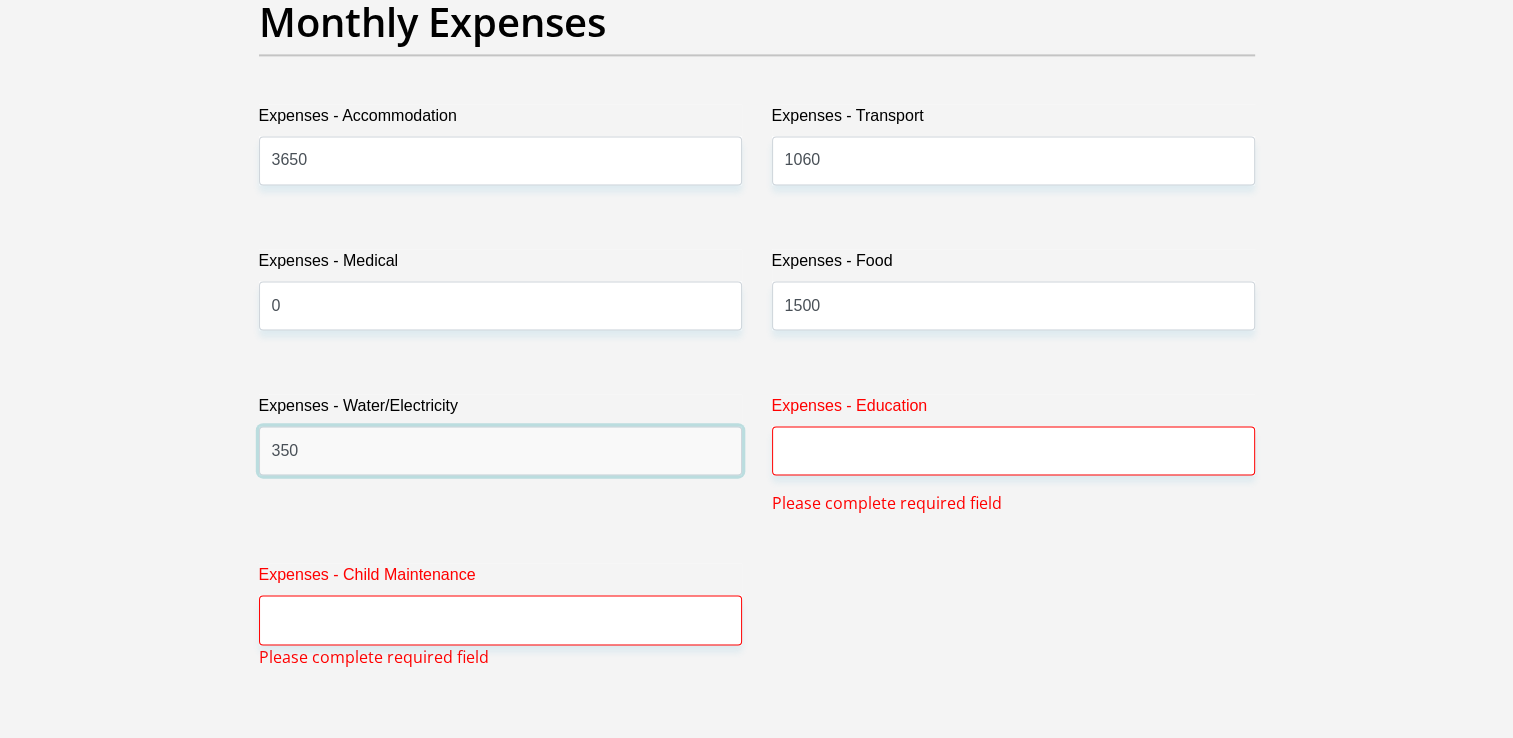 type on "350" 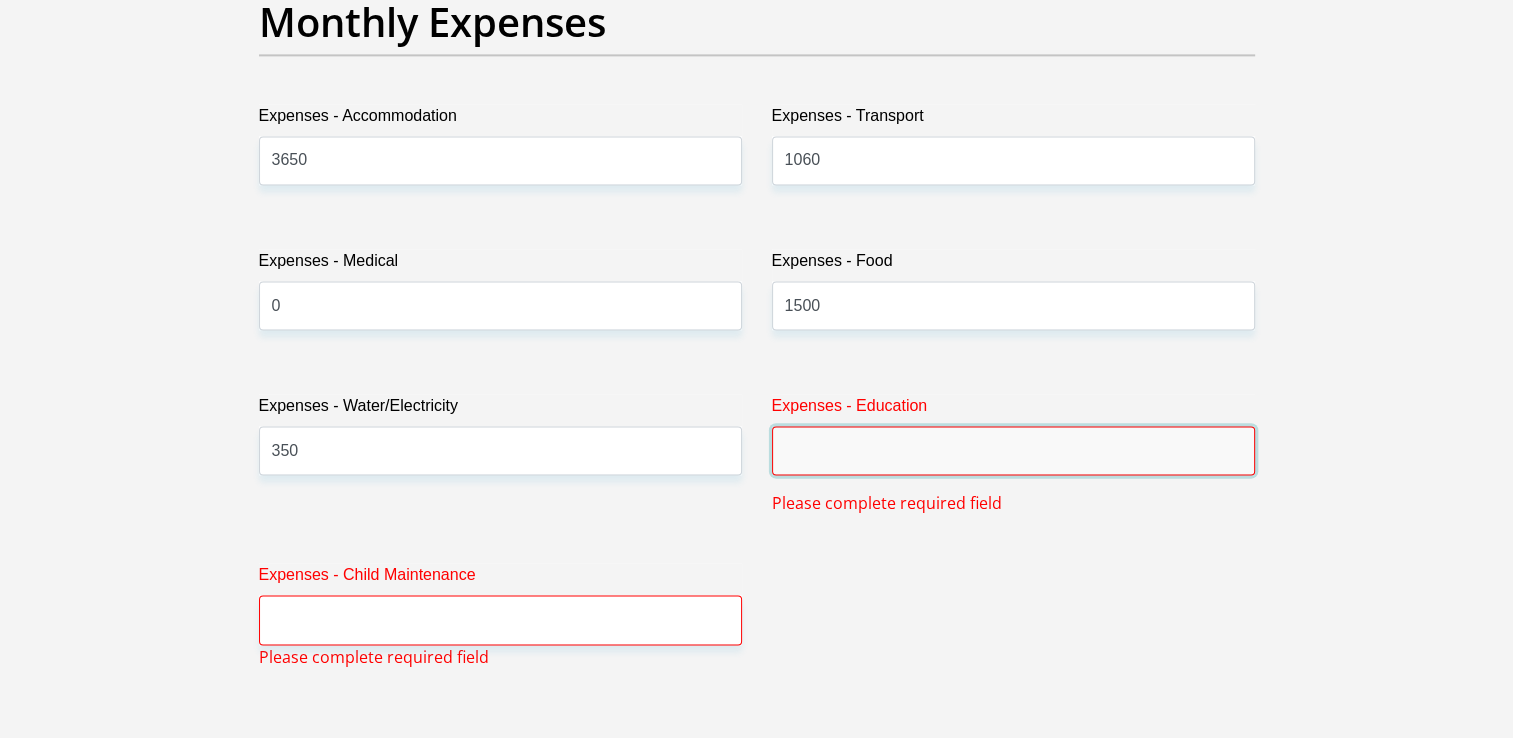 click on "Expenses - Education" at bounding box center [1013, 450] 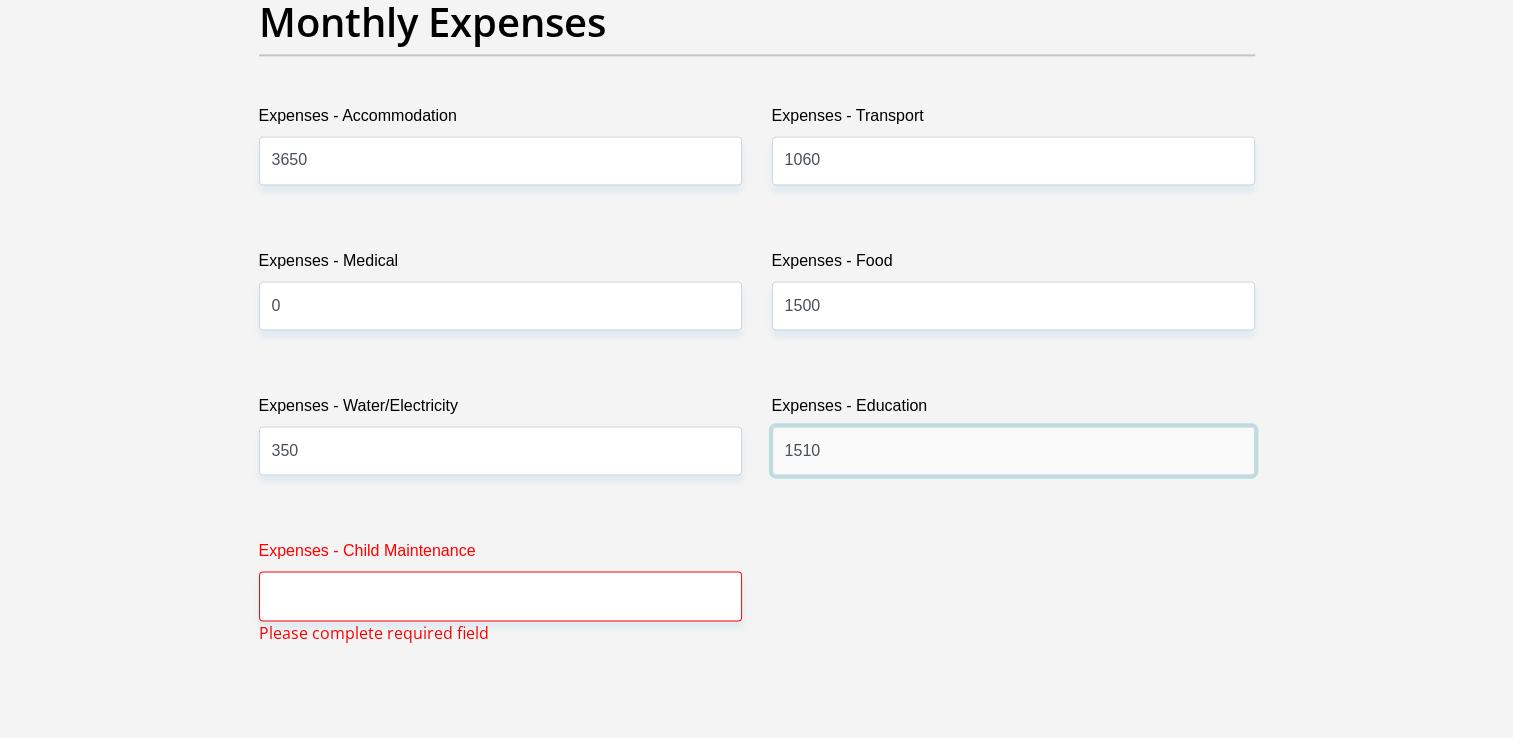 type on "1510" 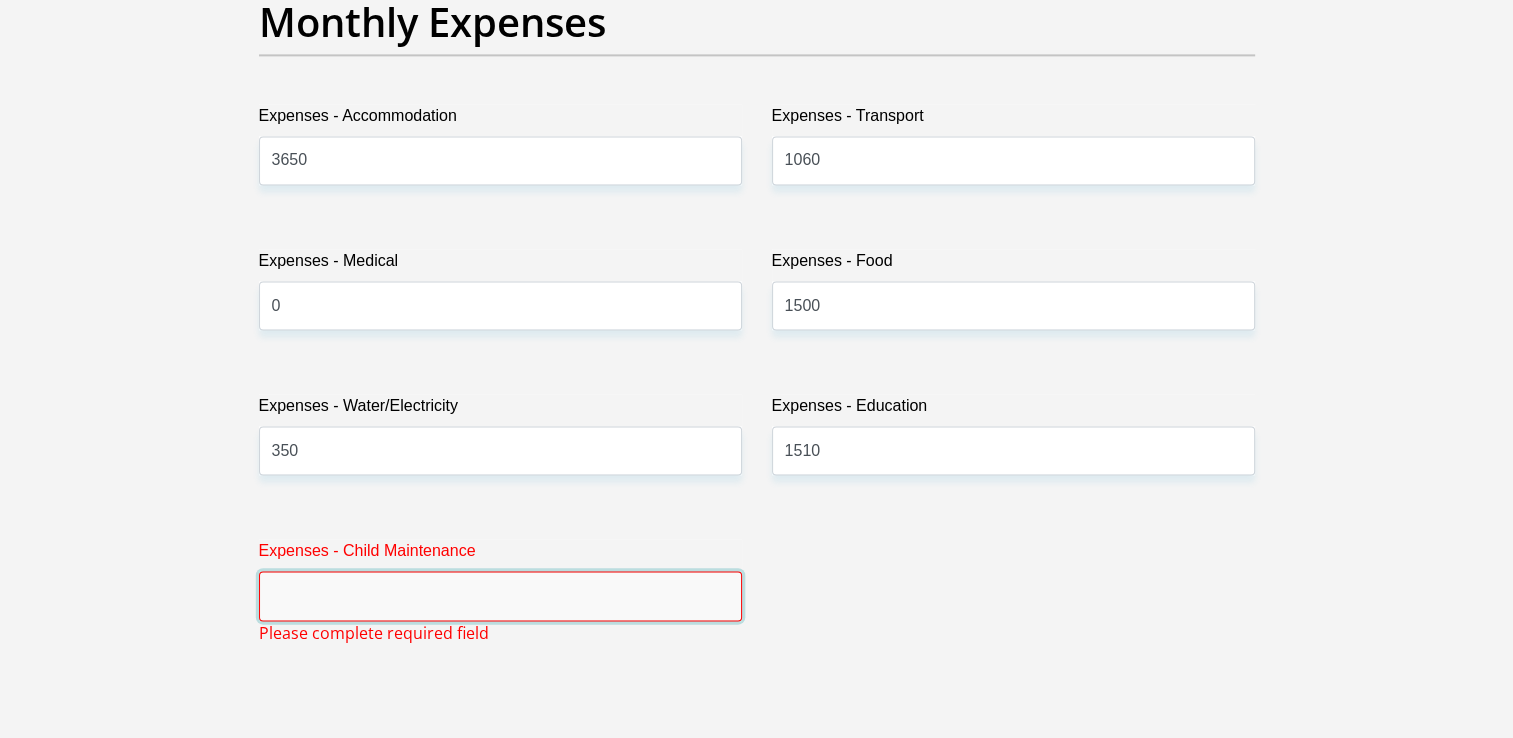 click on "Expenses - Child Maintenance" at bounding box center [500, 595] 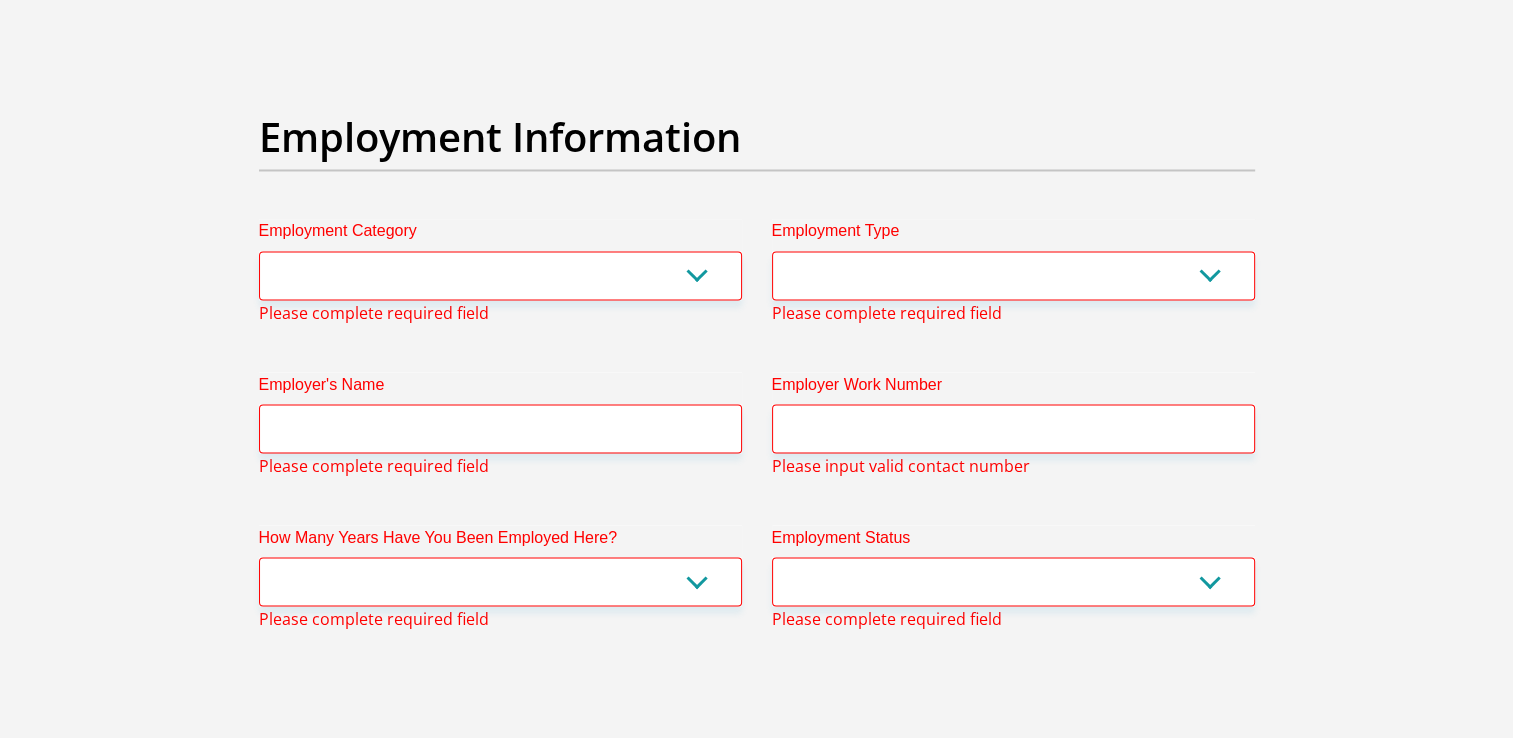 scroll, scrollTop: 3492, scrollLeft: 0, axis: vertical 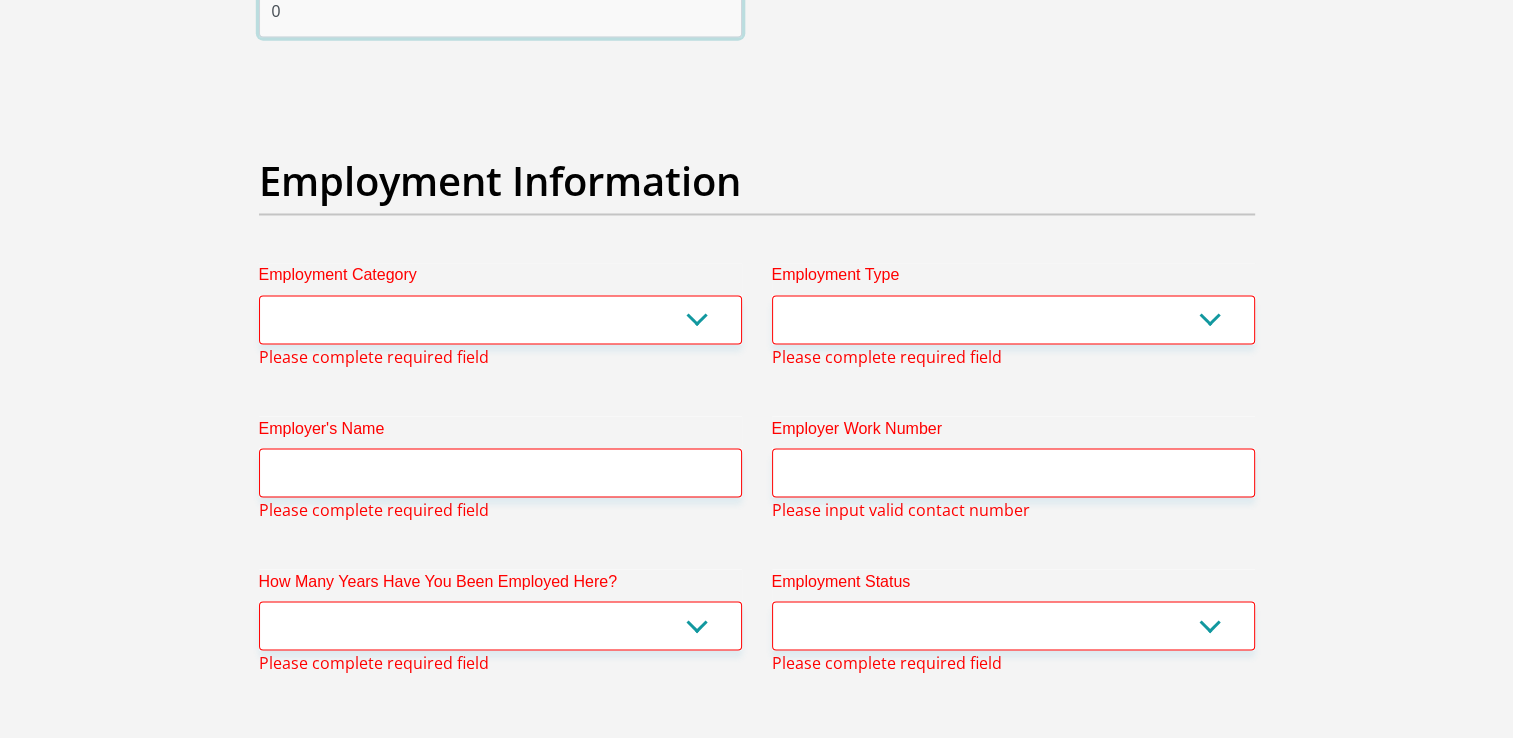 type on "0" 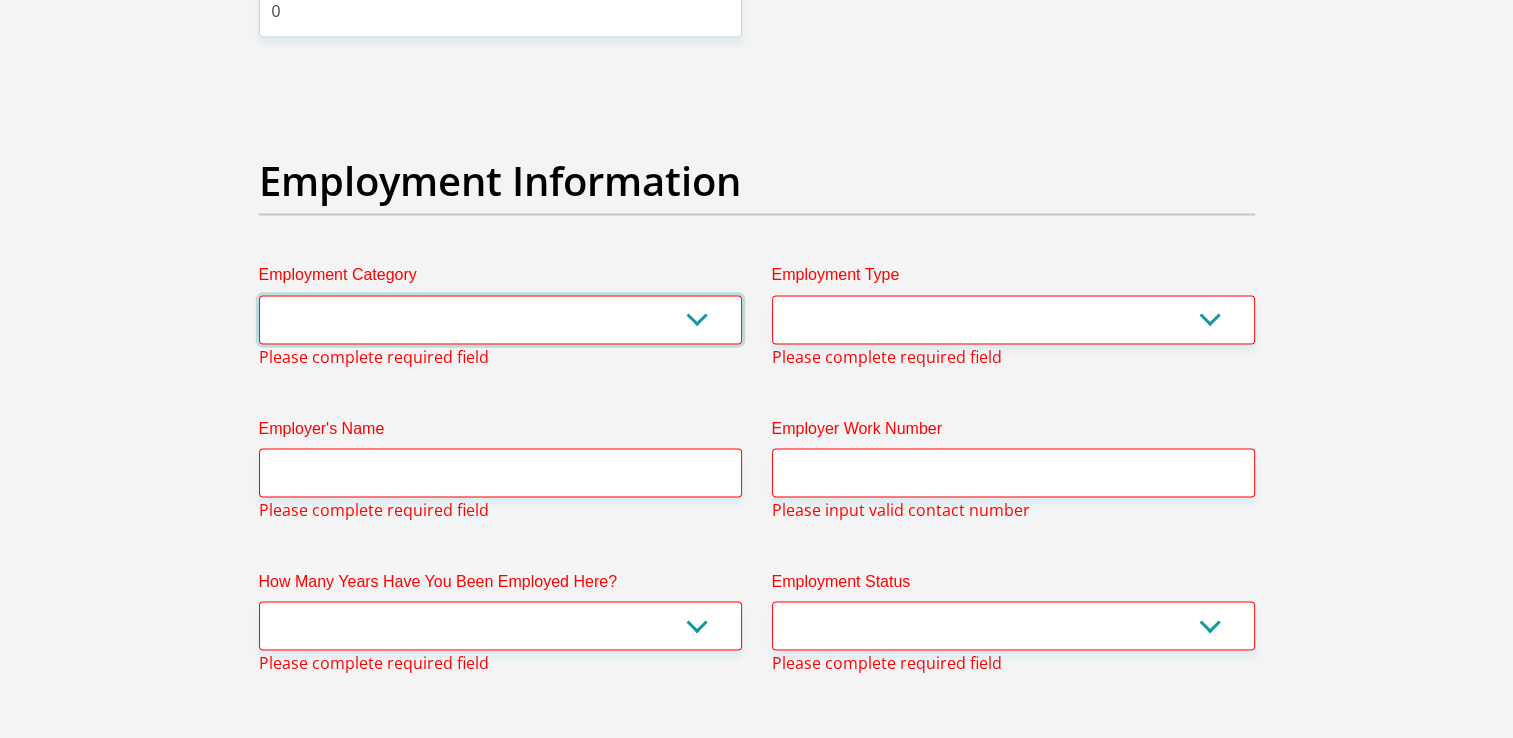 click on "AGRICULTURE
ALCOHOL & TOBACCO
CONSTRUCTION MATERIALS
METALLURGY
EQUIPMENT FOR RENEWABLE ENERGY
SPECIALIZED CONTRACTORS
CAR
GAMING (INCL. INTERNET
OTHER WHOLESALE
UNLICENSED PHARMACEUTICALS
CURRENCY EXCHANGE HOUSES
OTHER FINANCIAL INSTITUTIONS & INSURANCE
REAL ESTATE AGENTS
OIL & GAS
OTHER MATERIALS (E.G. IRON ORE)
PRECIOUS STONES & PRECIOUS METALS
POLITICAL ORGANIZATIONS
RELIGIOUS ORGANIZATIONS(NOT SECTS)
ACTI. HAVING BUSINESS DEAL WITH PUBLIC ADMINISTRATION
LAUNDROMATS" at bounding box center (500, 319) 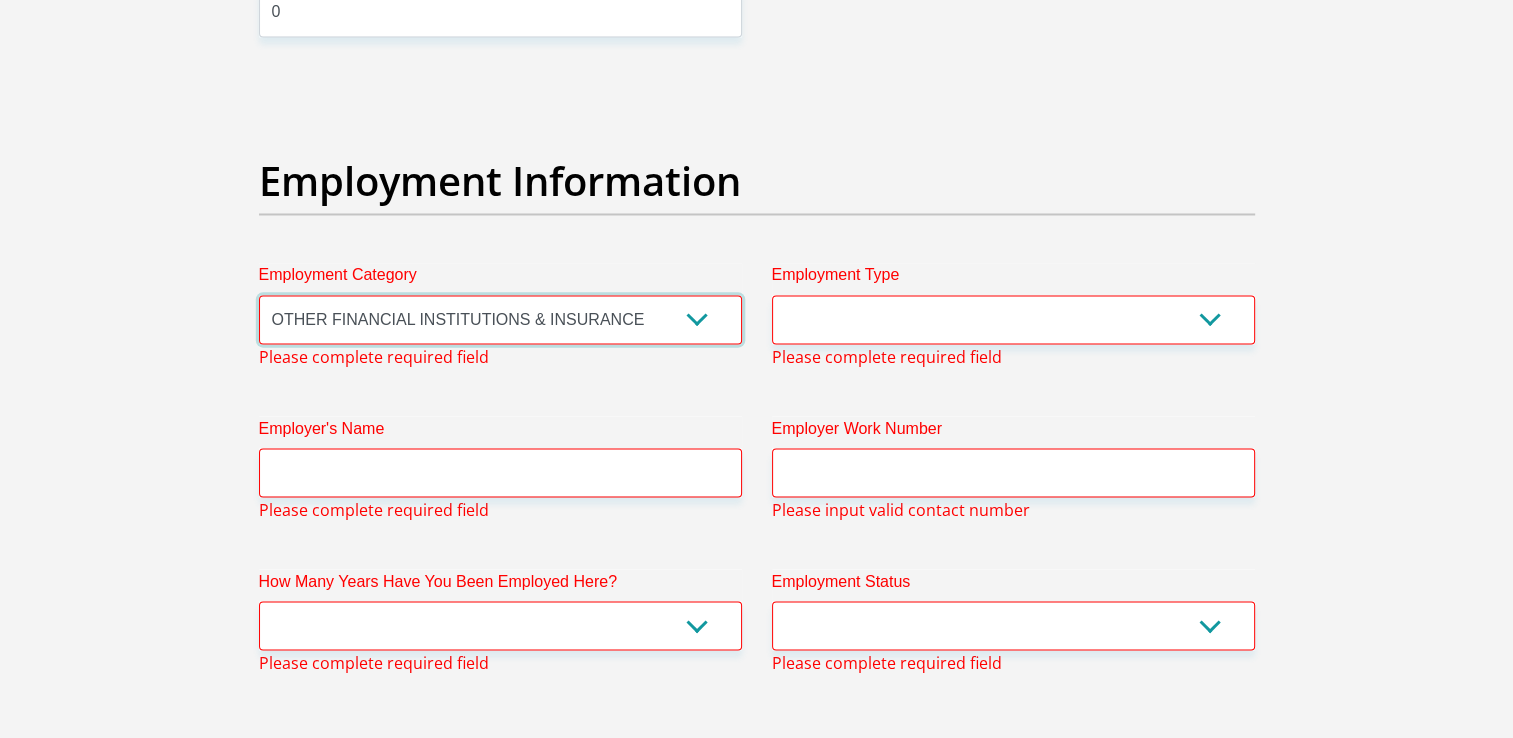 click on "AGRICULTURE
ALCOHOL & TOBACCO
CONSTRUCTION MATERIALS
METALLURGY
EQUIPMENT FOR RENEWABLE ENERGY
SPECIALIZED CONTRACTORS
CAR
GAMING (INCL. INTERNET
OTHER WHOLESALE
UNLICENSED PHARMACEUTICALS
CURRENCY EXCHANGE HOUSES
OTHER FINANCIAL INSTITUTIONS & INSURANCE
REAL ESTATE AGENTS
OIL & GAS
OTHER MATERIALS (E.G. IRON ORE)
PRECIOUS STONES & PRECIOUS METALS
POLITICAL ORGANIZATIONS
RELIGIOUS ORGANIZATIONS(NOT SECTS)
ACTI. HAVING BUSINESS DEAL WITH PUBLIC ADMINISTRATION
LAUNDROMATS" at bounding box center (500, 319) 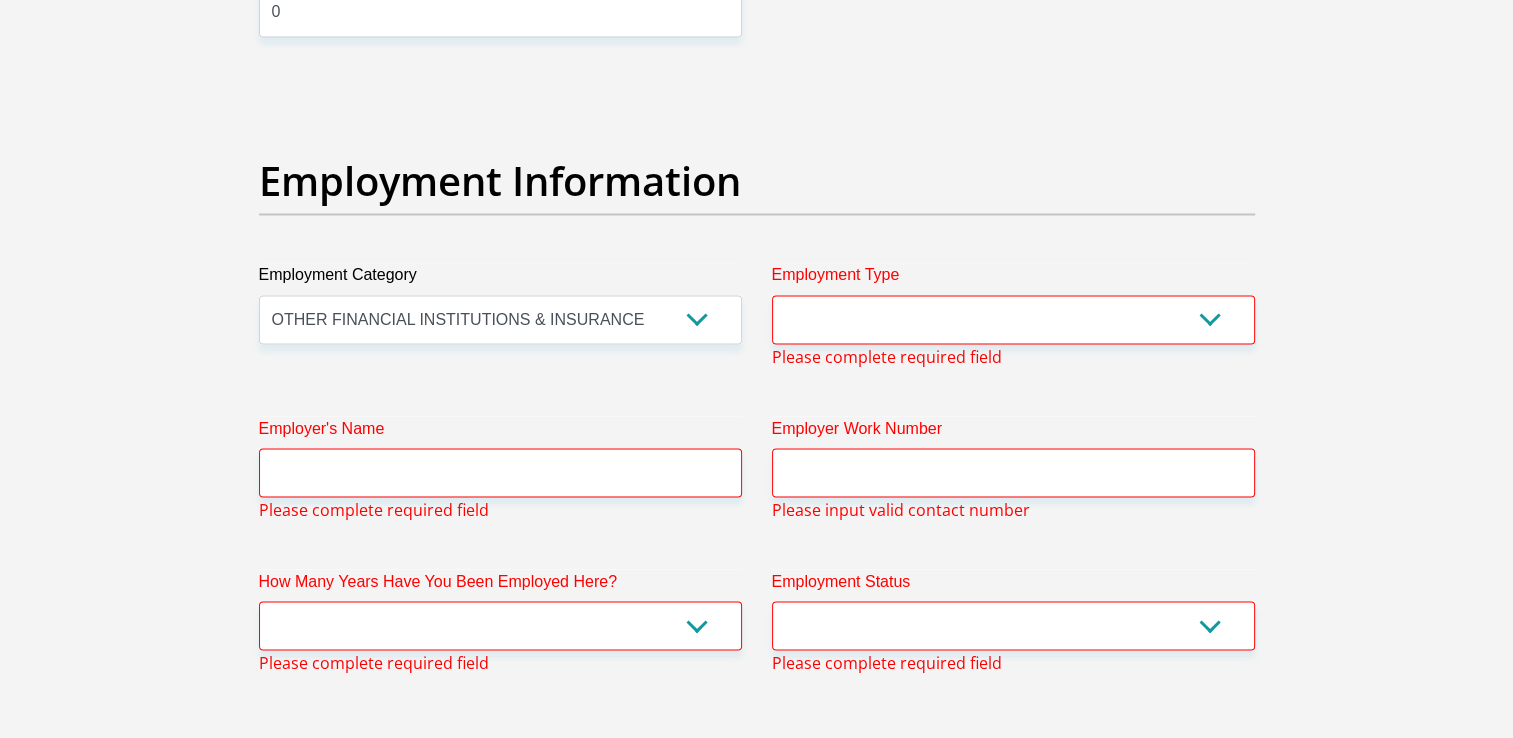 click on "Please complete required field" at bounding box center (887, 356) 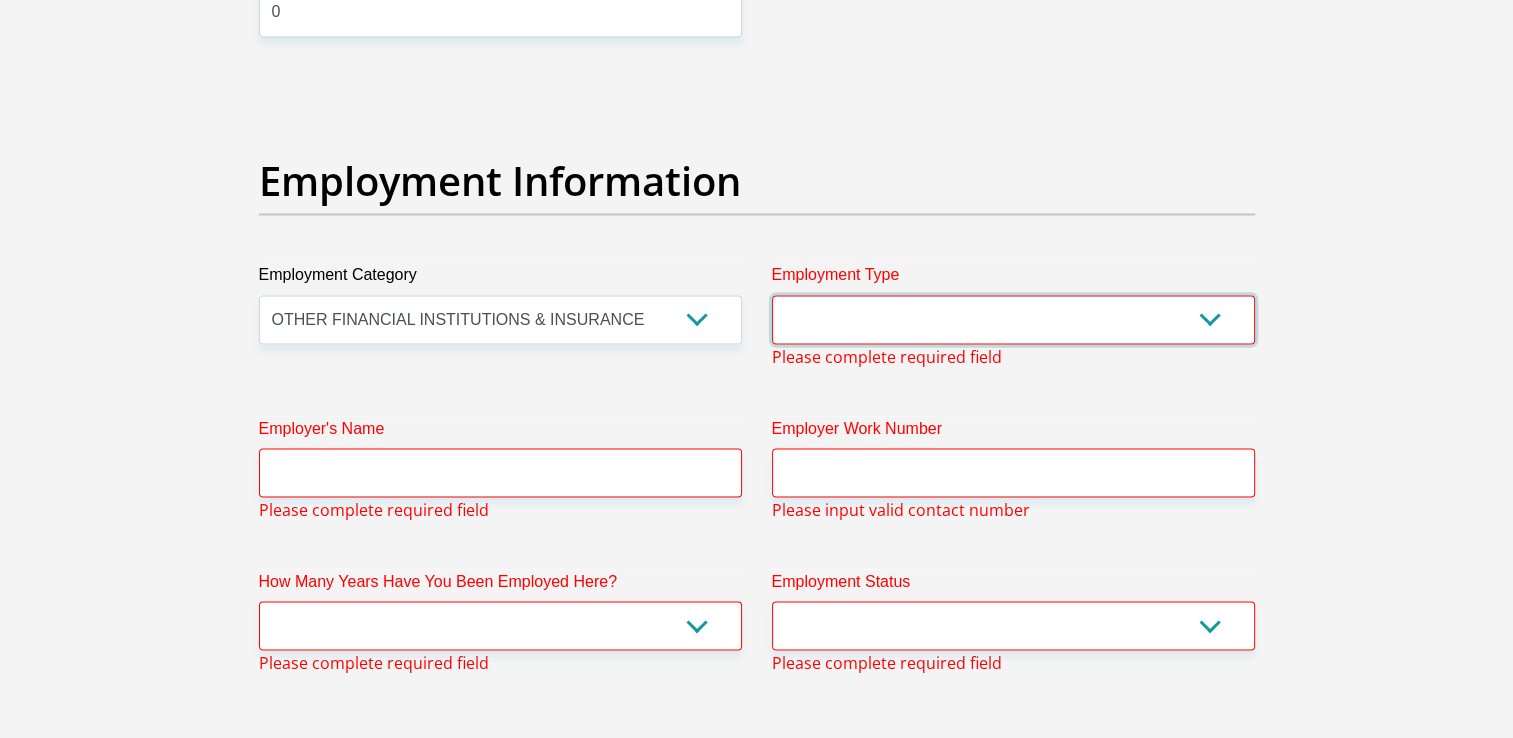 click on "College/Lecturer
Craft Seller
Creative
Driver
Executive
Farmer
Forces - Non Commissioned
Forces - Officer
Hawker
Housewife
Labourer
Licenced Professional
Manager
Miner
Non Licenced Professional
Office Staff/Clerk
Outside Worker
Pensioner
Permanent Teacher
Production/Manufacturing
Sales
Self-Employed
Semi-Professional Worker
Service Industry  Social Worker  Student" at bounding box center (1013, 319) 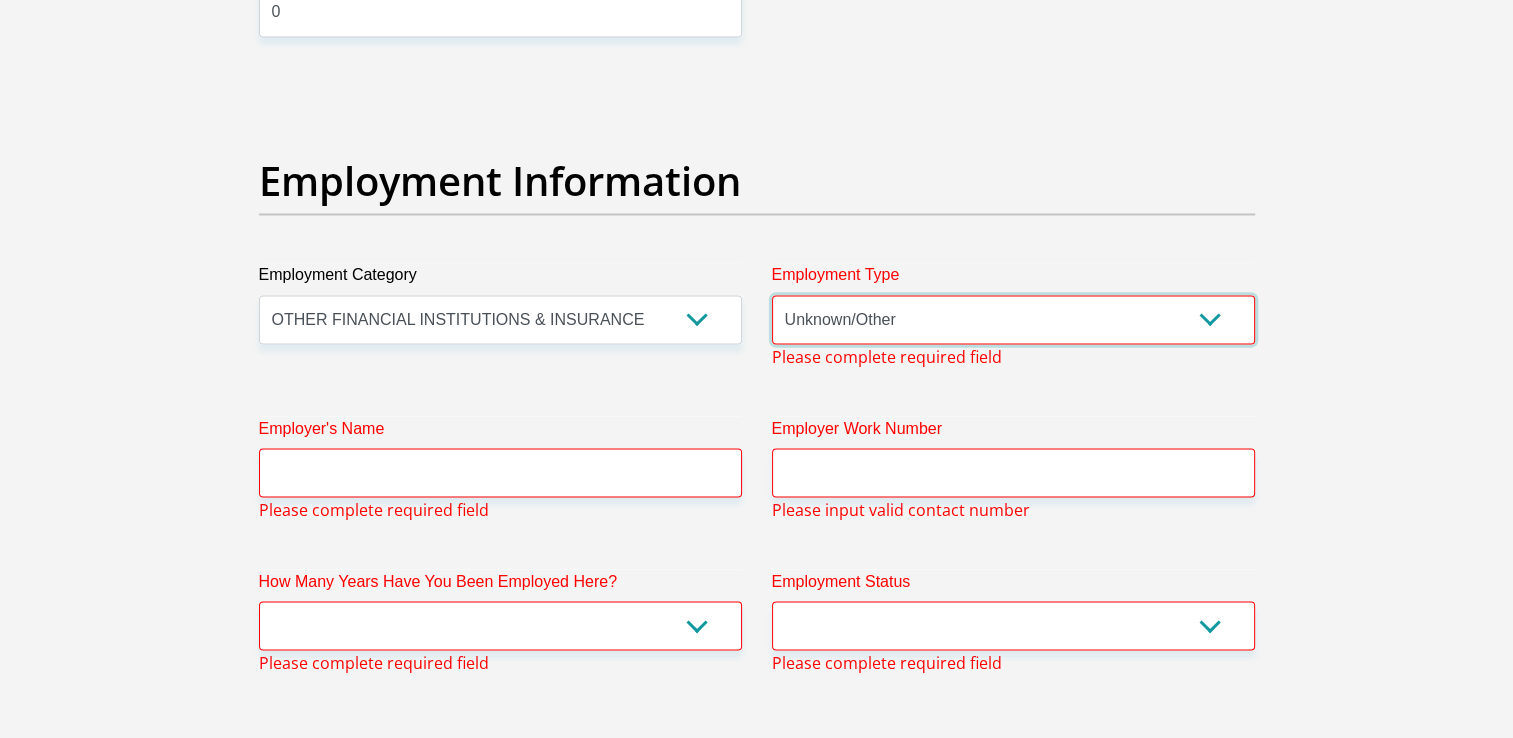 click on "College/Lecturer
Craft Seller
Creative
Driver
Executive
Farmer
Forces - Non Commissioned
Forces - Officer
Hawker
Housewife
Labourer
Licenced Professional
Manager
Miner
Non Licenced Professional
Office Staff/Clerk
Outside Worker
Pensioner
Permanent Teacher
Production/Manufacturing
Sales
Self-Employed
Semi-Professional Worker
Service Industry  Social Worker  Student" at bounding box center [1013, 319] 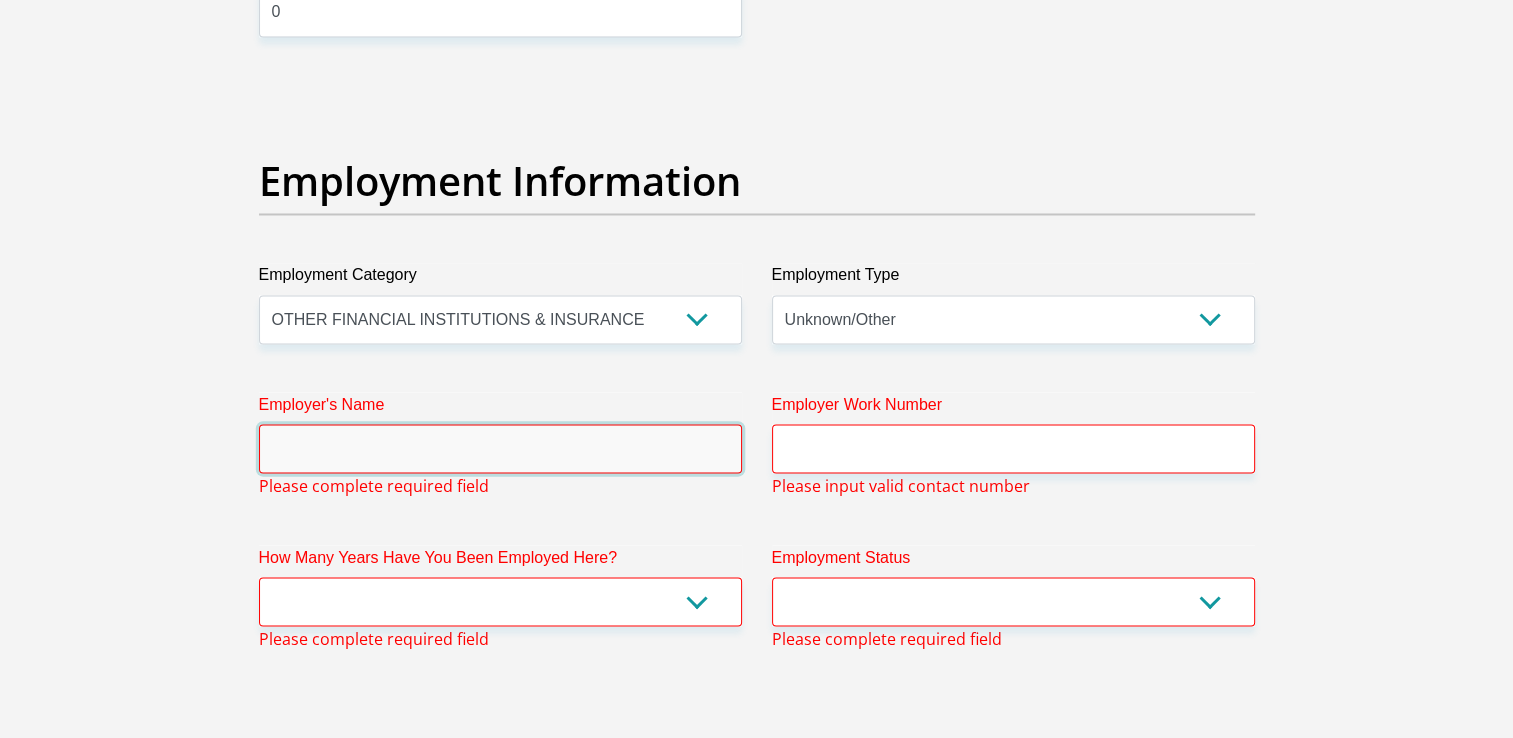 click on "Employer's Name" at bounding box center [500, 448] 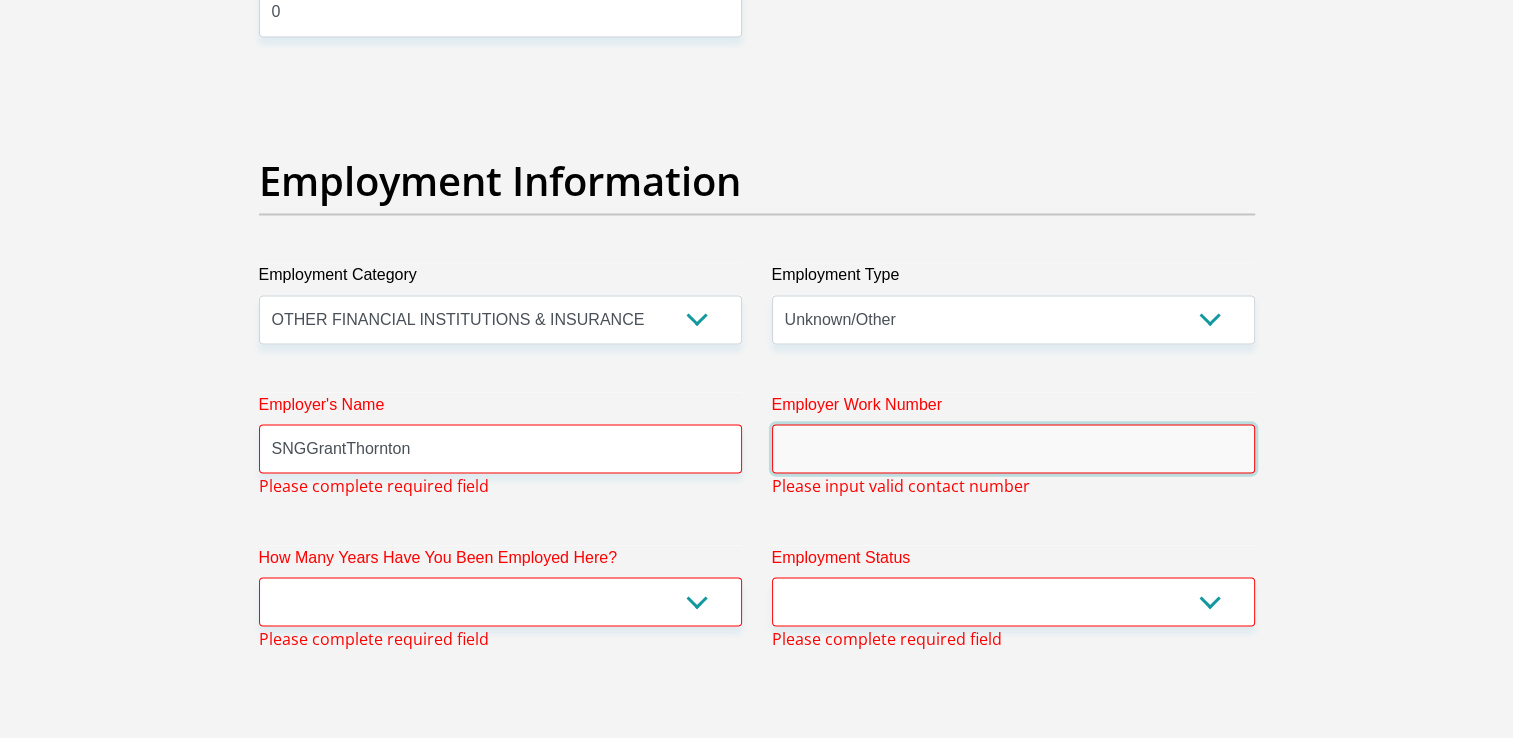 type on "0711637683" 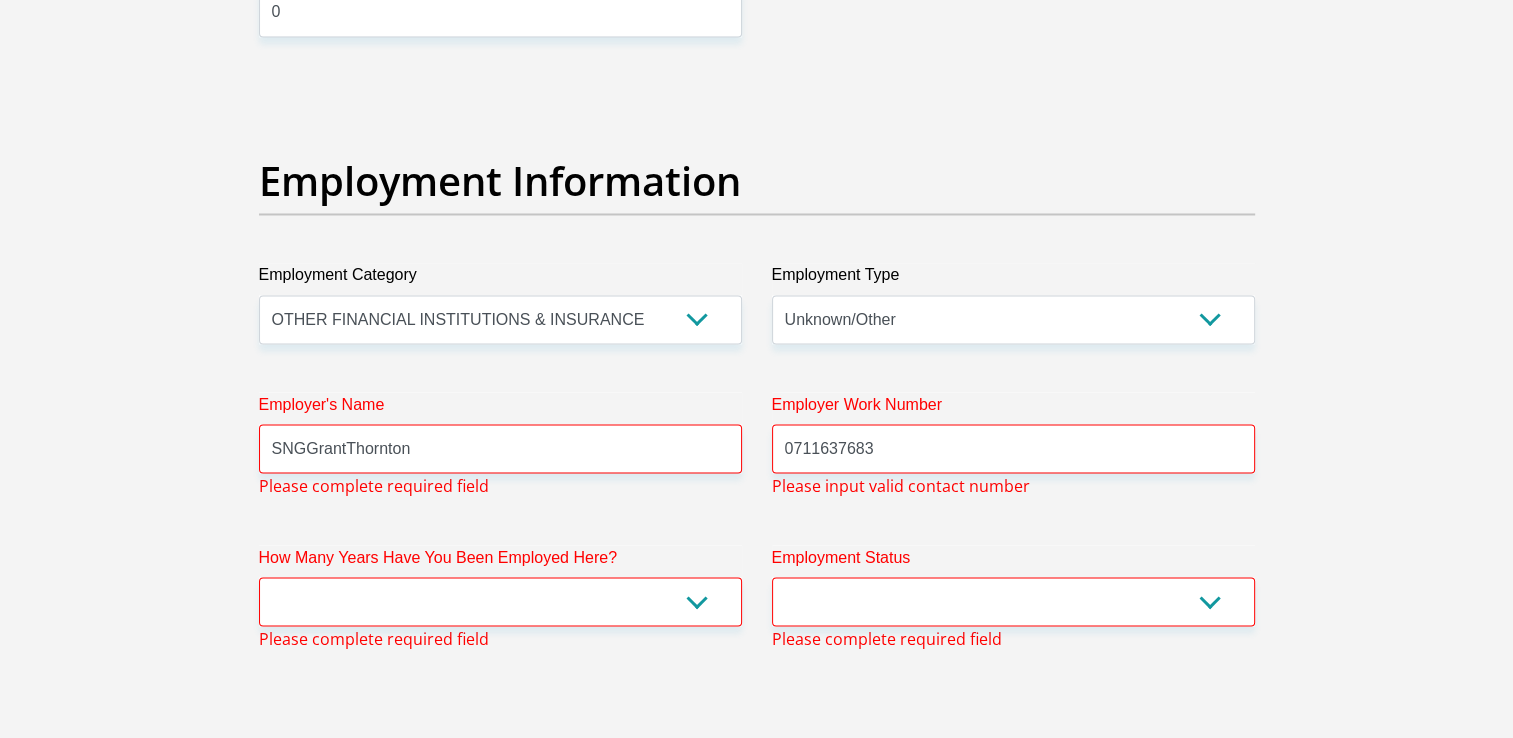 type on "Princess" 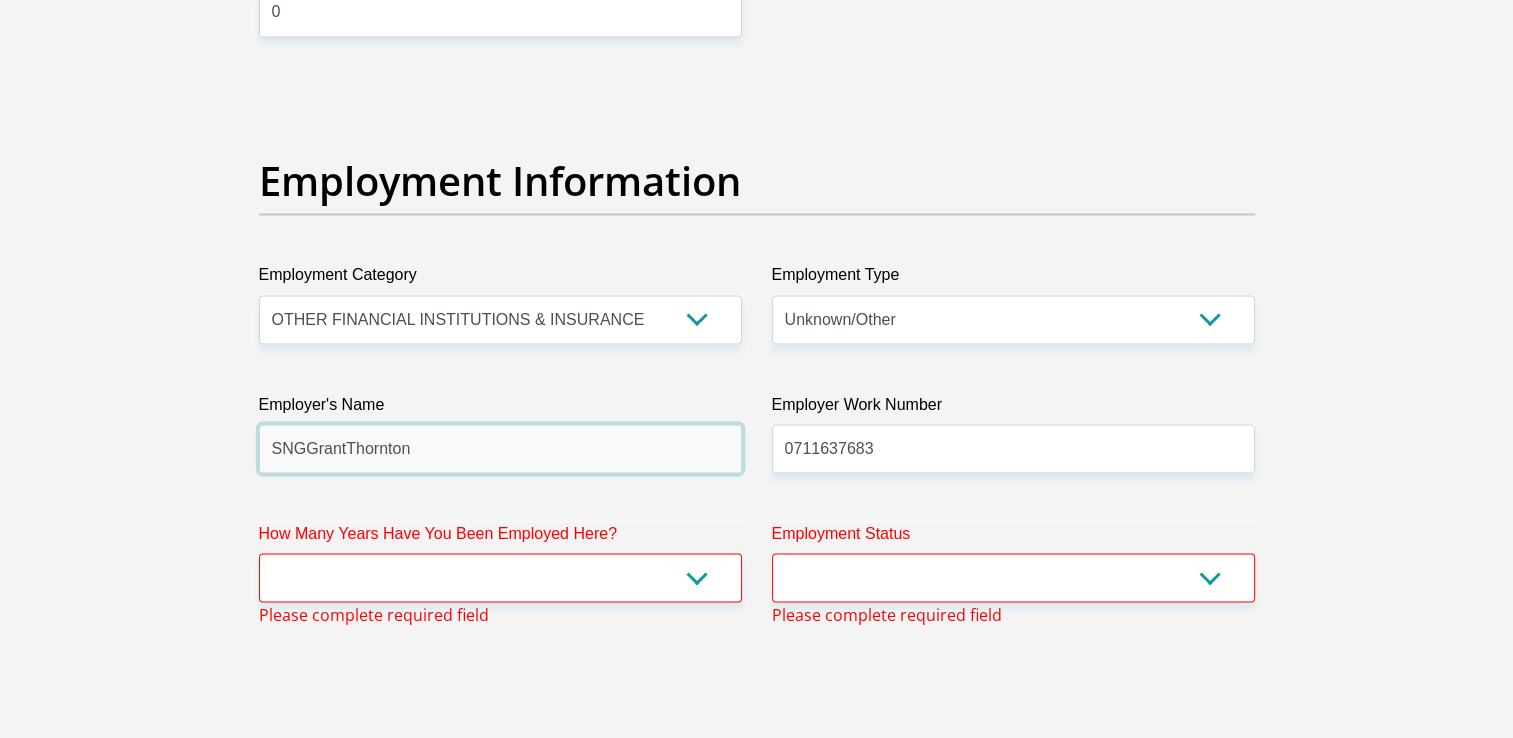 type on "SNGGrantThornton" 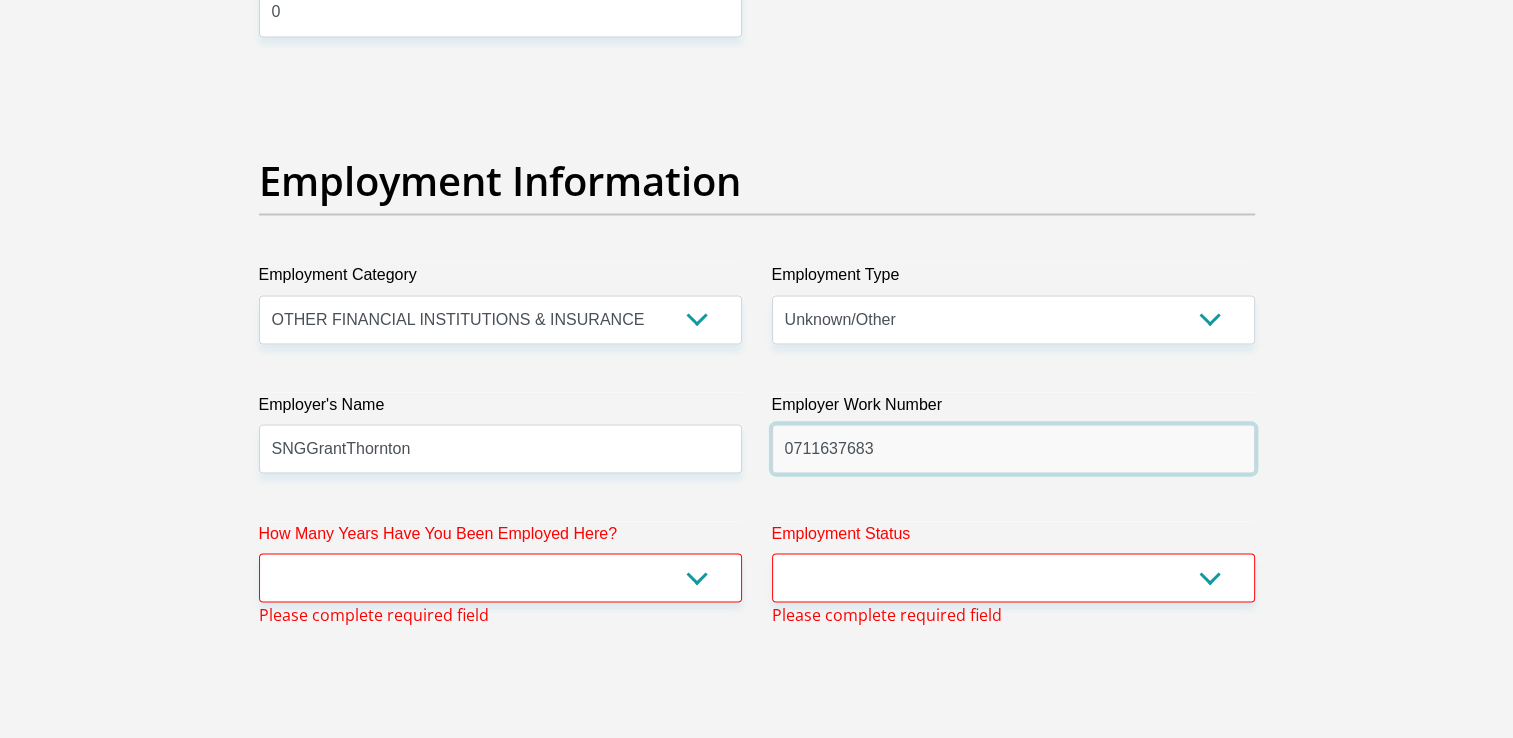 drag, startPoint x: 888, startPoint y: 446, endPoint x: 744, endPoint y: 454, distance: 144.22205 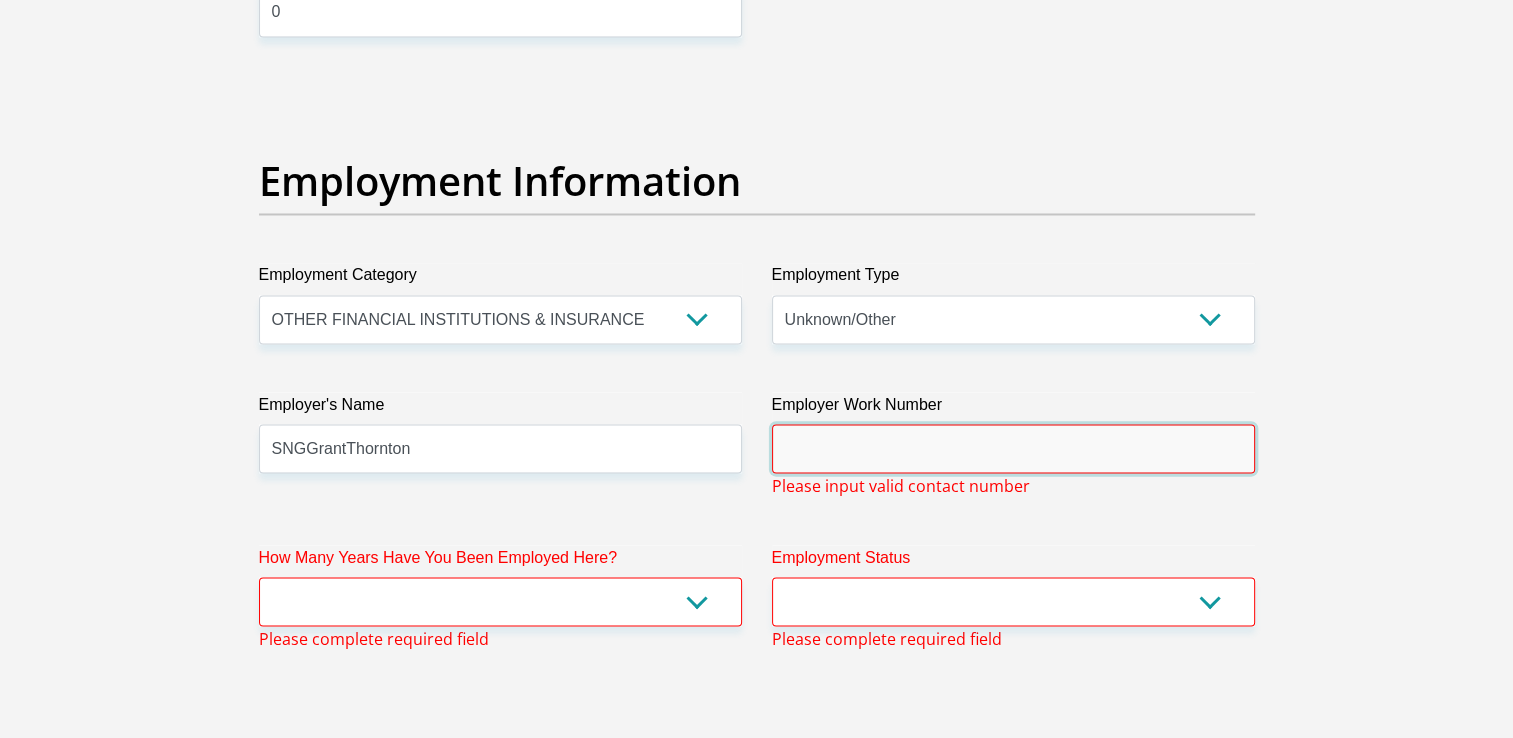 type 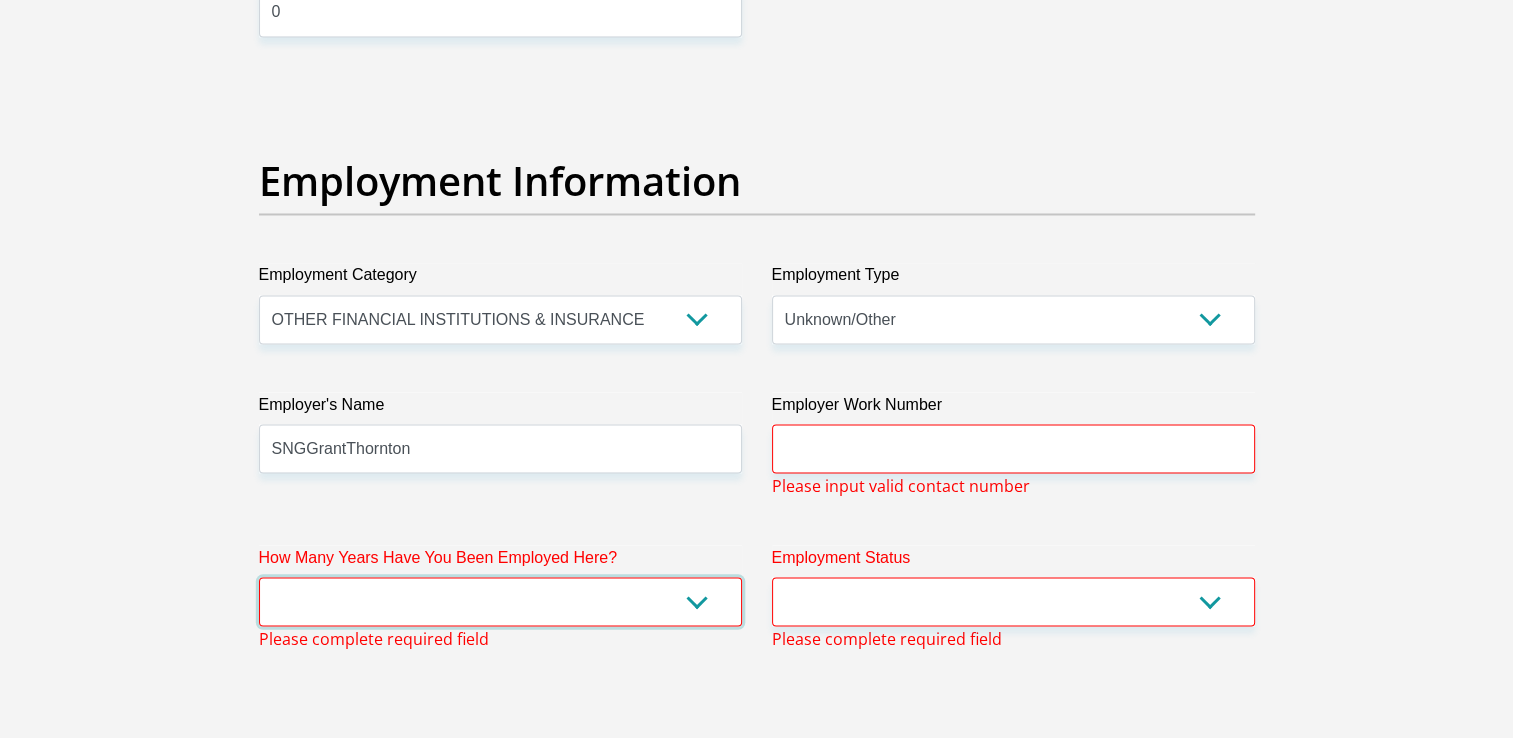 click on "less than 1 year
1-3 years
3-5 years
5+ years" at bounding box center [500, 601] 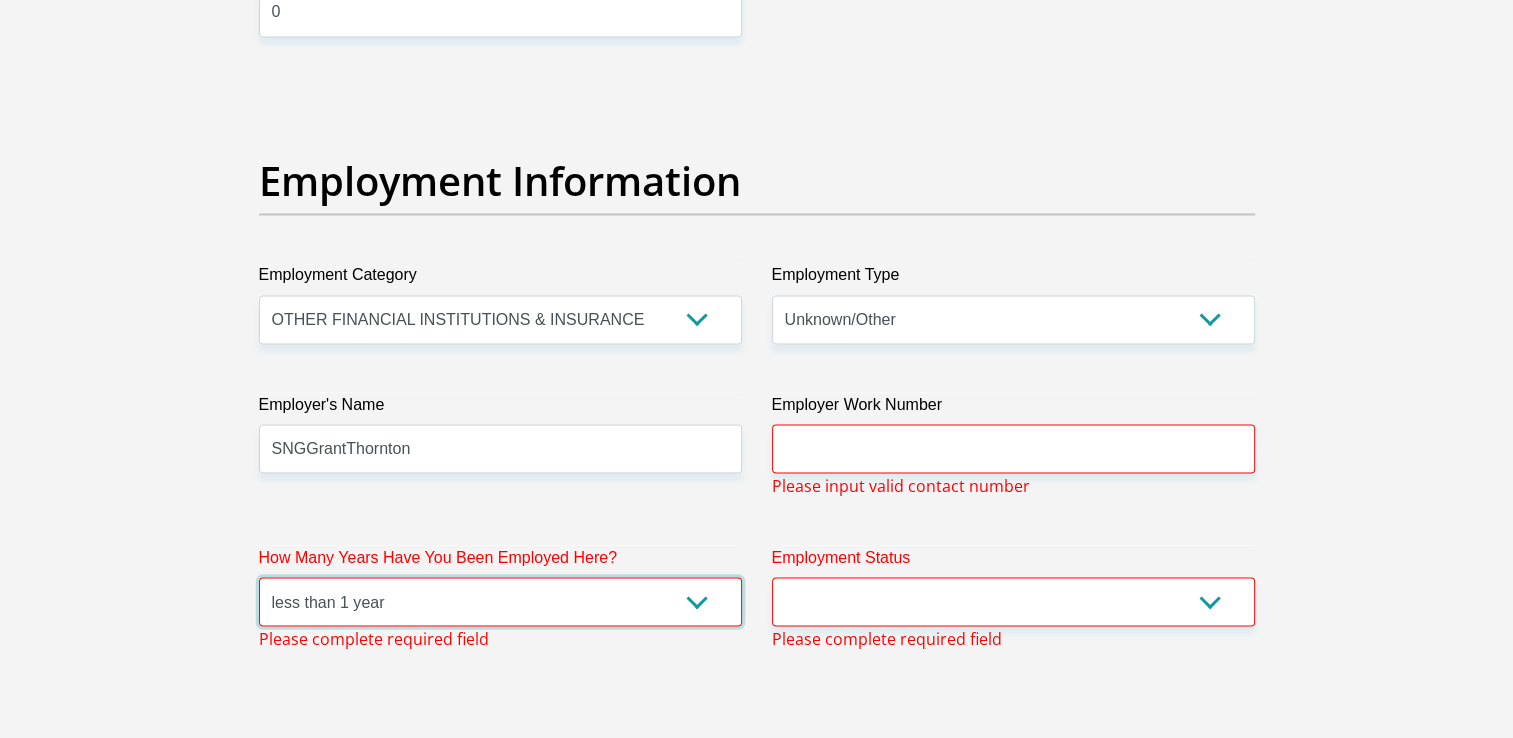 click on "less than 1 year
1-3 years
3-5 years
5+ years" at bounding box center (500, 601) 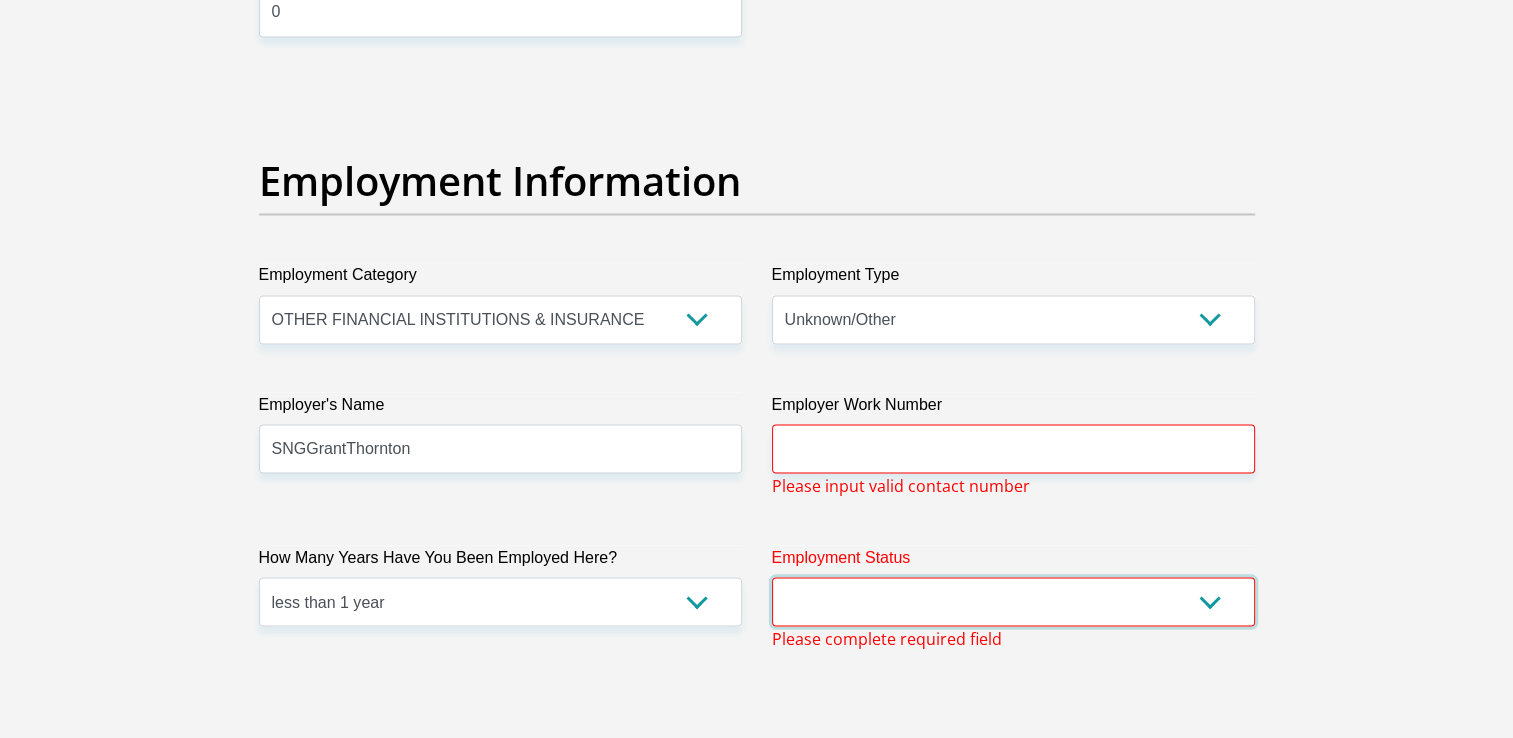 click on "Permanent/Full-time
Part-time/Casual
[DEMOGRAPHIC_DATA] Worker
Self-Employed
Housewife
Retired
Student
Medically Boarded
Disability
Unemployed" at bounding box center [1013, 601] 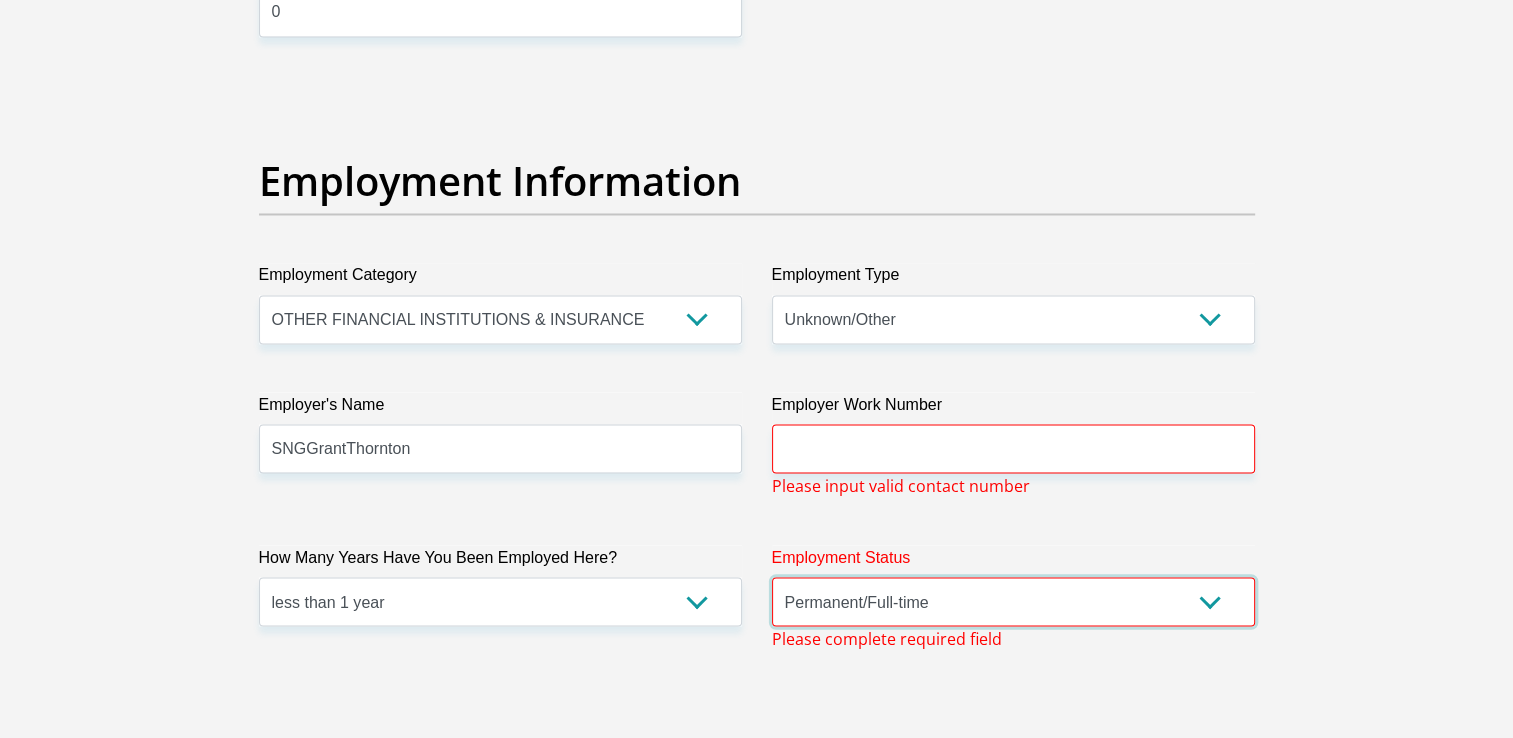 click on "Permanent/Full-time
Part-time/Casual
[DEMOGRAPHIC_DATA] Worker
Self-Employed
Housewife
Retired
Student
Medically Boarded
Disability
Unemployed" at bounding box center [1013, 601] 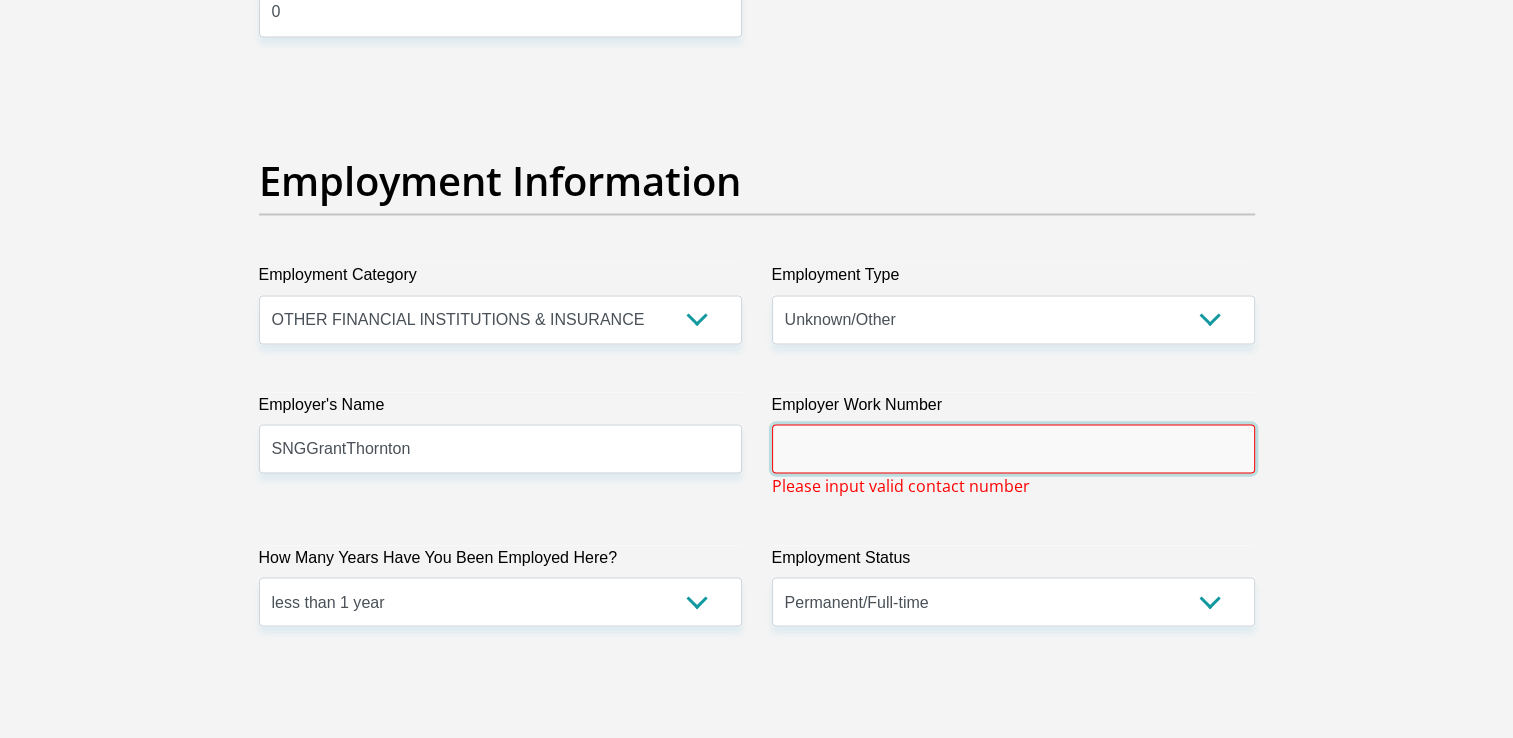 click on "Employer Work Number" at bounding box center (1013, 448) 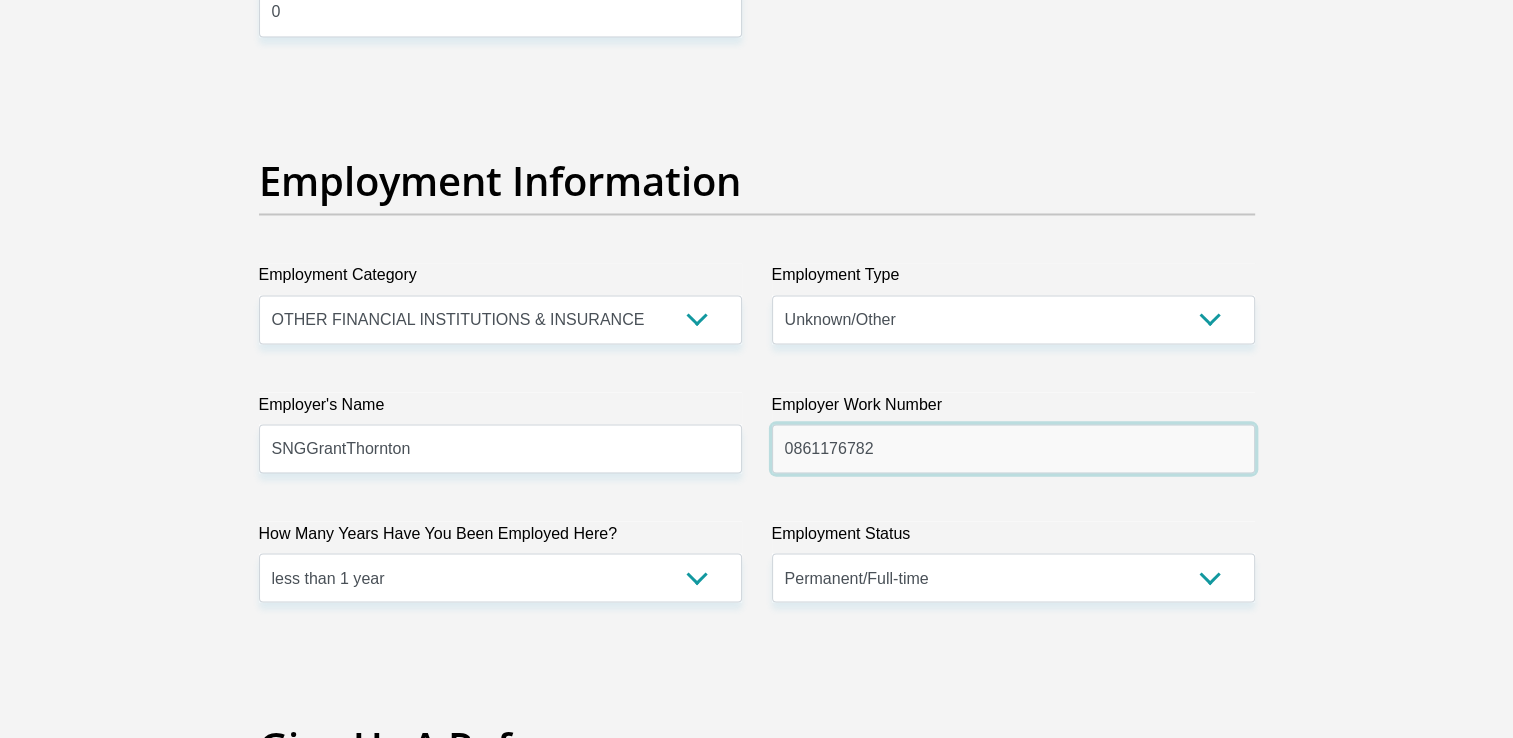 type on "0711637683" 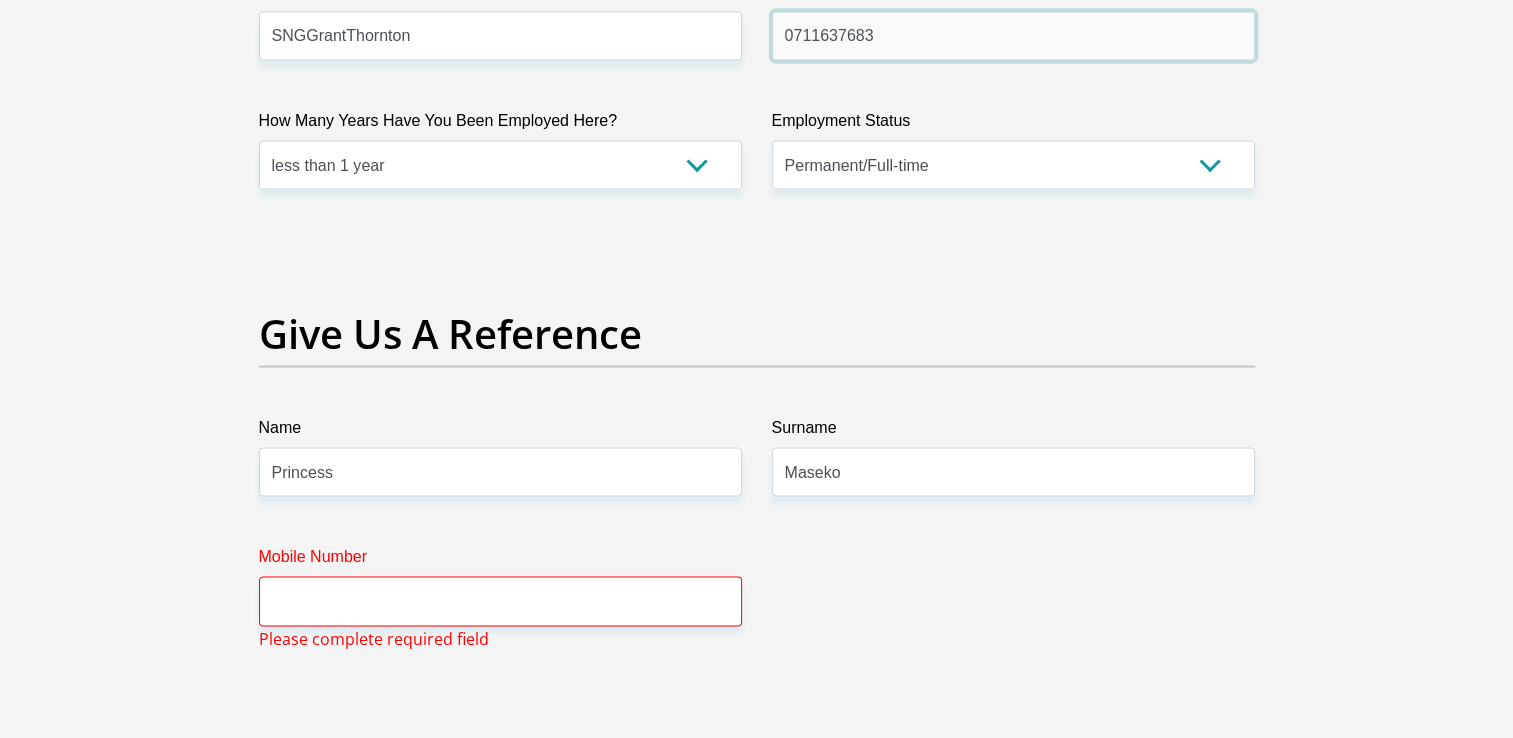 scroll, scrollTop: 3910, scrollLeft: 0, axis: vertical 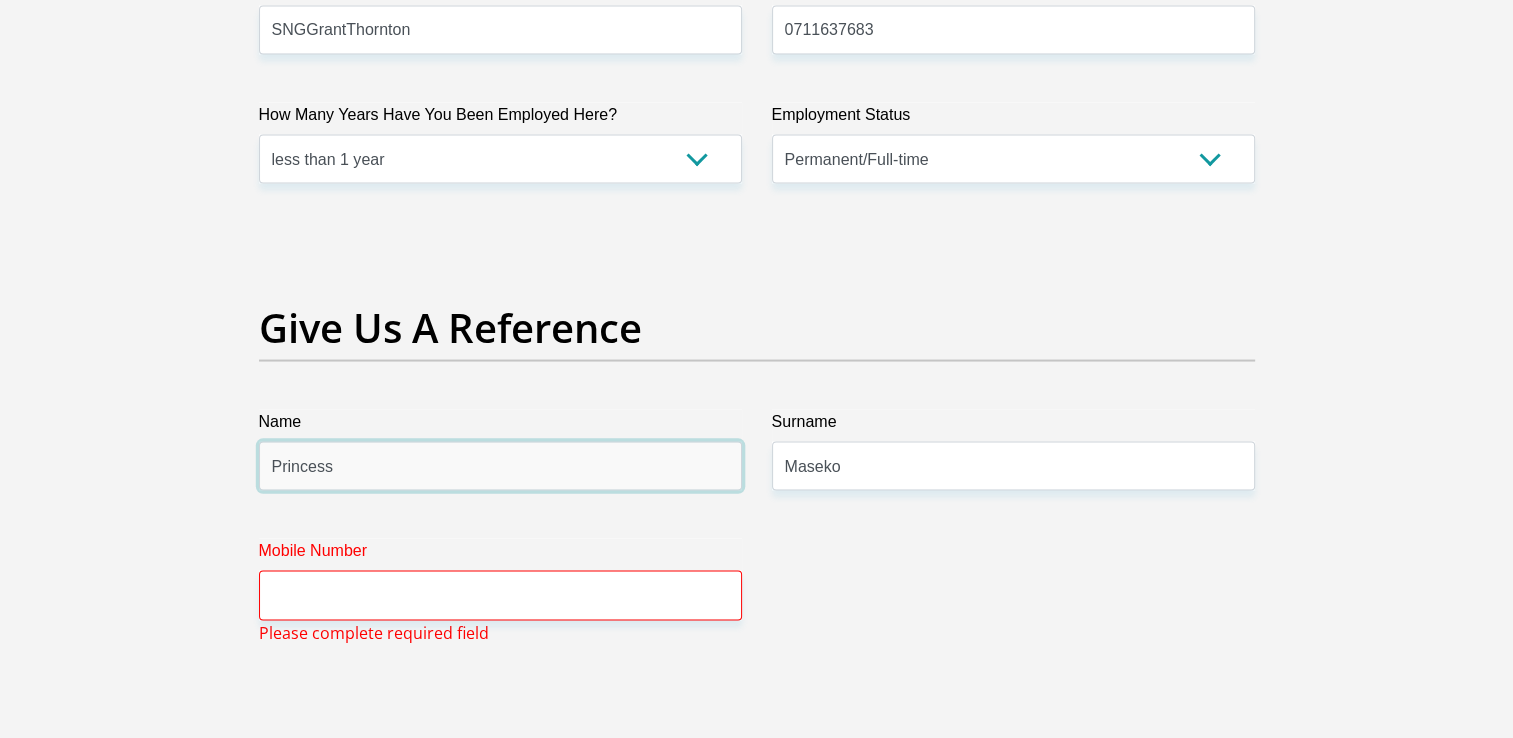 click on "Princess" at bounding box center (500, 466) 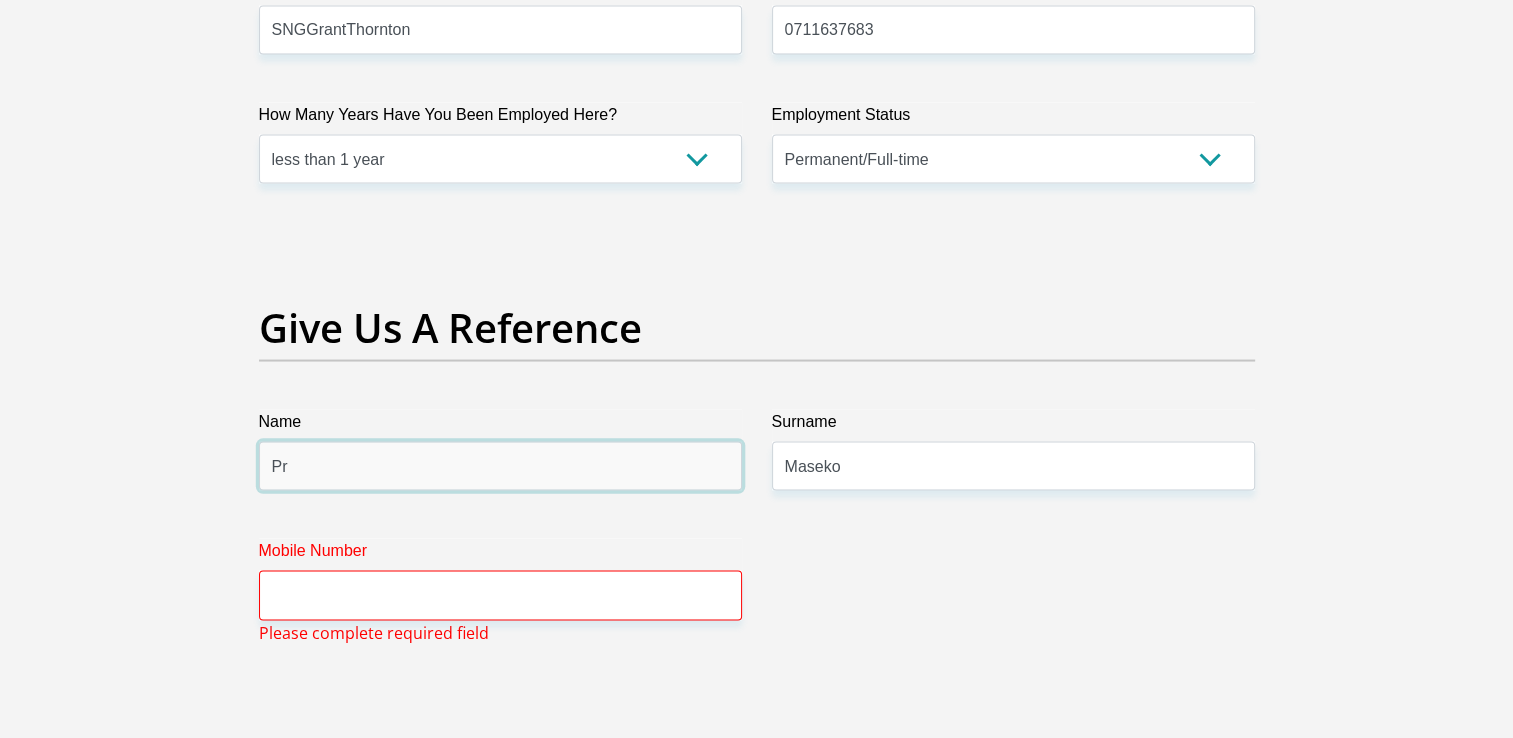 type on "P" 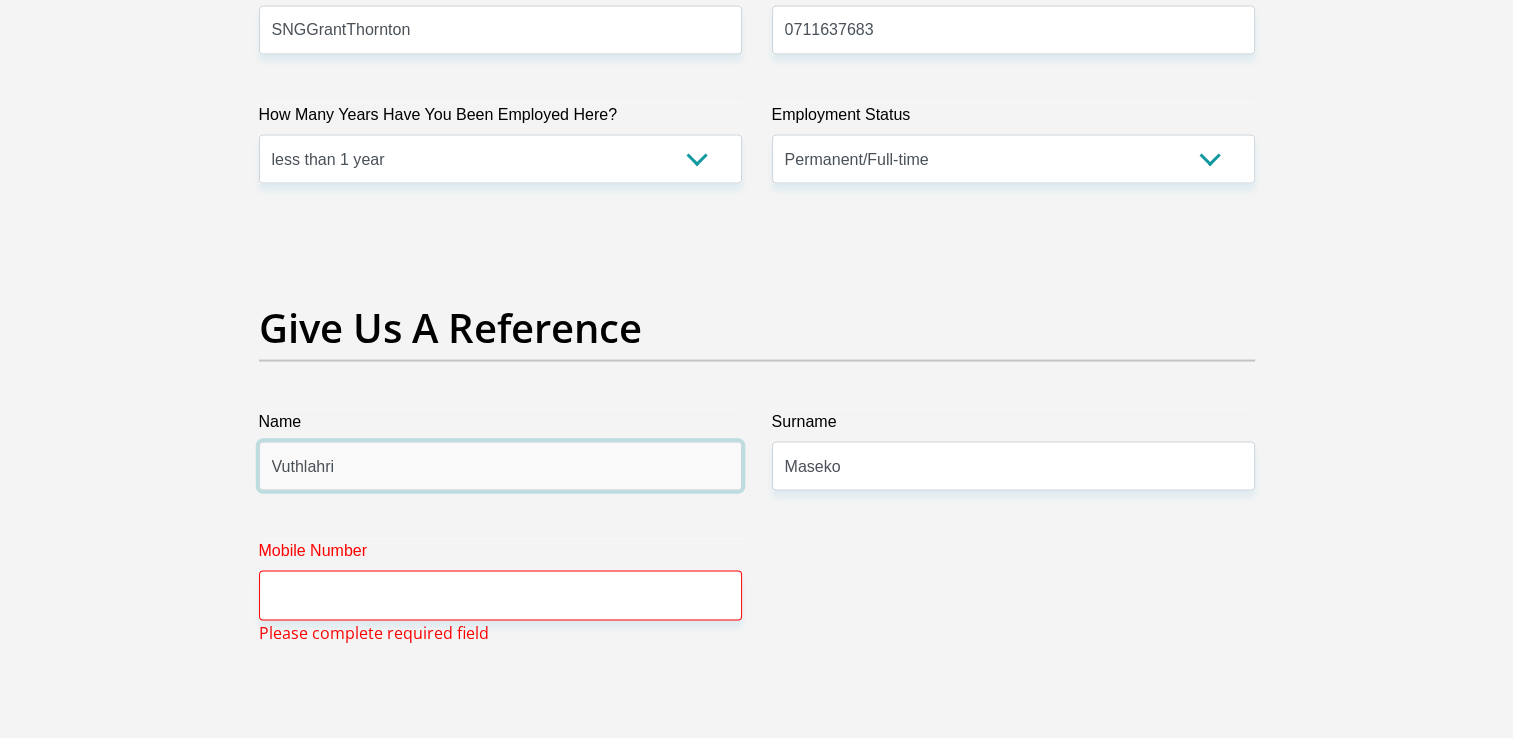 type on "Vuthlahri" 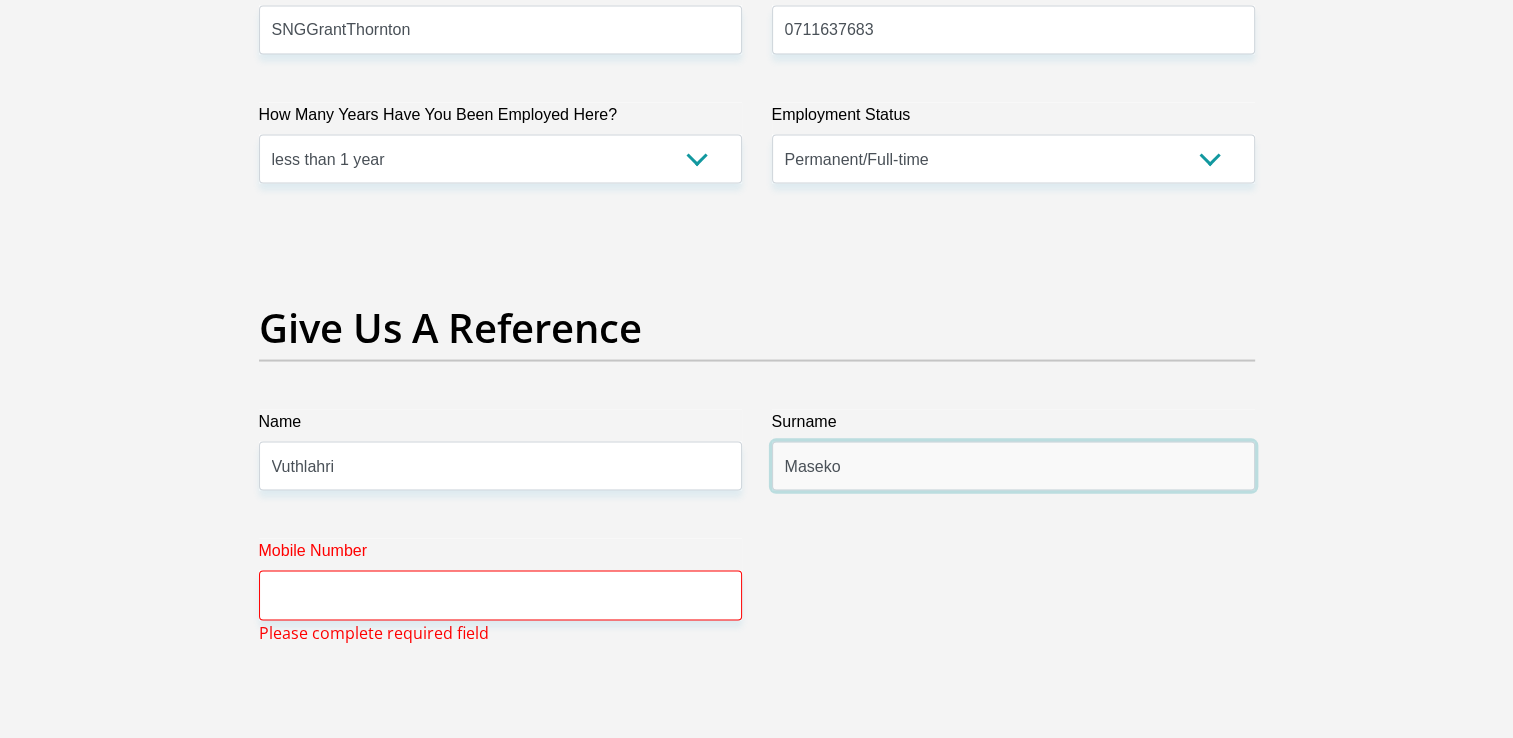 drag, startPoint x: 864, startPoint y: 474, endPoint x: 647, endPoint y: 470, distance: 217.03687 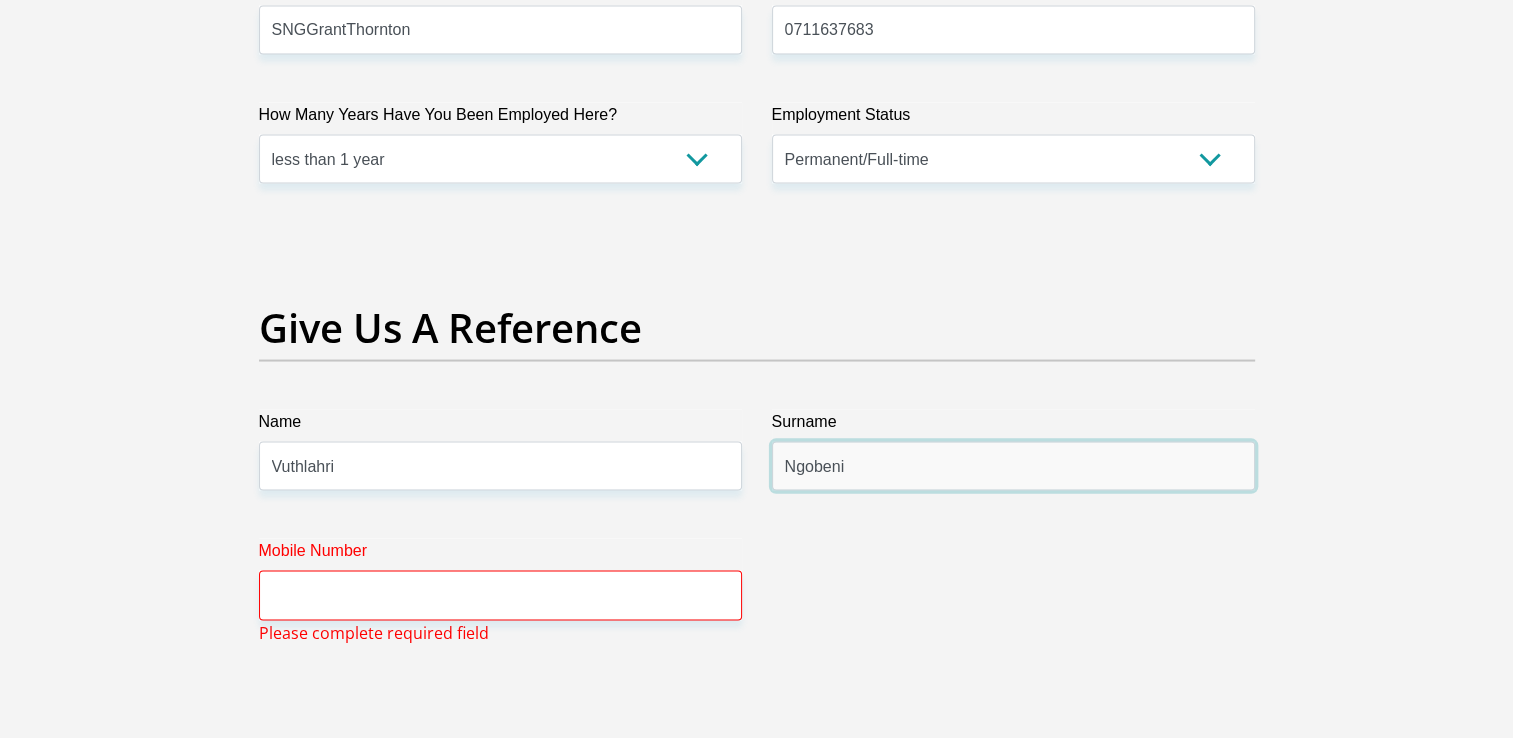 type on "Ngobeni" 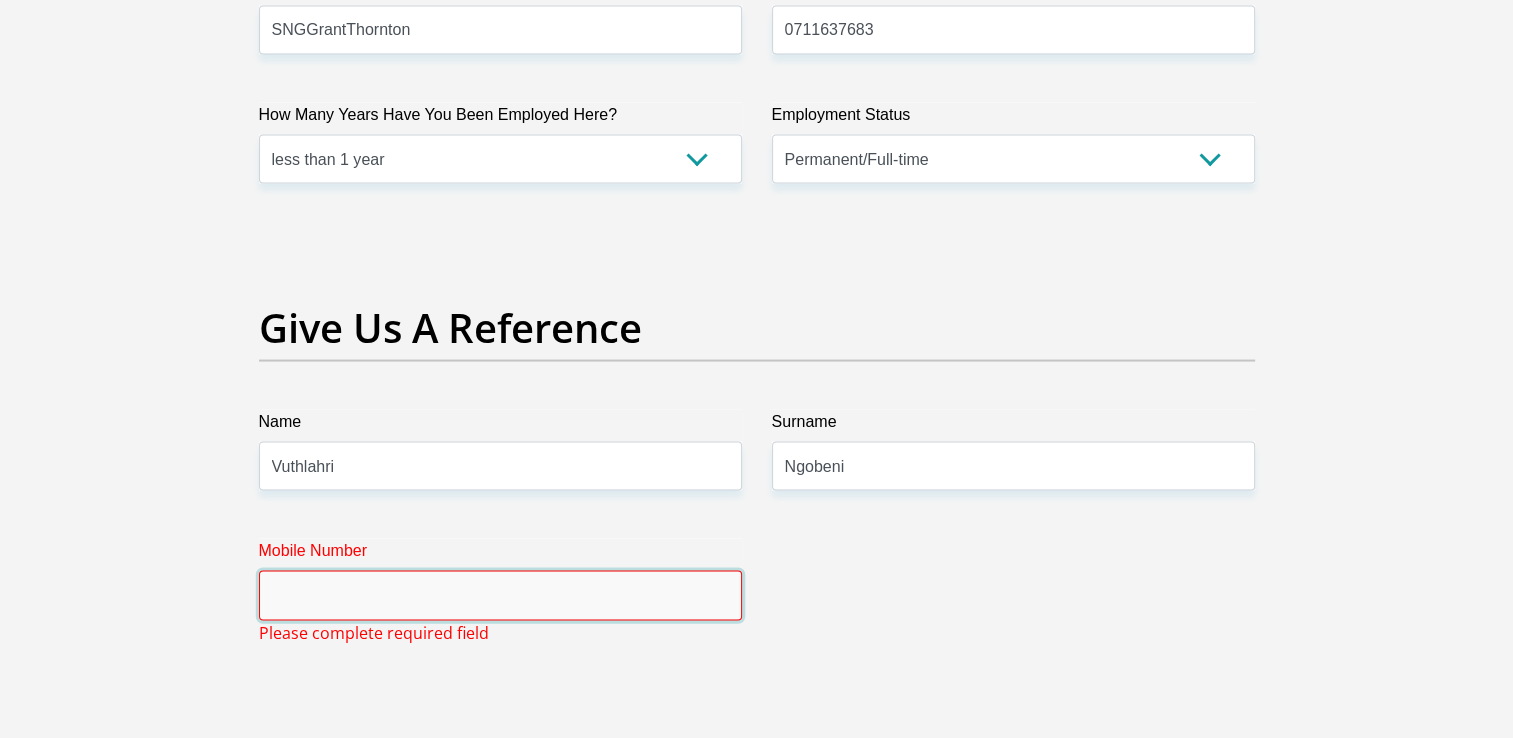 click on "Mobile Number" at bounding box center [500, 595] 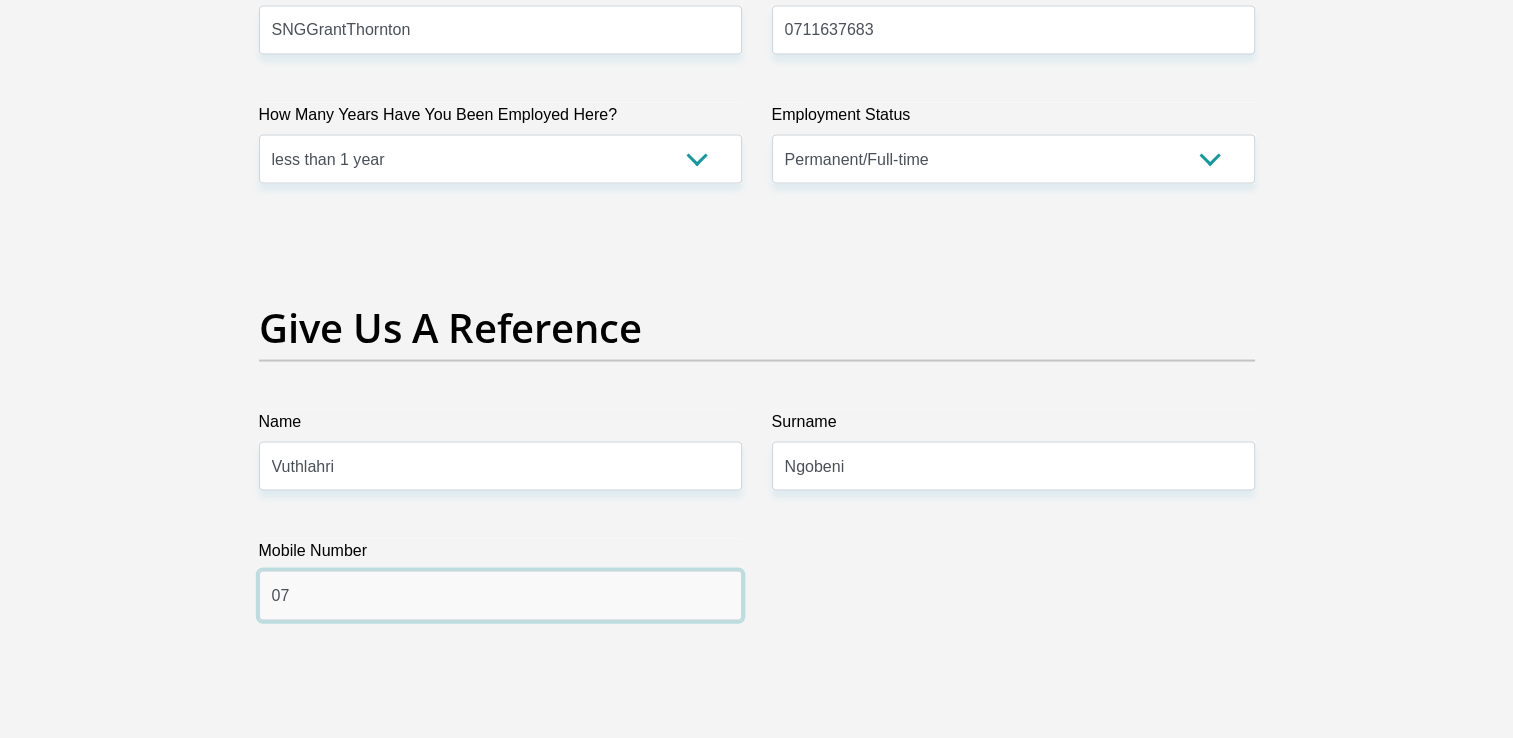 type on "0734417242" 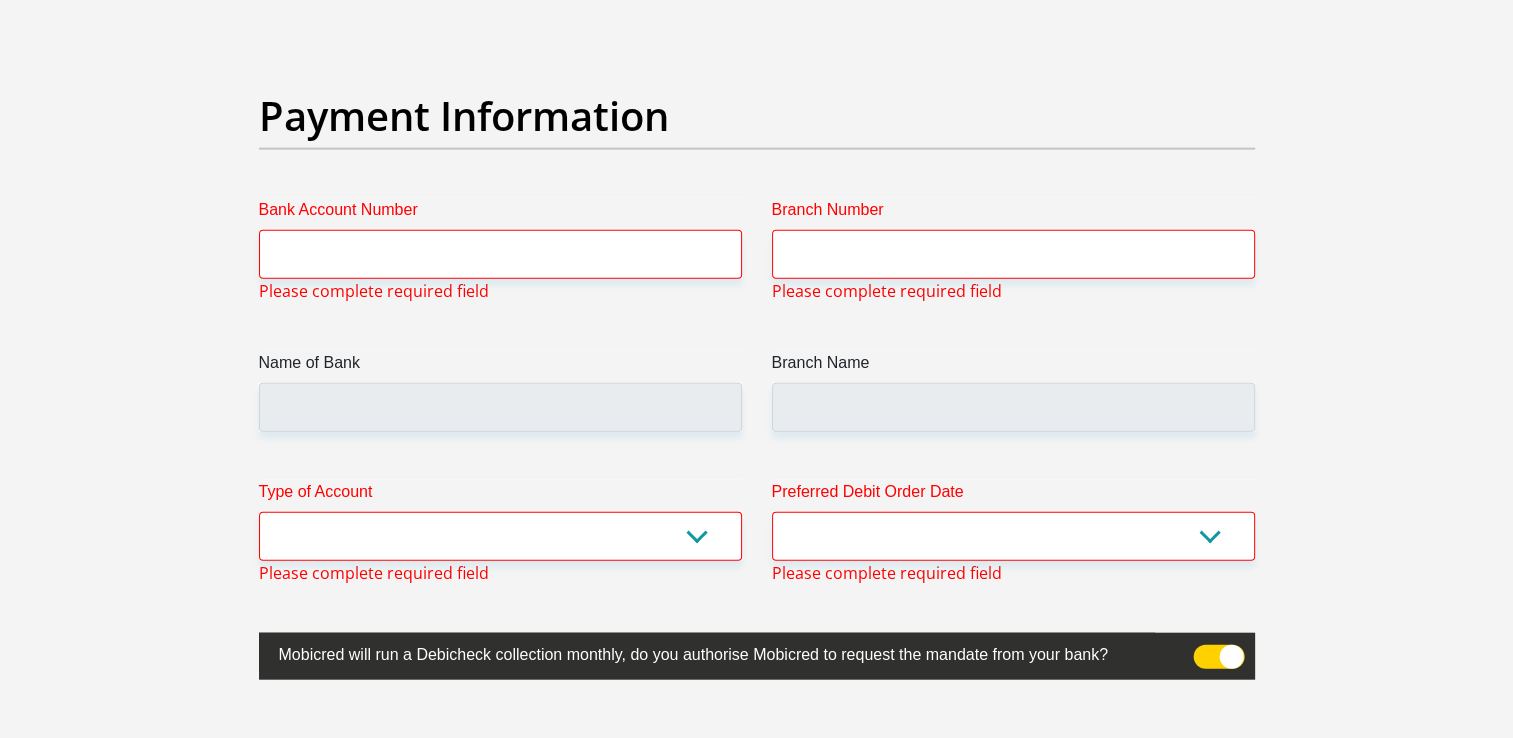 scroll, scrollTop: 4560, scrollLeft: 0, axis: vertical 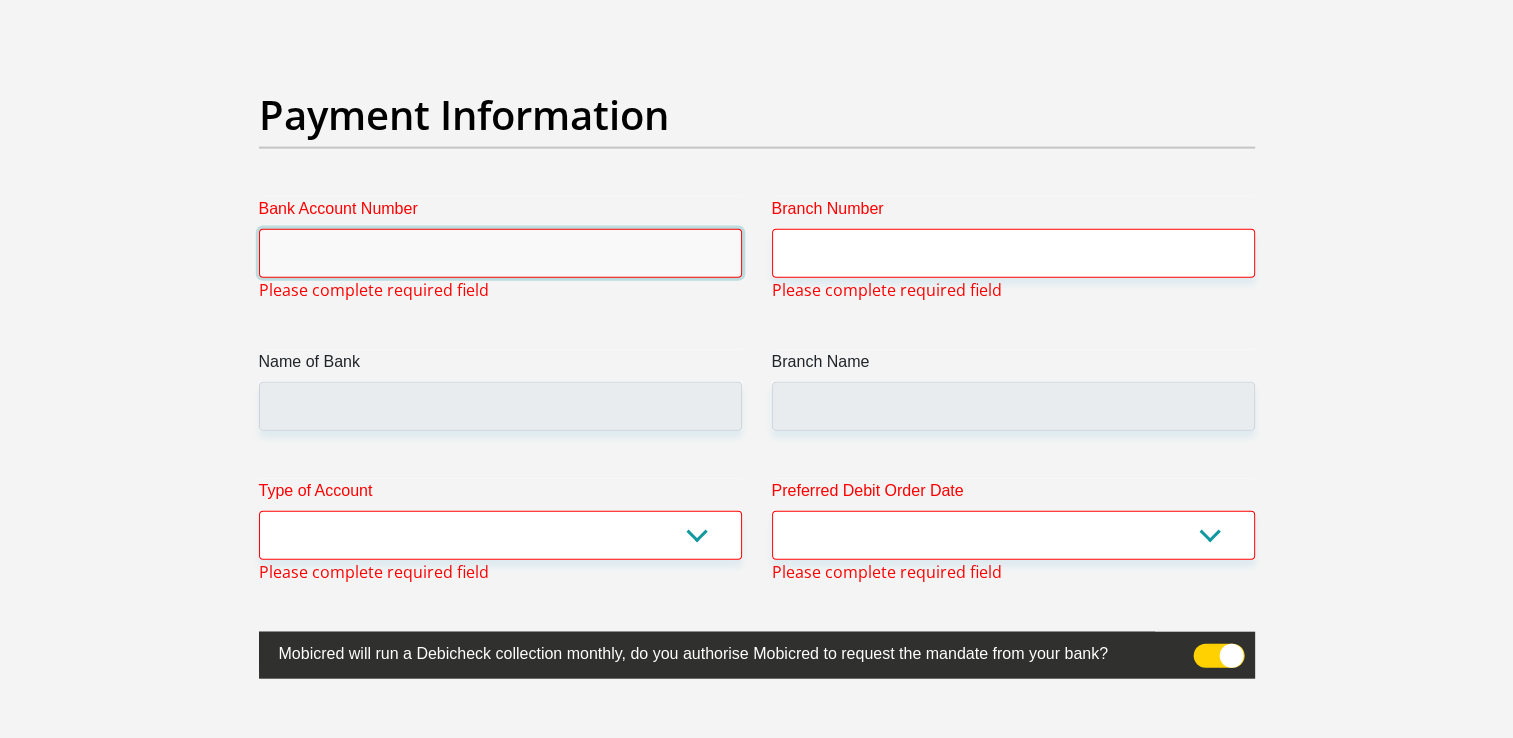 click on "Bank Account Number" at bounding box center [500, 253] 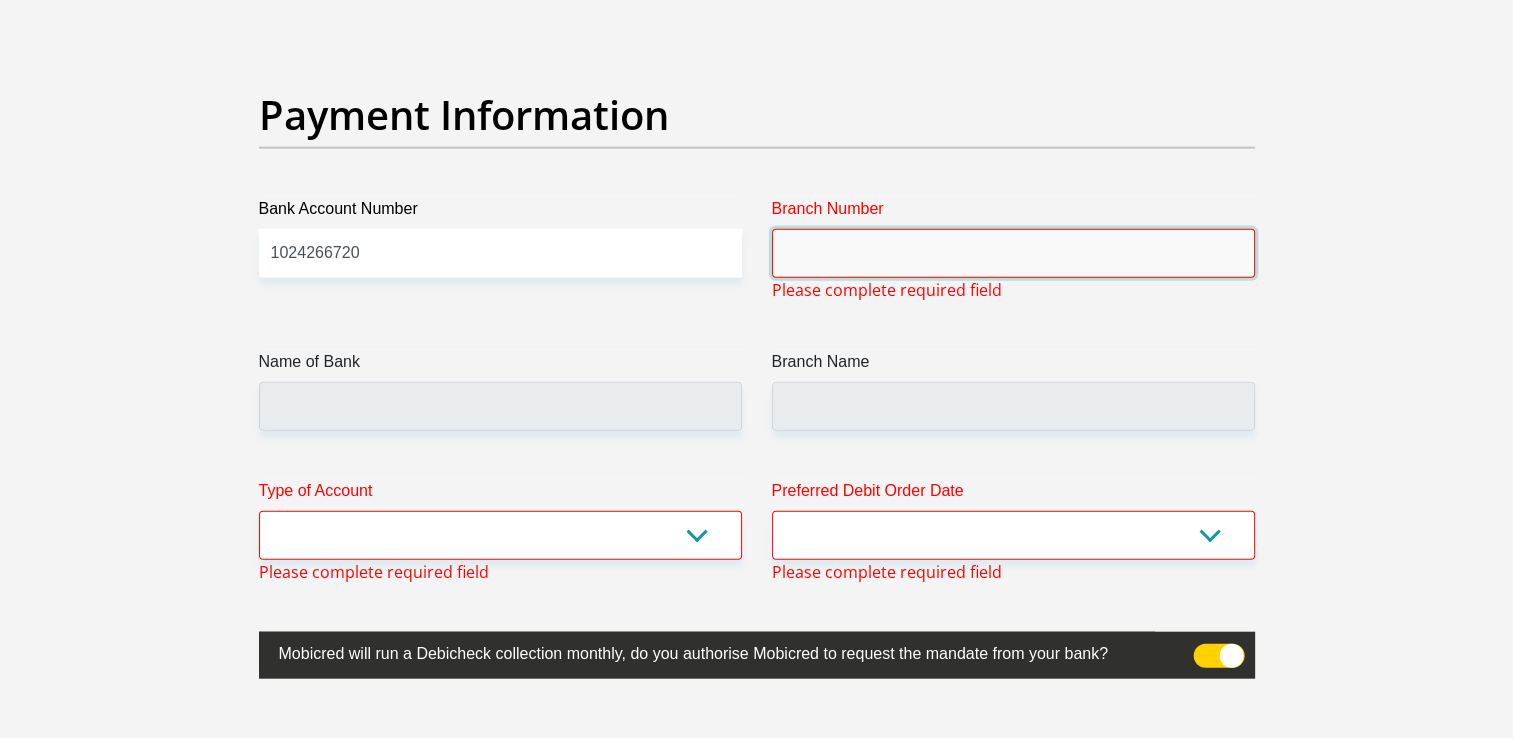 click on "Branch Number" at bounding box center [1013, 253] 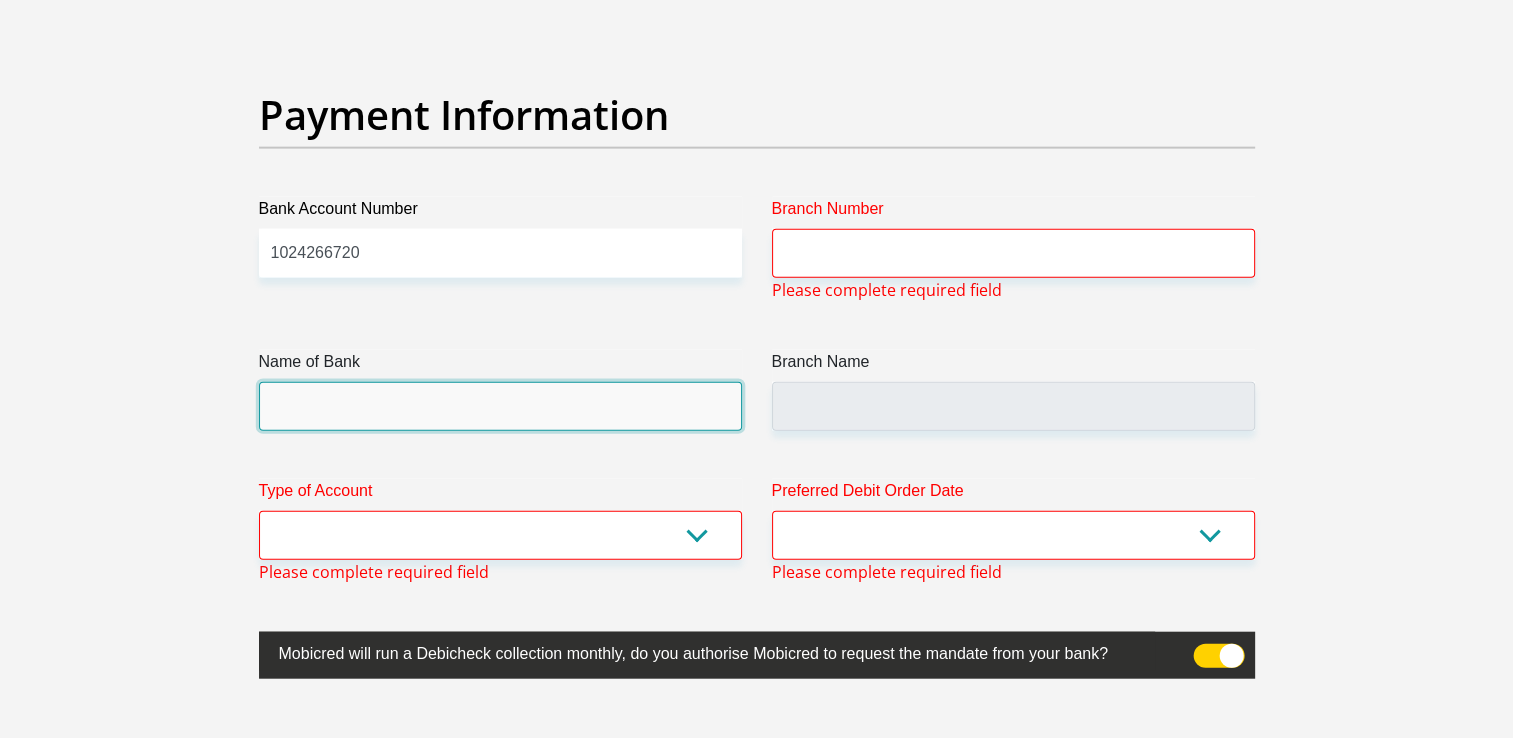 click on "Name of Bank" at bounding box center (500, 406) 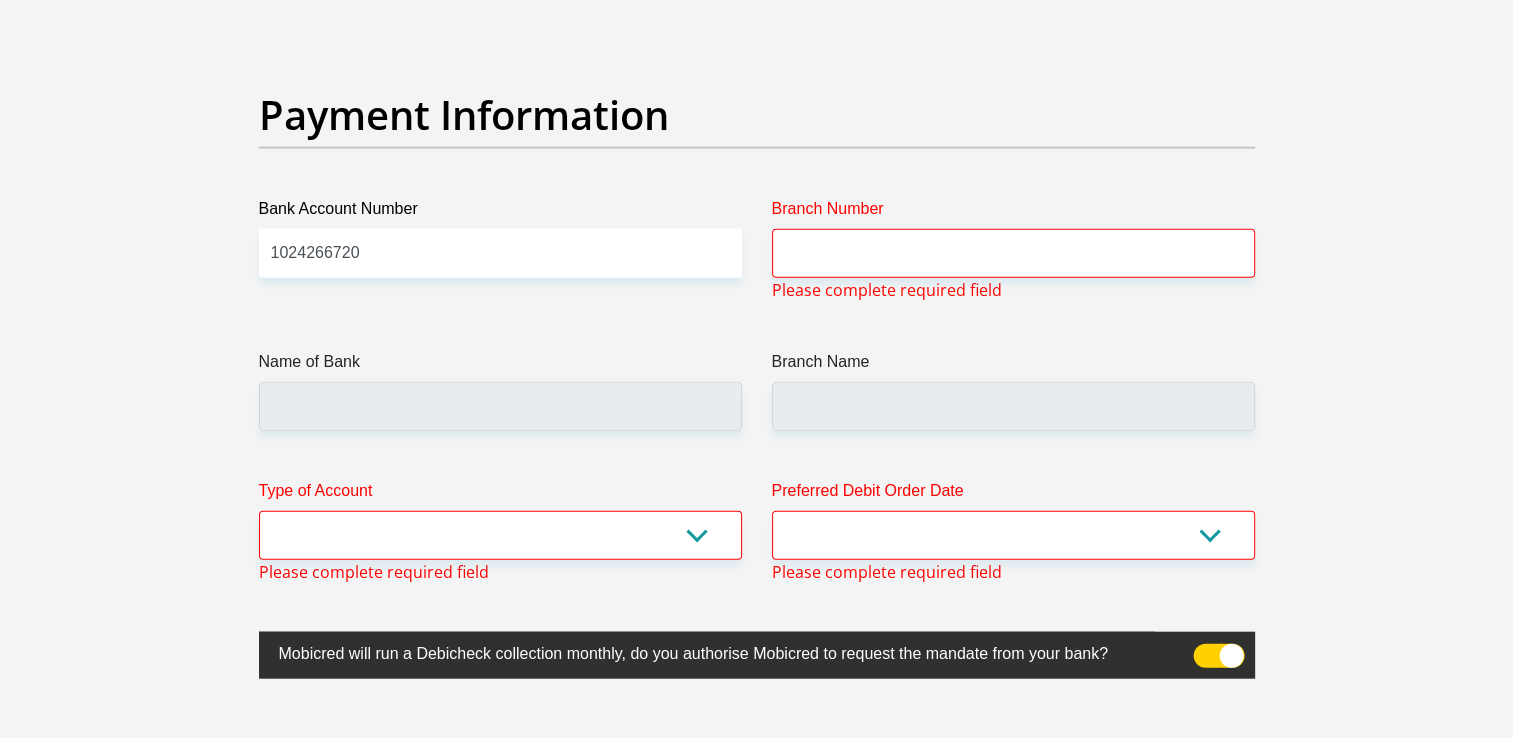 click on "Title
Mr
Ms
Mrs
Dr
[PERSON_NAME]
First Name
Princess
Surname
[PERSON_NAME]
ID Number
9904150216087
Please input valid ID number
Race
Black
Coloured
Indian
White
Other
Contact Number
0711637683
Please input valid contact number
Nationality
[GEOGRAPHIC_DATA]
[GEOGRAPHIC_DATA]
[GEOGRAPHIC_DATA]  [GEOGRAPHIC_DATA]  [GEOGRAPHIC_DATA]" at bounding box center (757, -945) 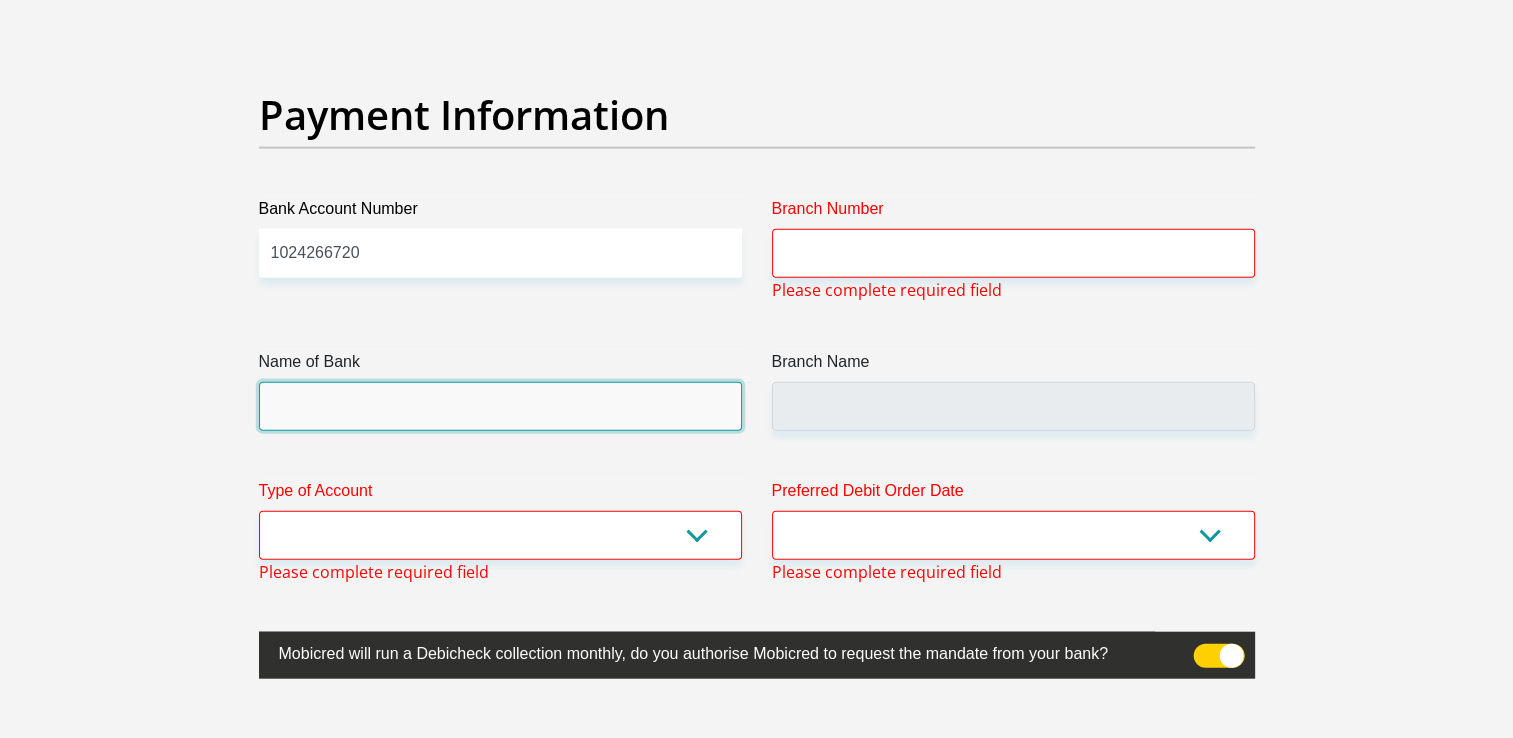 click on "Name of Bank" at bounding box center [500, 406] 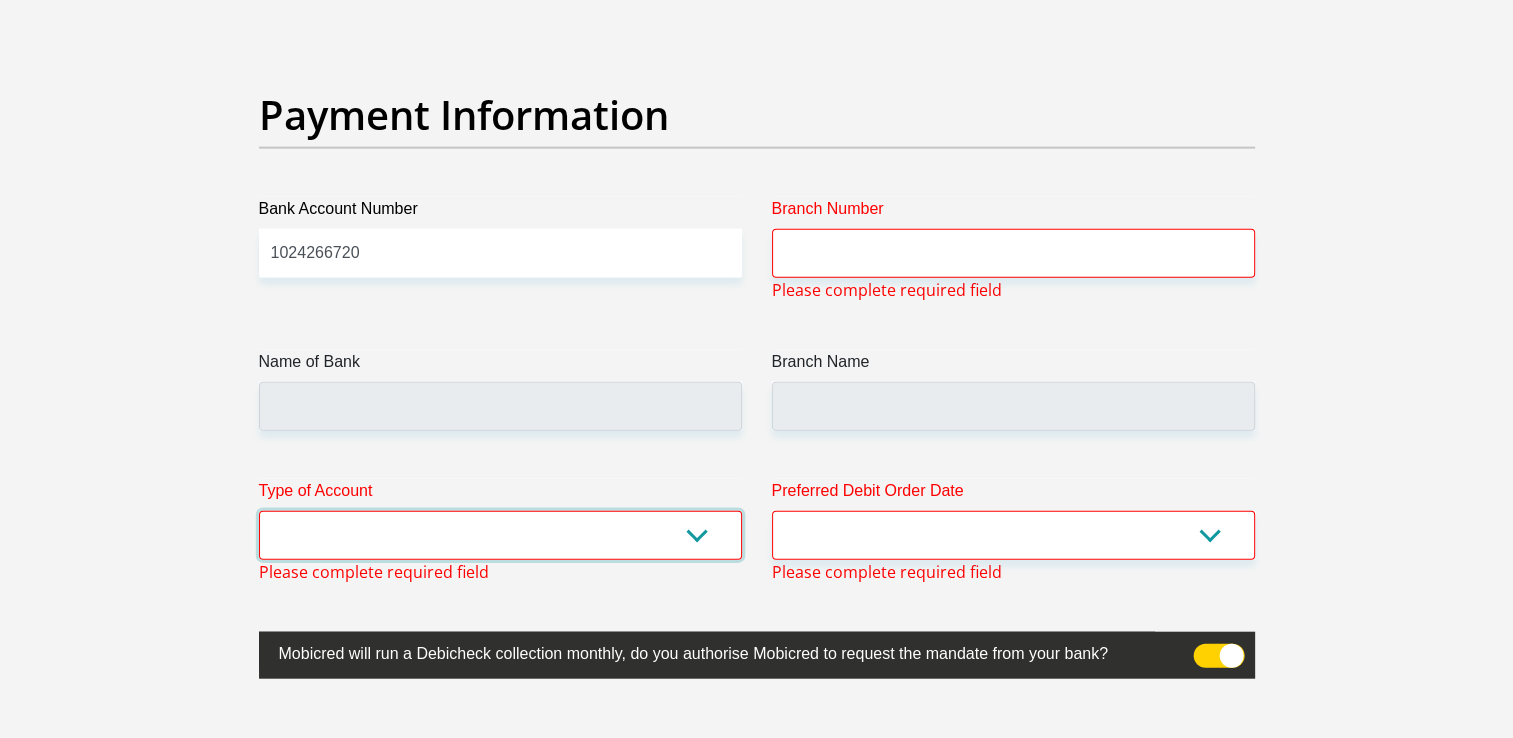 click on "Cheque
Savings" at bounding box center [500, 535] 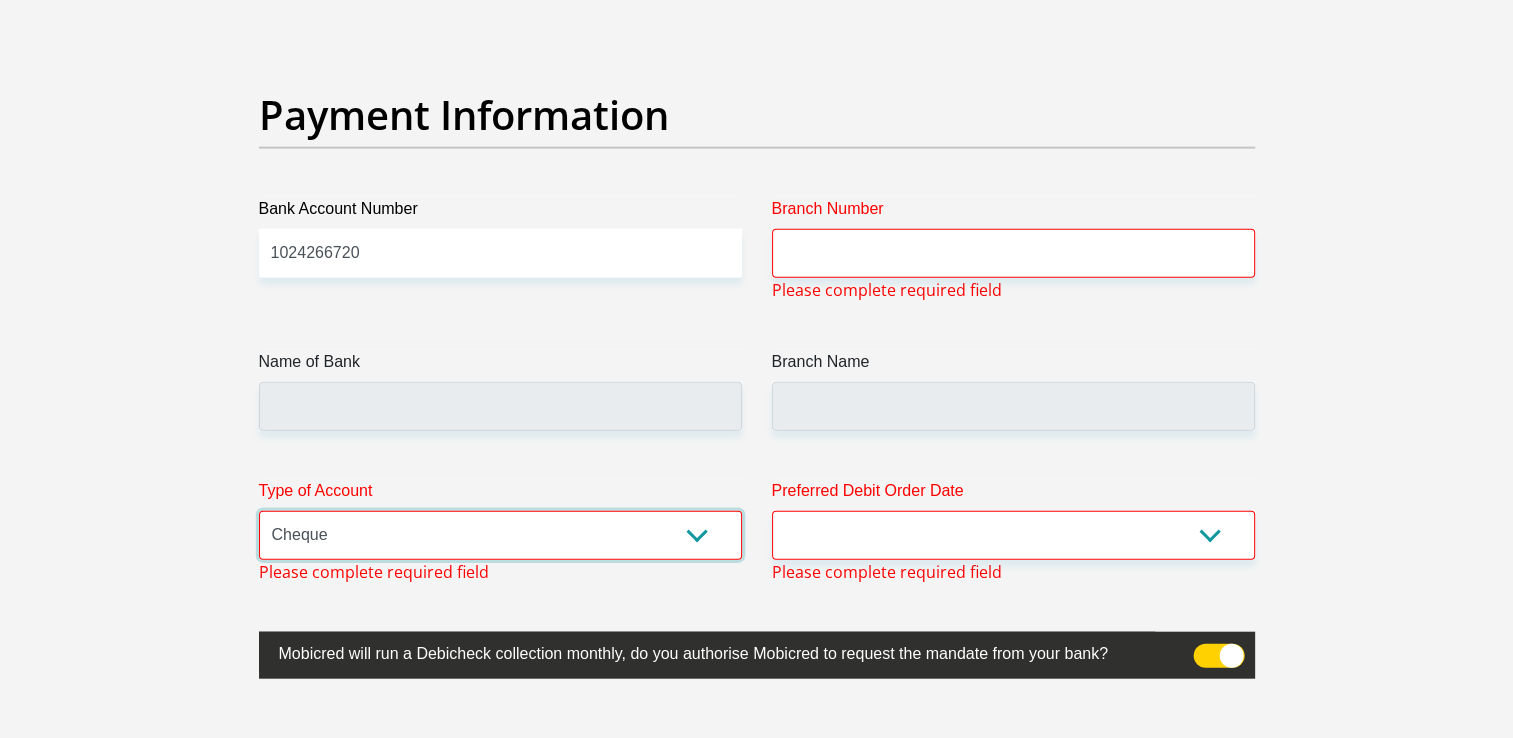 click on "Cheque
Savings" at bounding box center (500, 535) 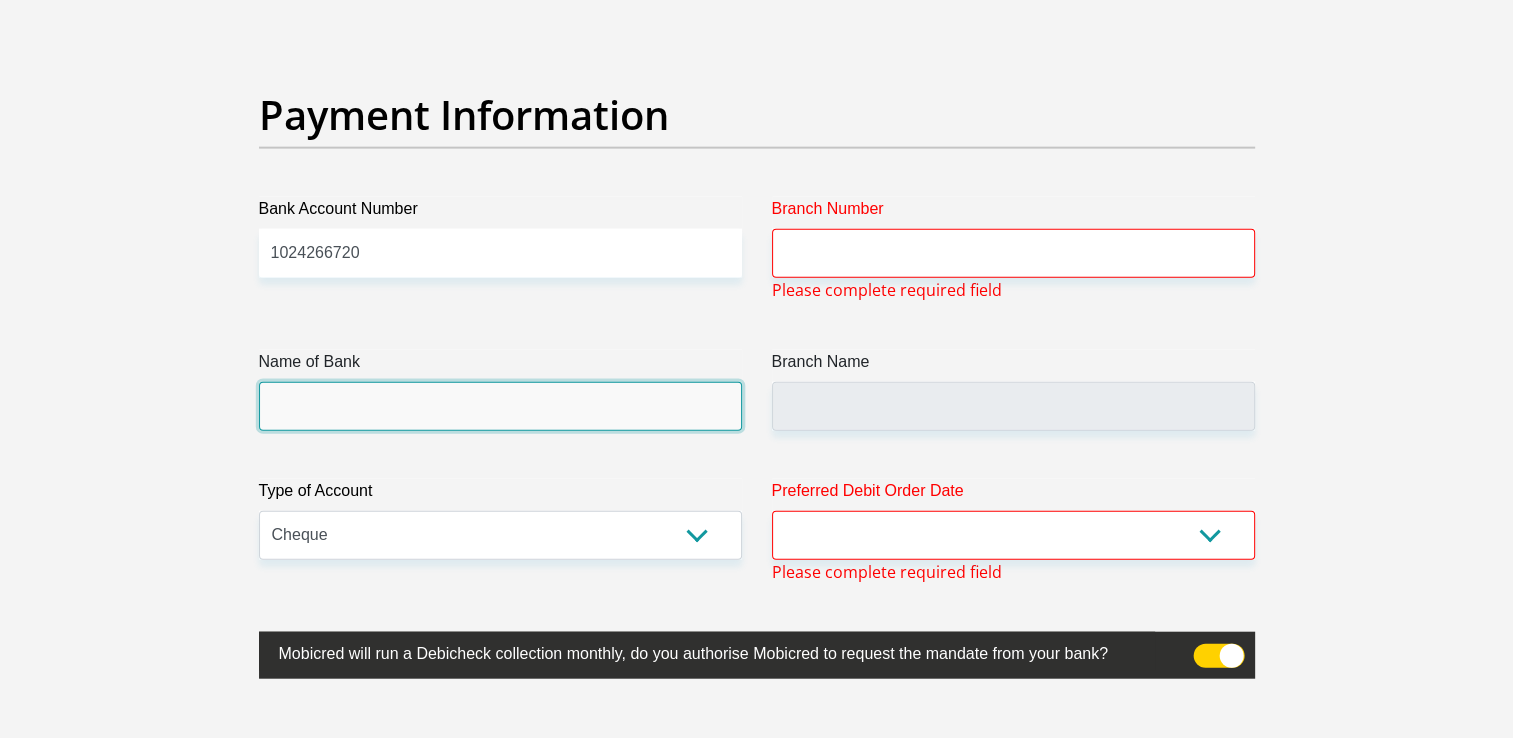 click on "Name of Bank" at bounding box center [500, 406] 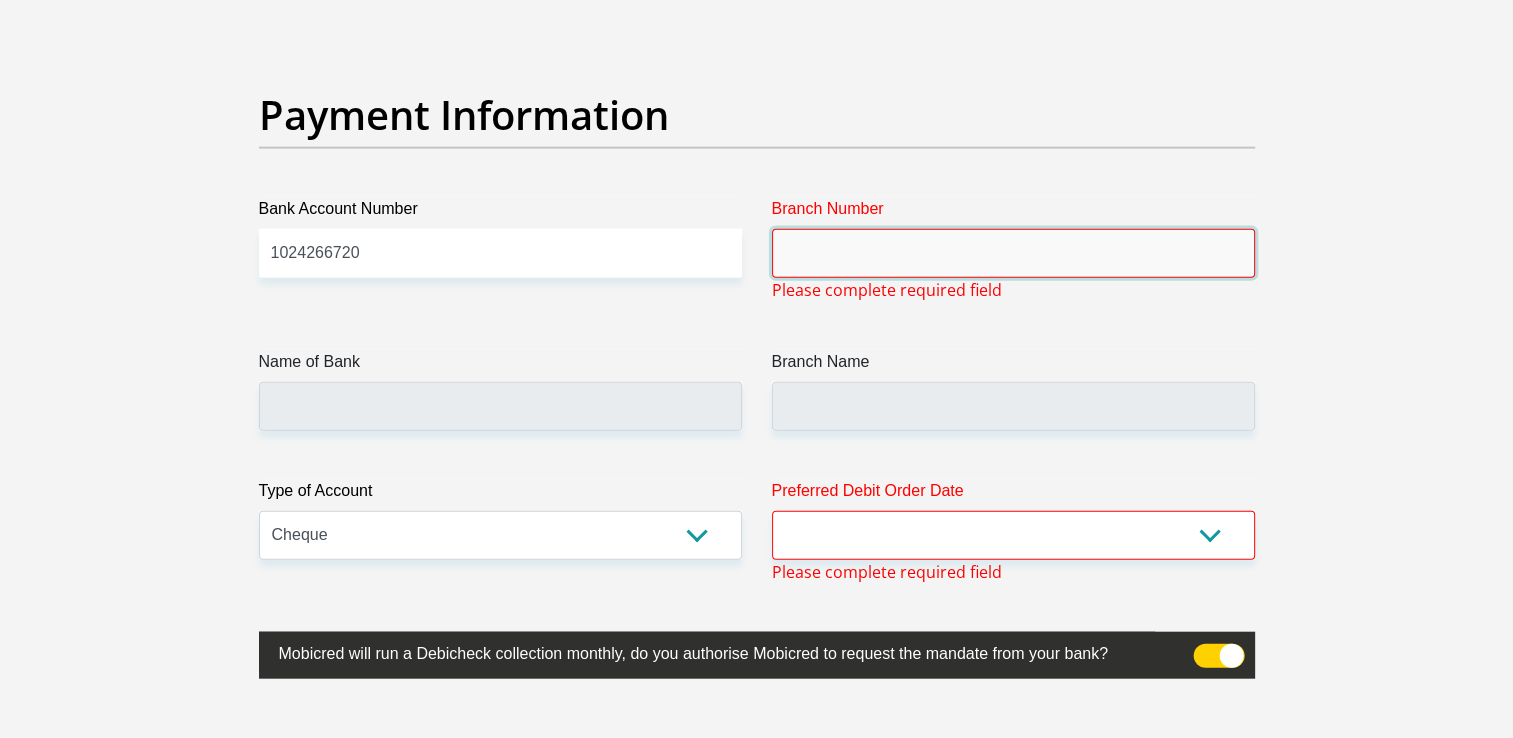 click on "Branch Number" at bounding box center [1013, 253] 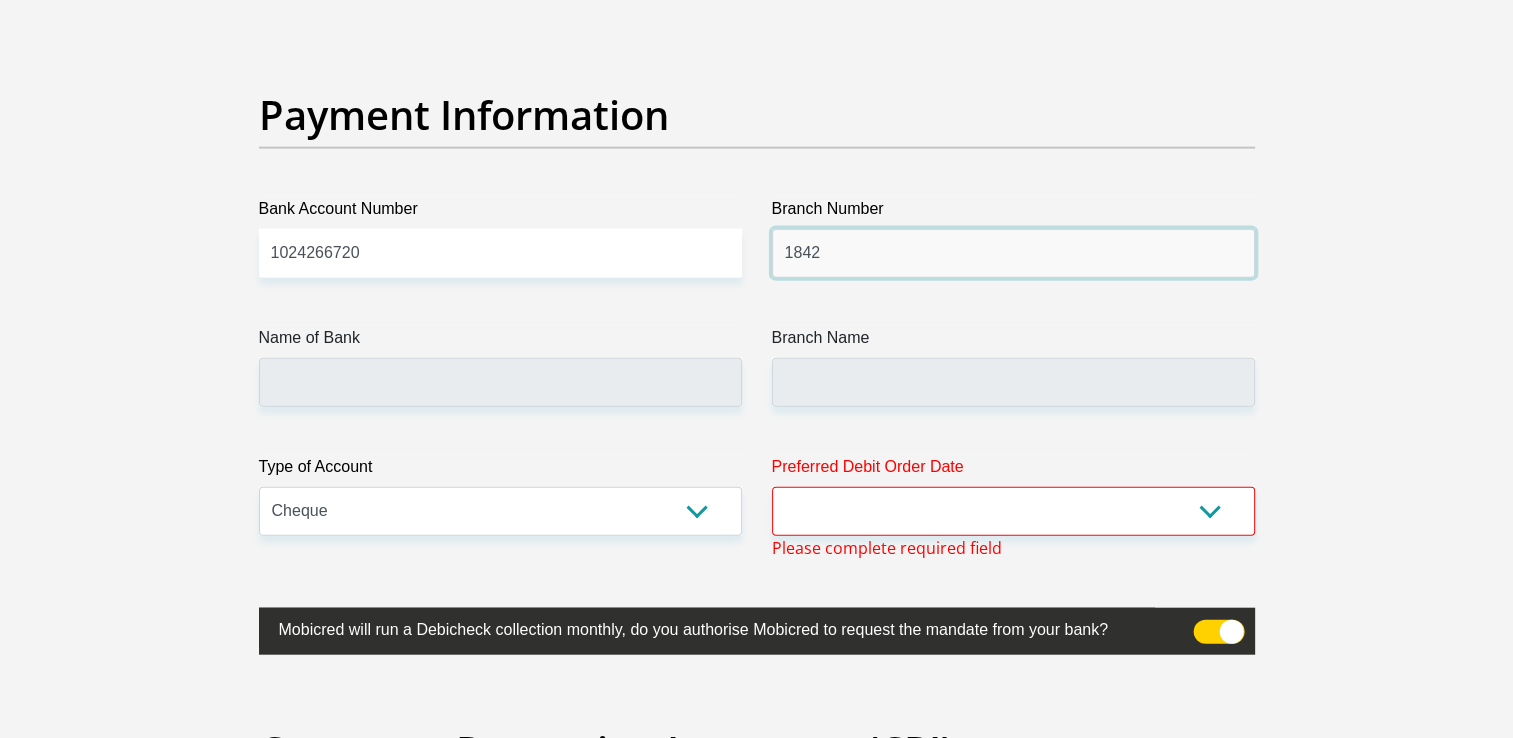 type on "1842" 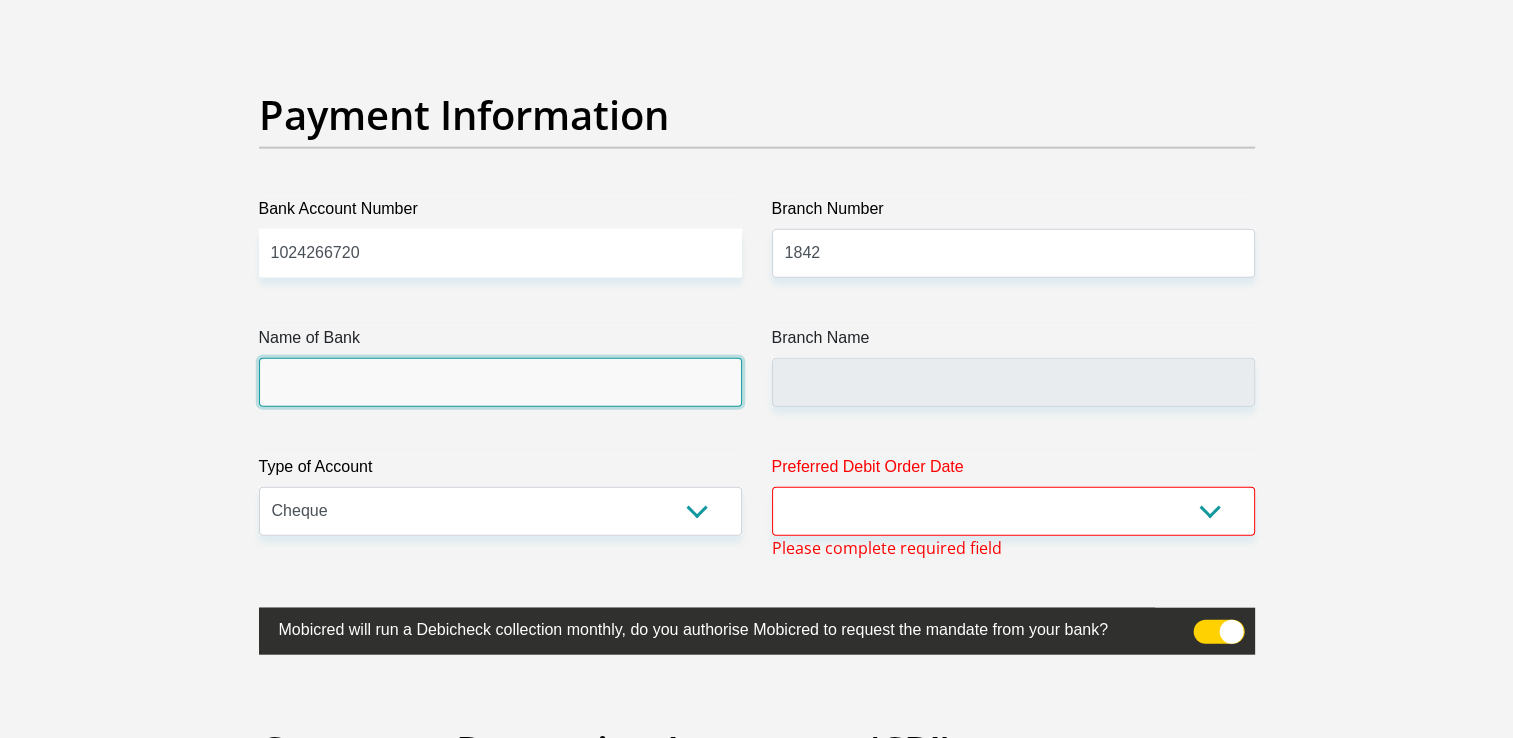 click on "Name of Bank" at bounding box center (500, 382) 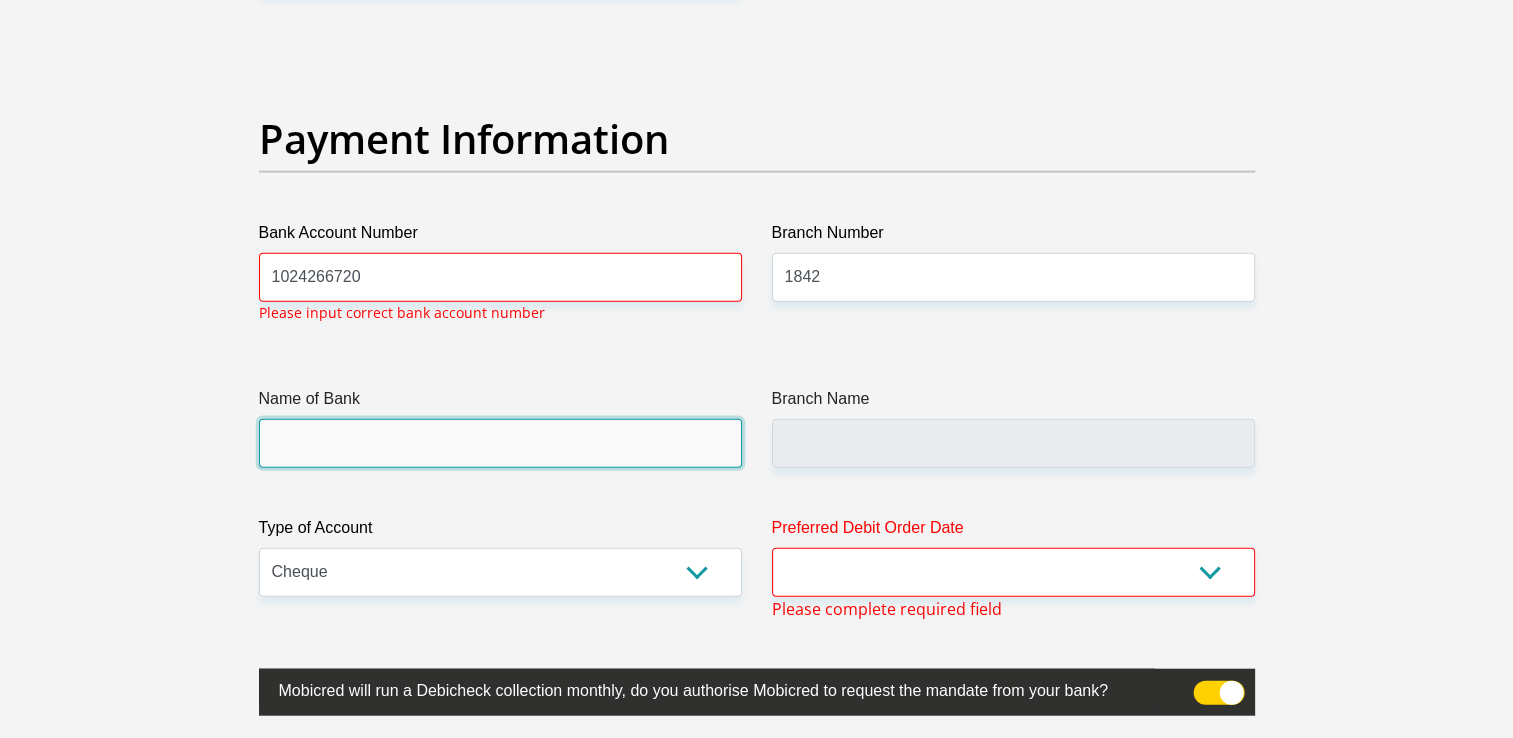scroll, scrollTop: 4535, scrollLeft: 0, axis: vertical 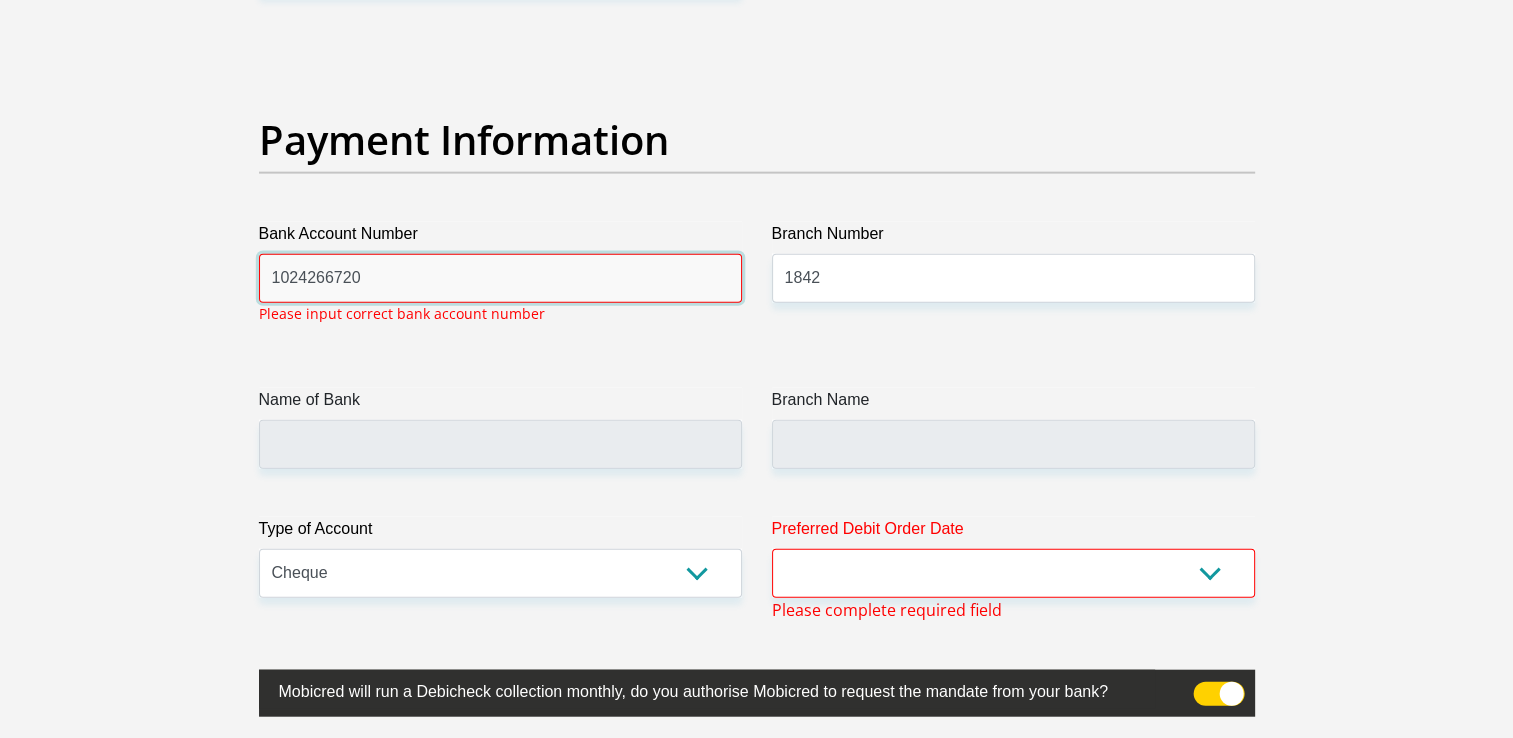 drag, startPoint x: 401, startPoint y: 266, endPoint x: 52, endPoint y: 237, distance: 350.2028 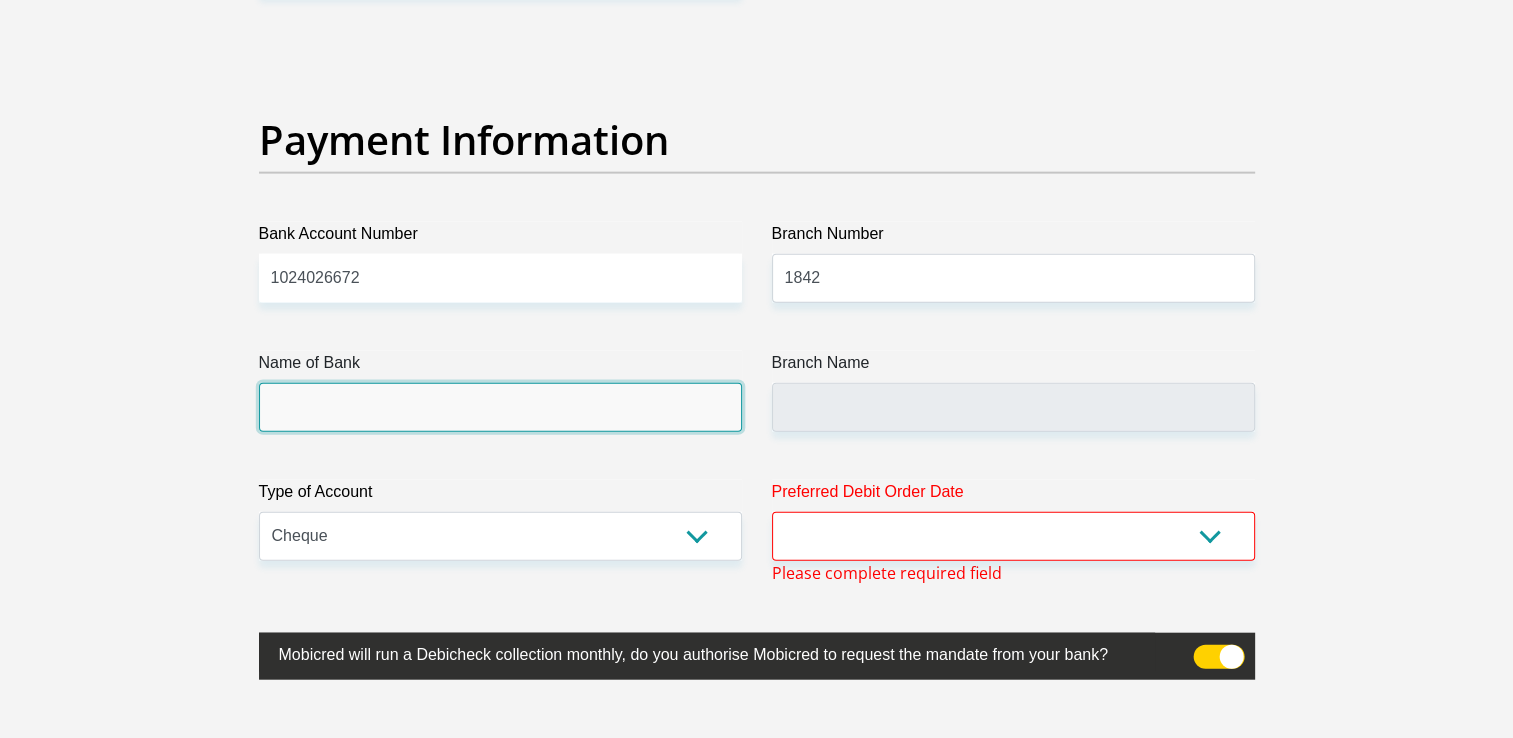 click on "Name of Bank" at bounding box center (500, 407) 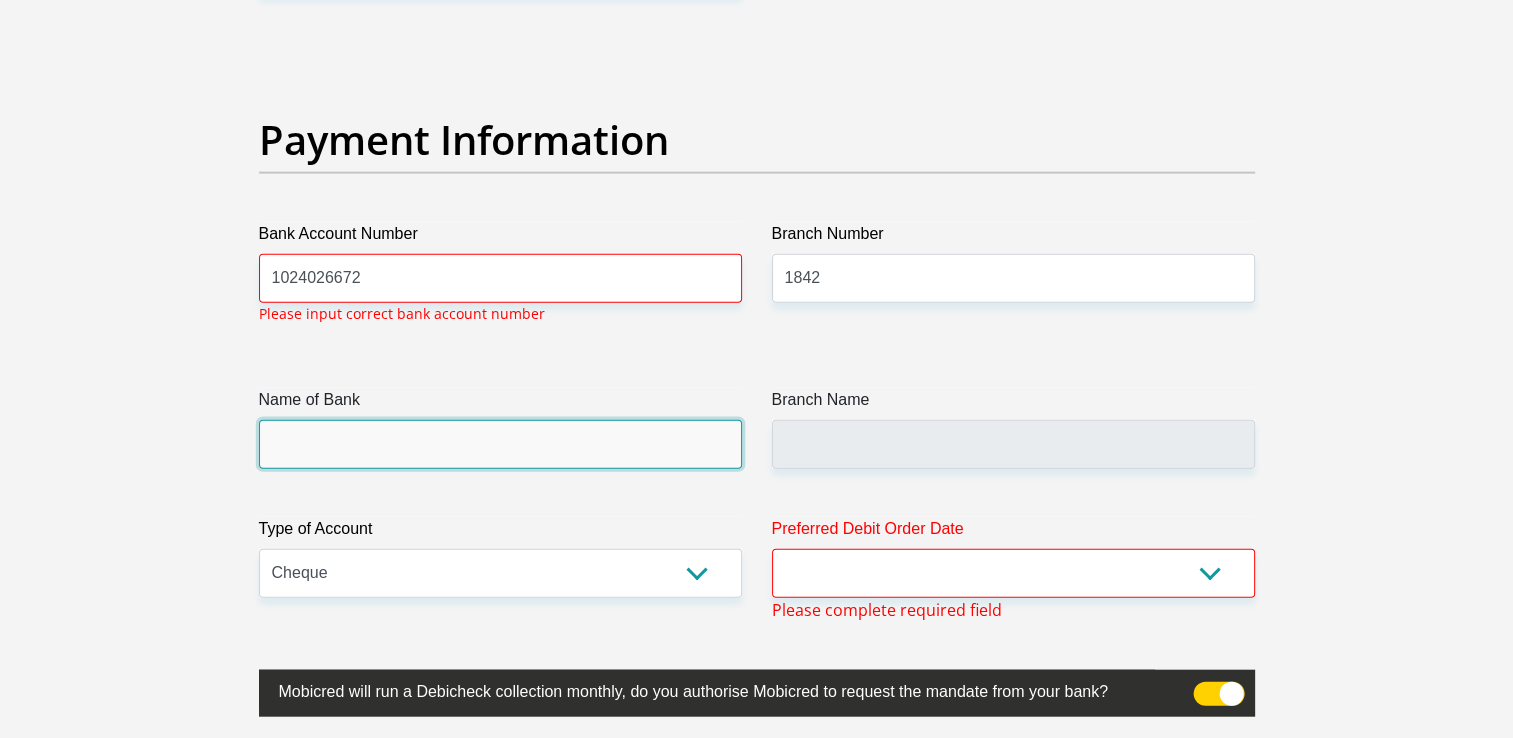 click on "Name of Bank" at bounding box center (500, 444) 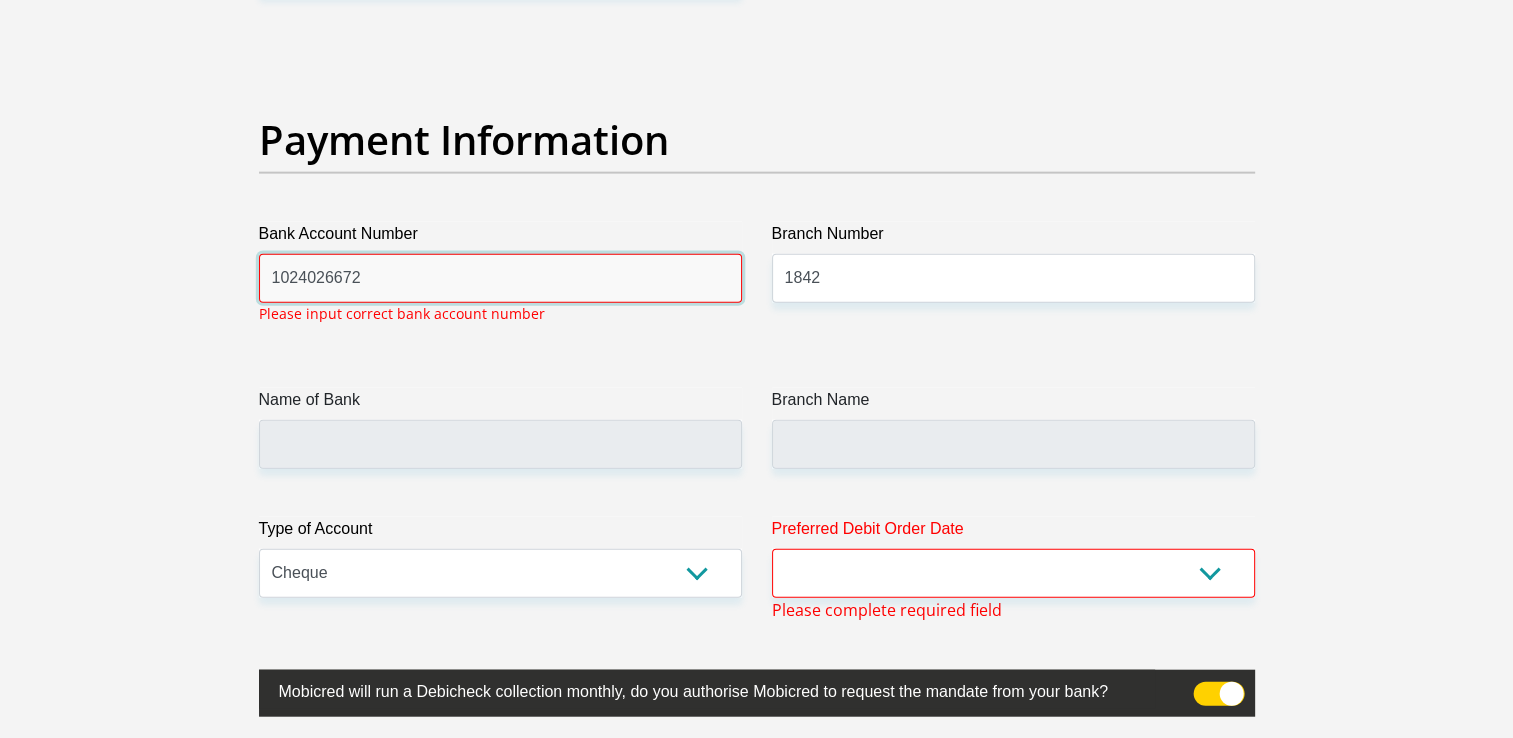 click on "1024026672" at bounding box center [500, 278] 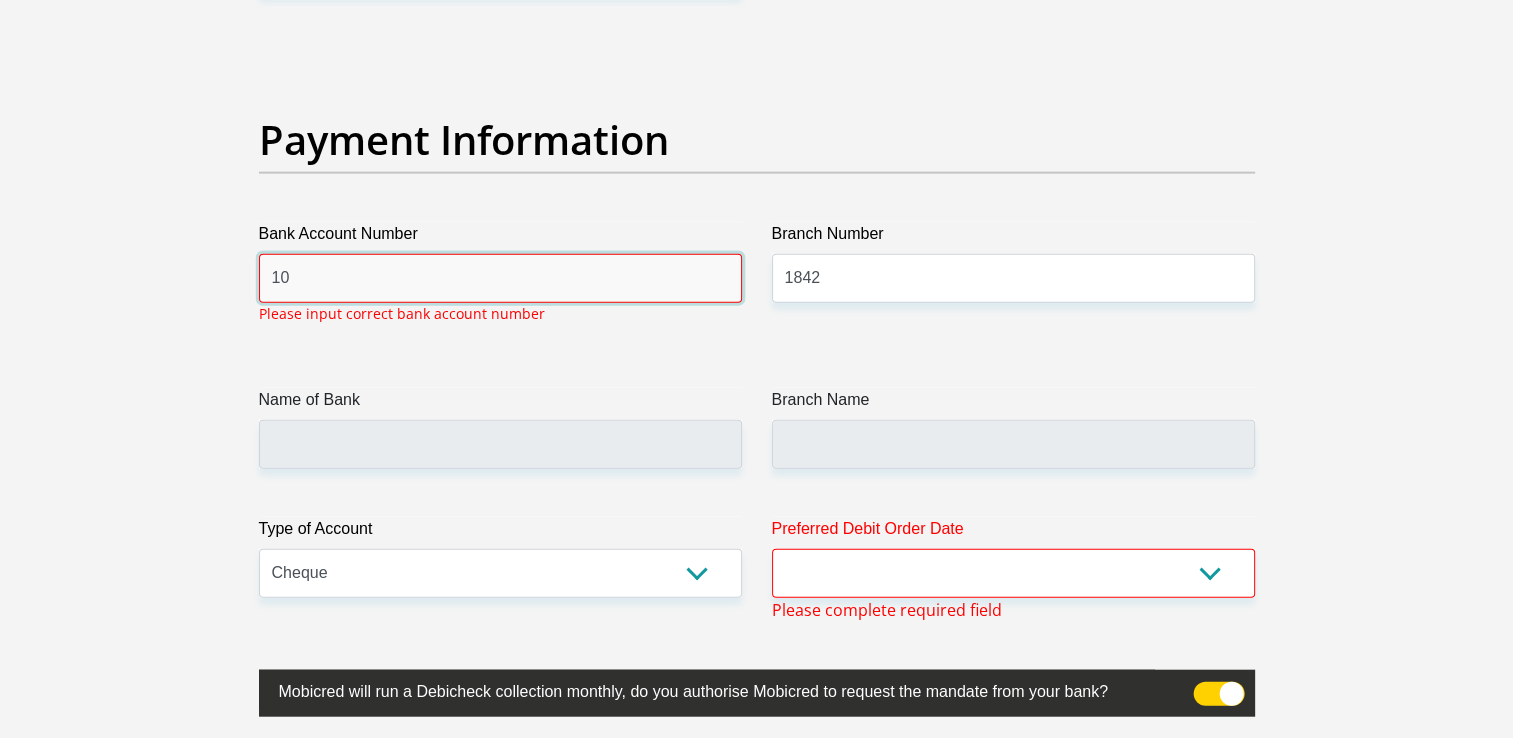 type on "1" 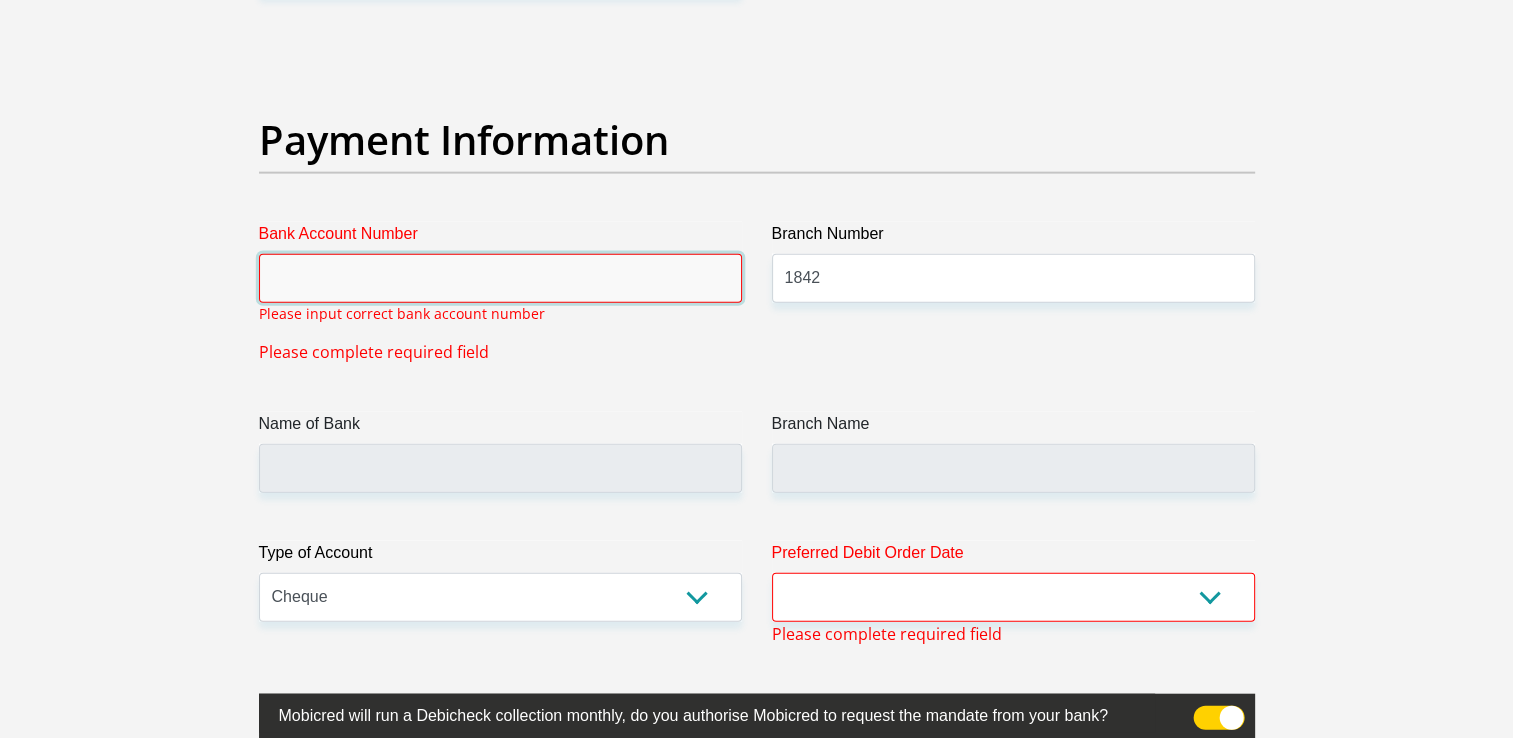 type 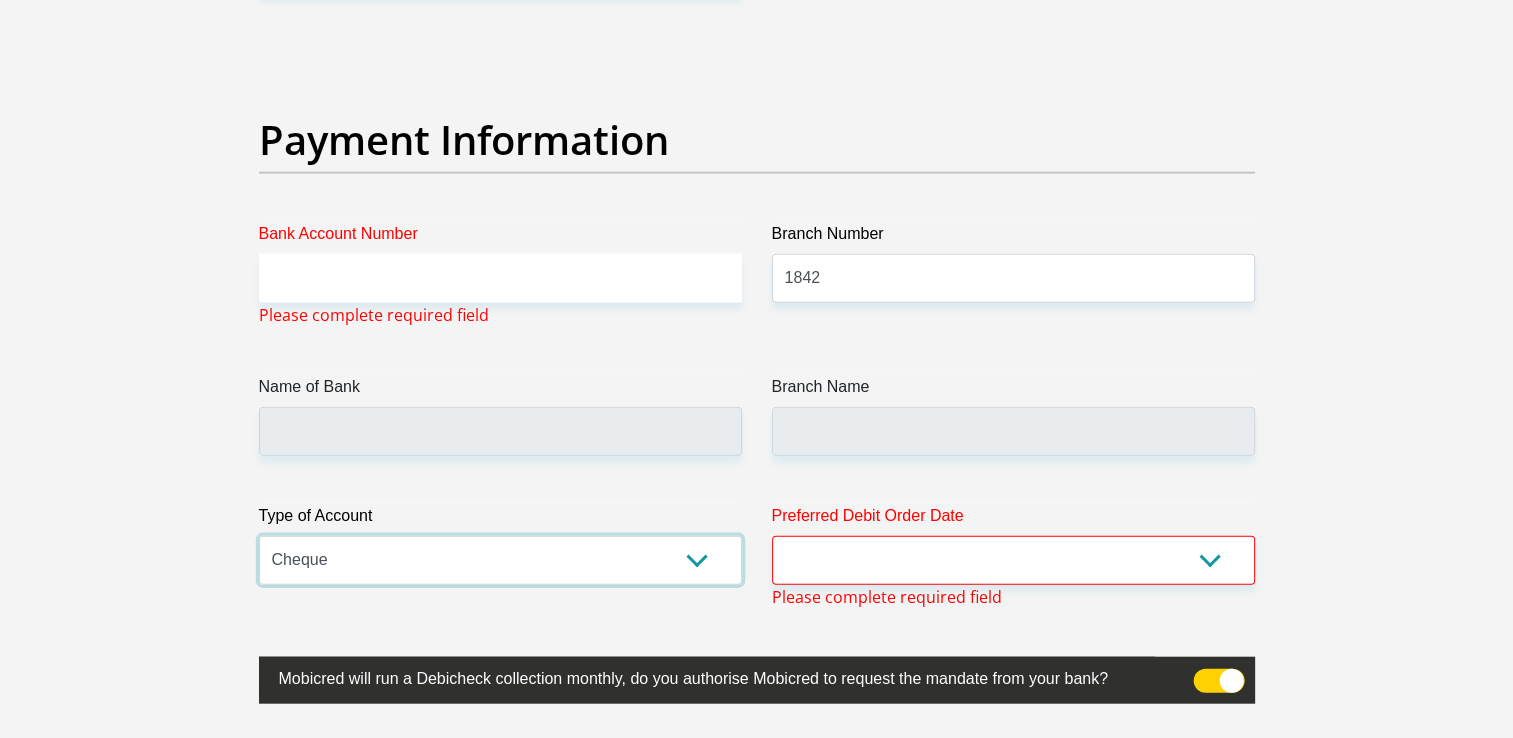 click on "Type of Account
Cheque
Savings" at bounding box center [500, 556] 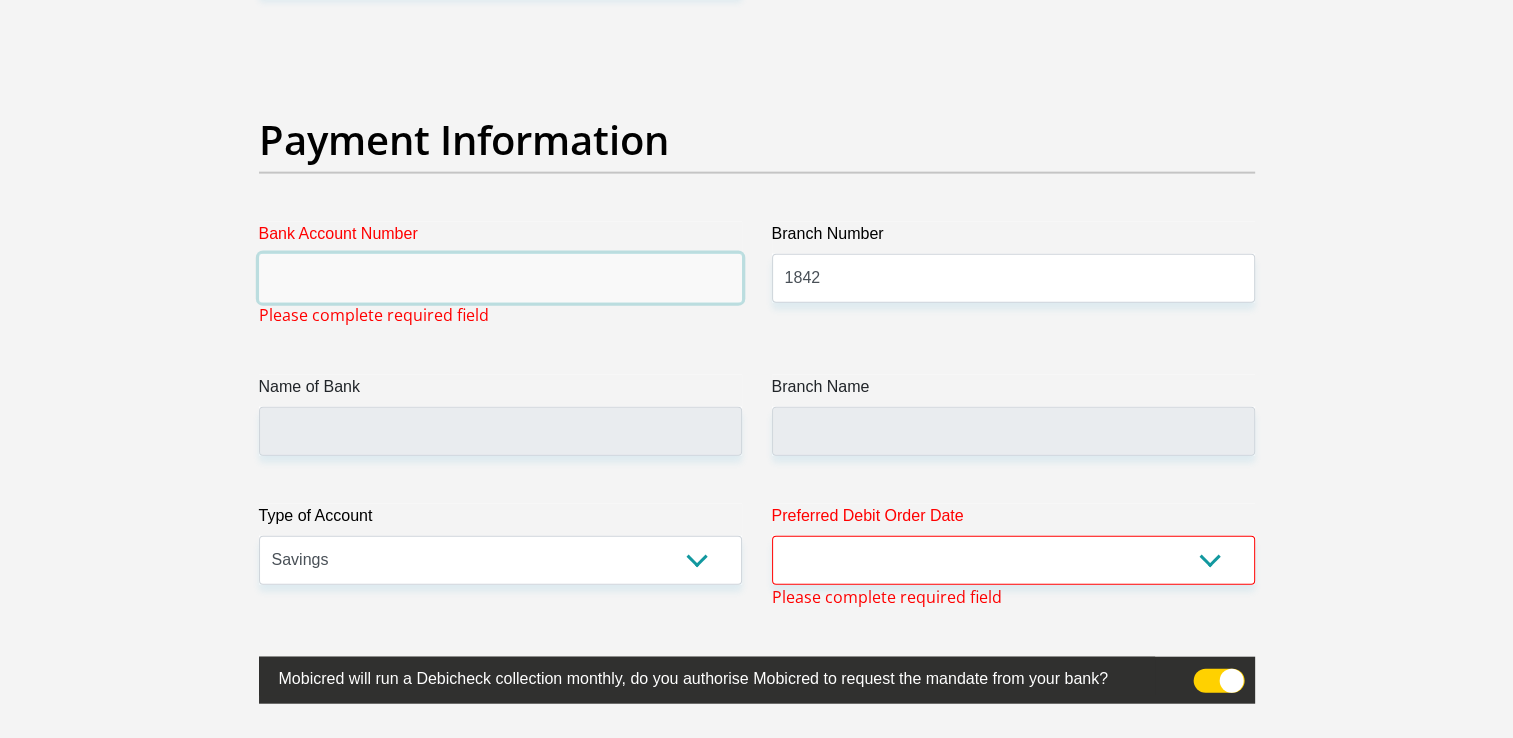 click on "Bank Account Number" at bounding box center [500, 278] 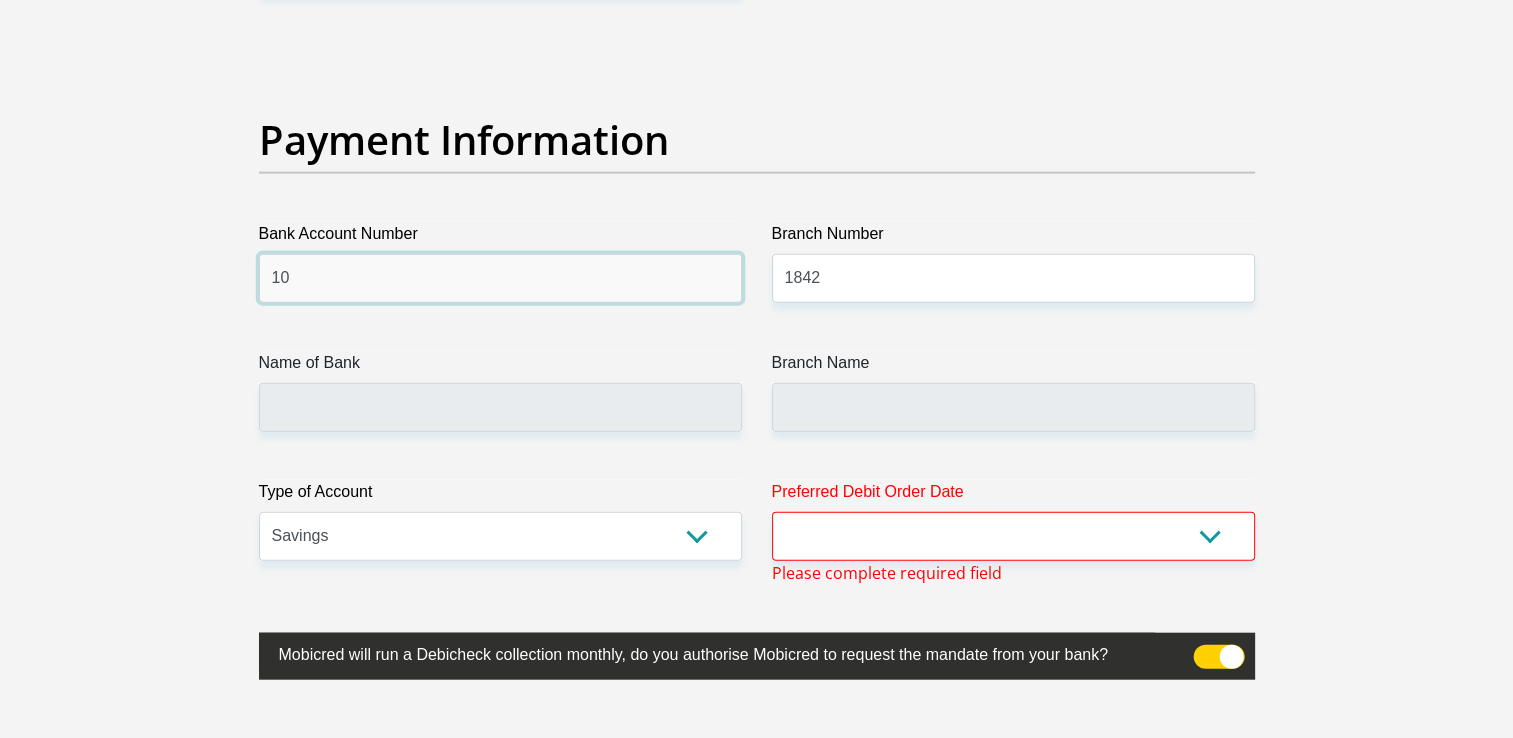 type on "1024266720" 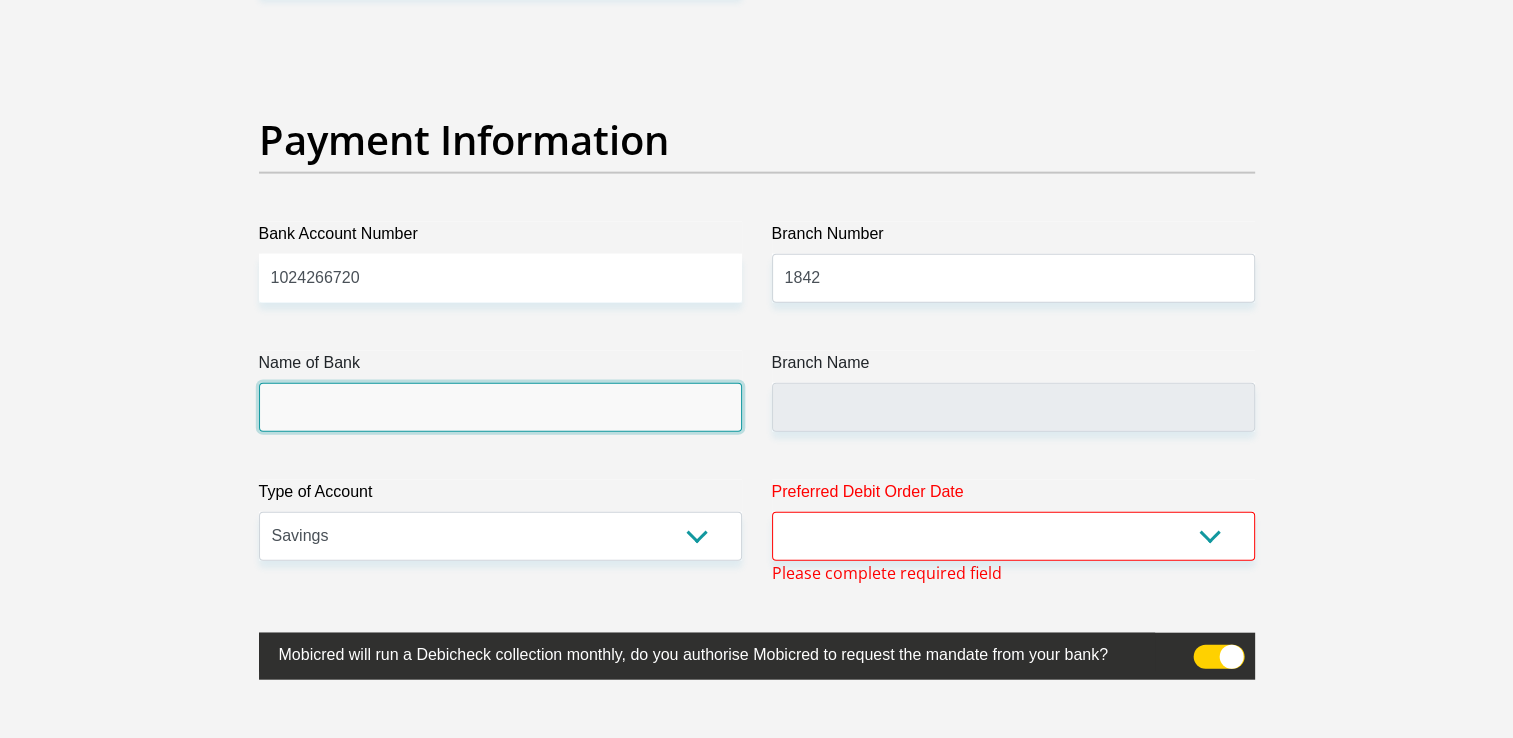 click on "Name of Bank" at bounding box center (500, 407) 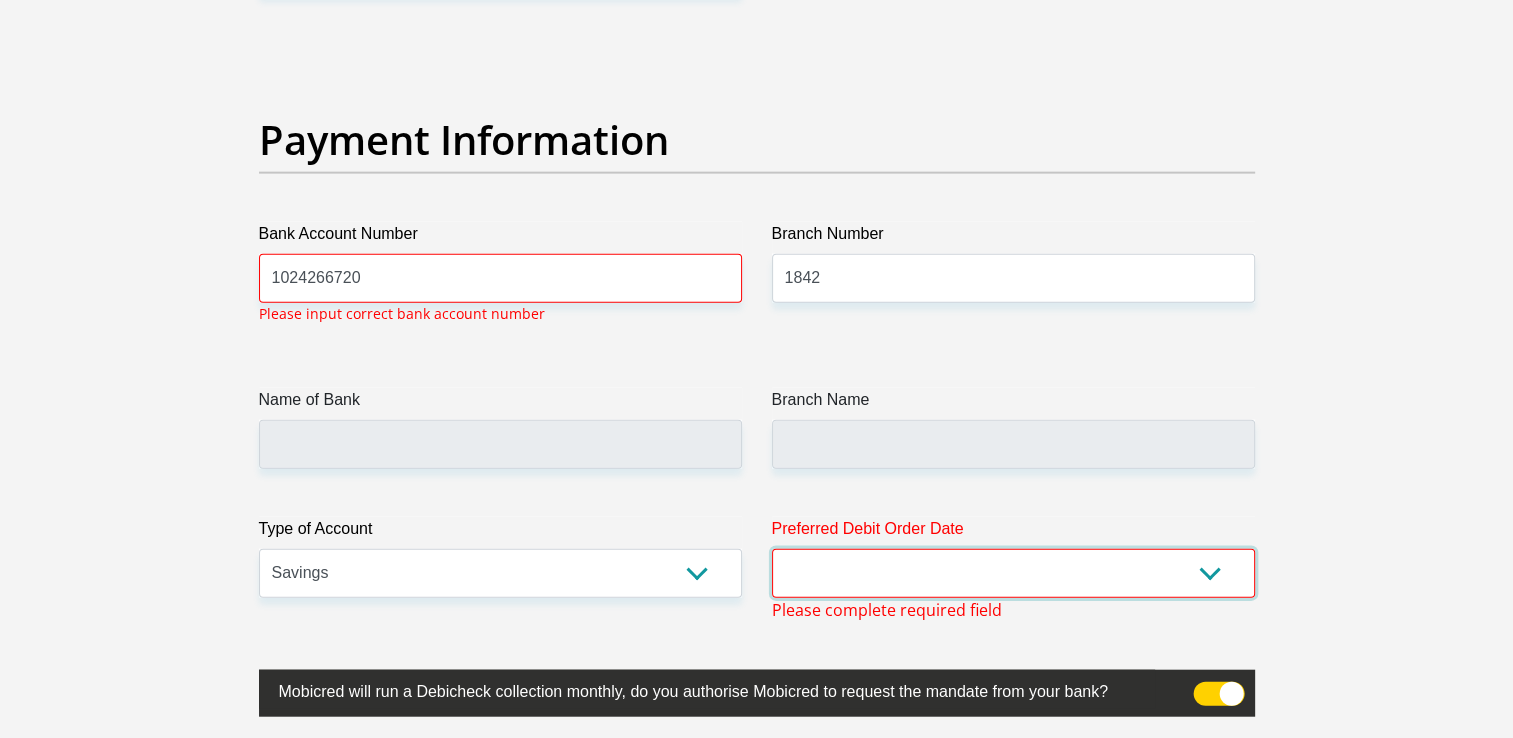 click on "1st
2nd
3rd
4th
5th
7th
18th
19th
20th
21st
22nd
23rd
24th
25th
26th
27th
28th
29th
30th" at bounding box center (1013, 573) 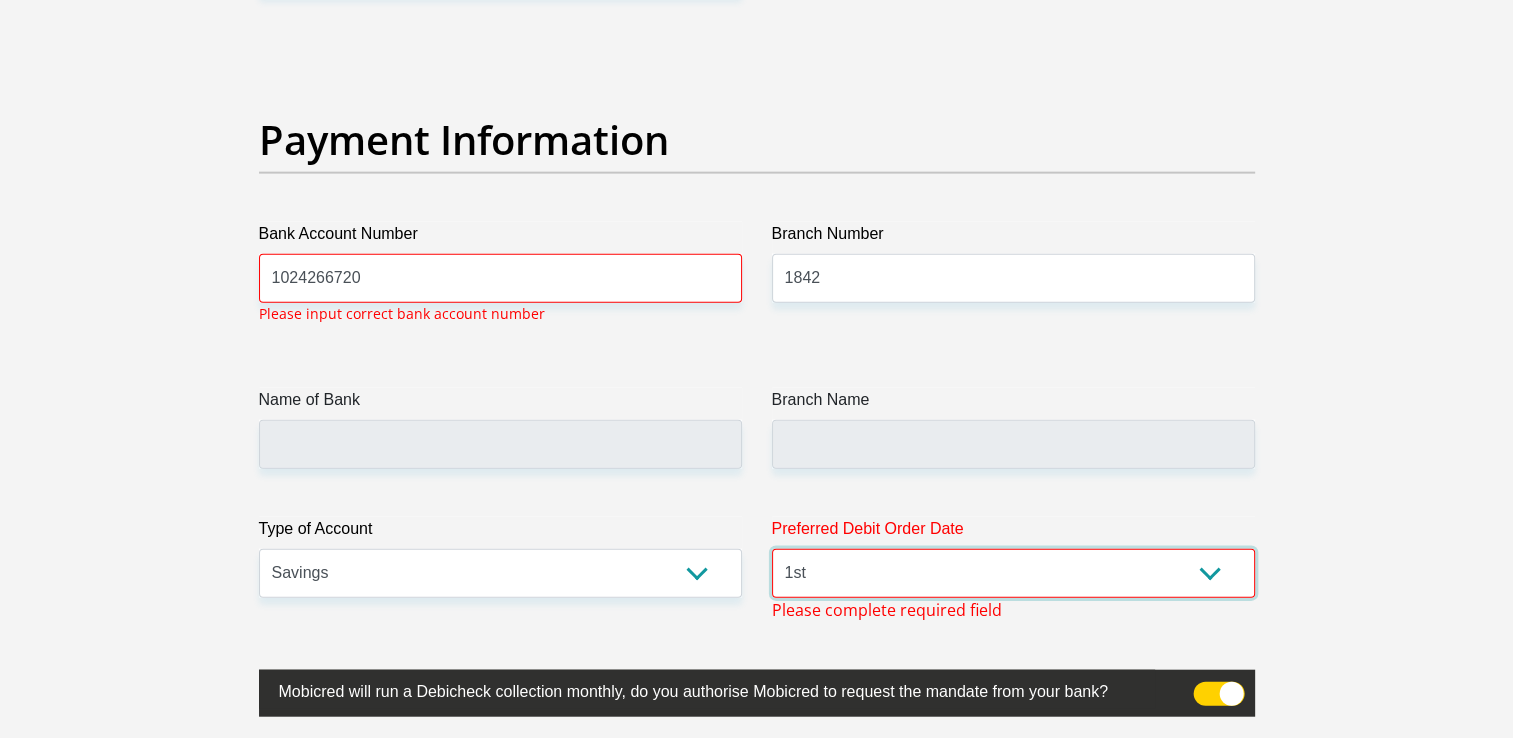 click on "1st
2nd
3rd
4th
5th
7th
18th
19th
20th
21st
22nd
23rd
24th
25th
26th
27th
28th
29th
30th" at bounding box center (1013, 573) 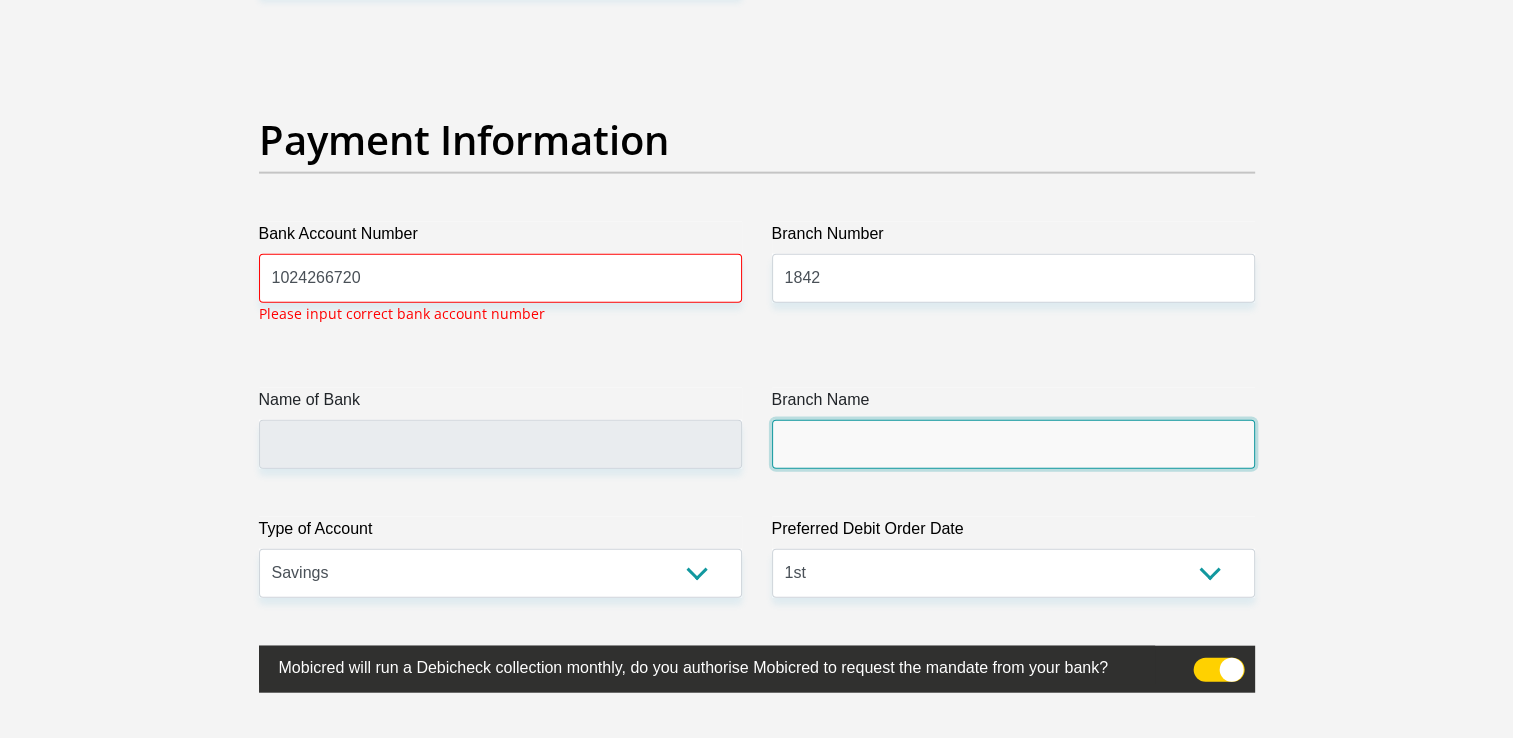 click on "Branch Name" at bounding box center (1013, 444) 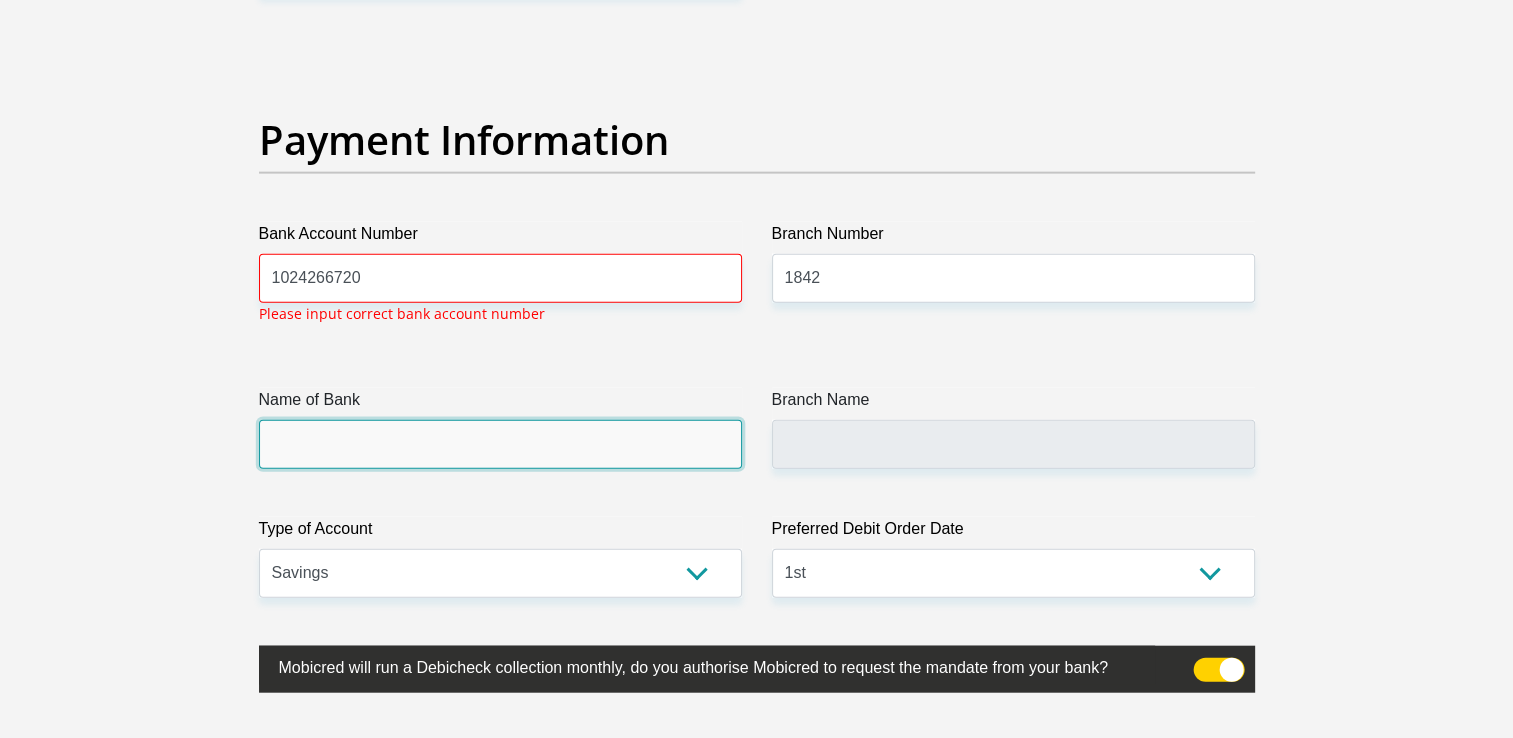 click on "Name of Bank" at bounding box center (500, 444) 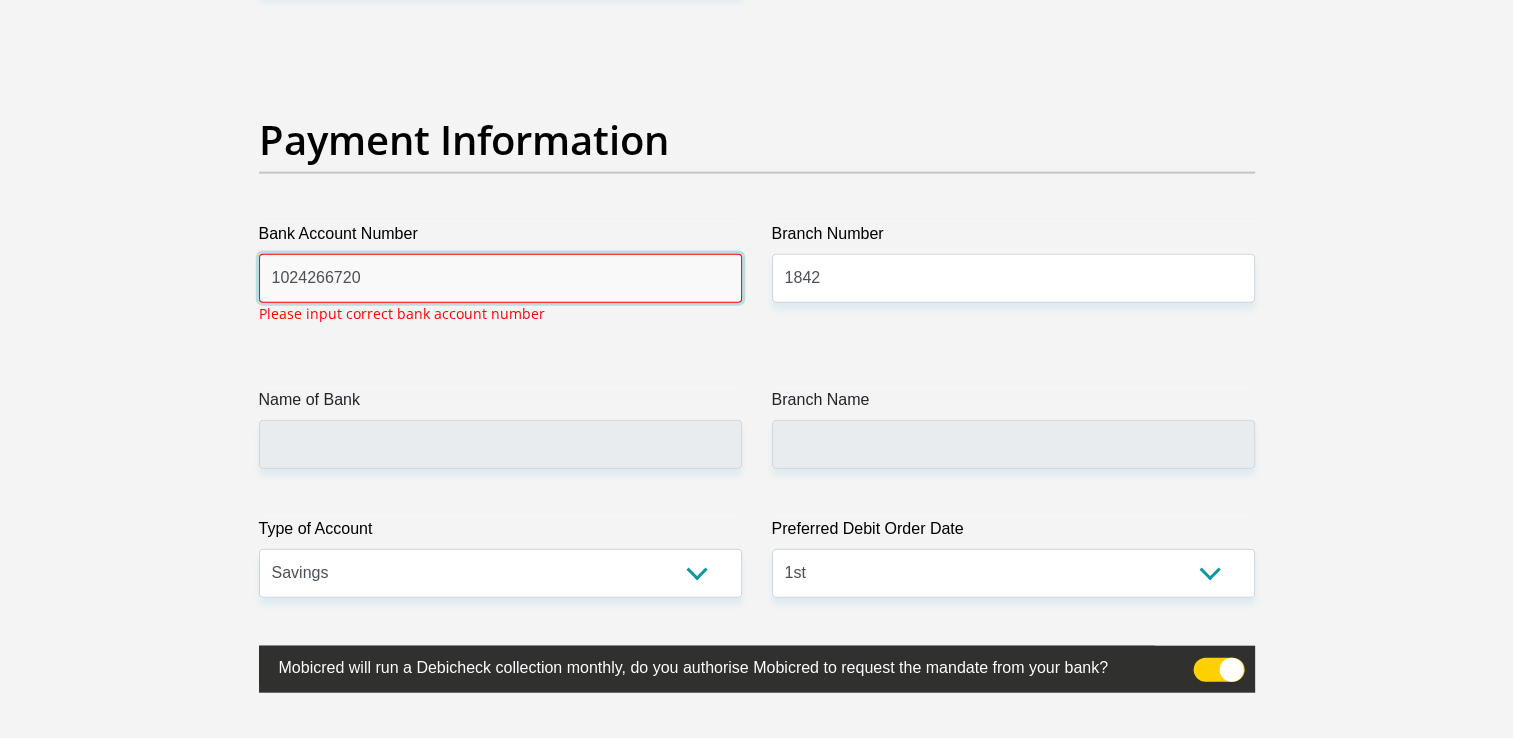 click on "1024266720" at bounding box center (500, 278) 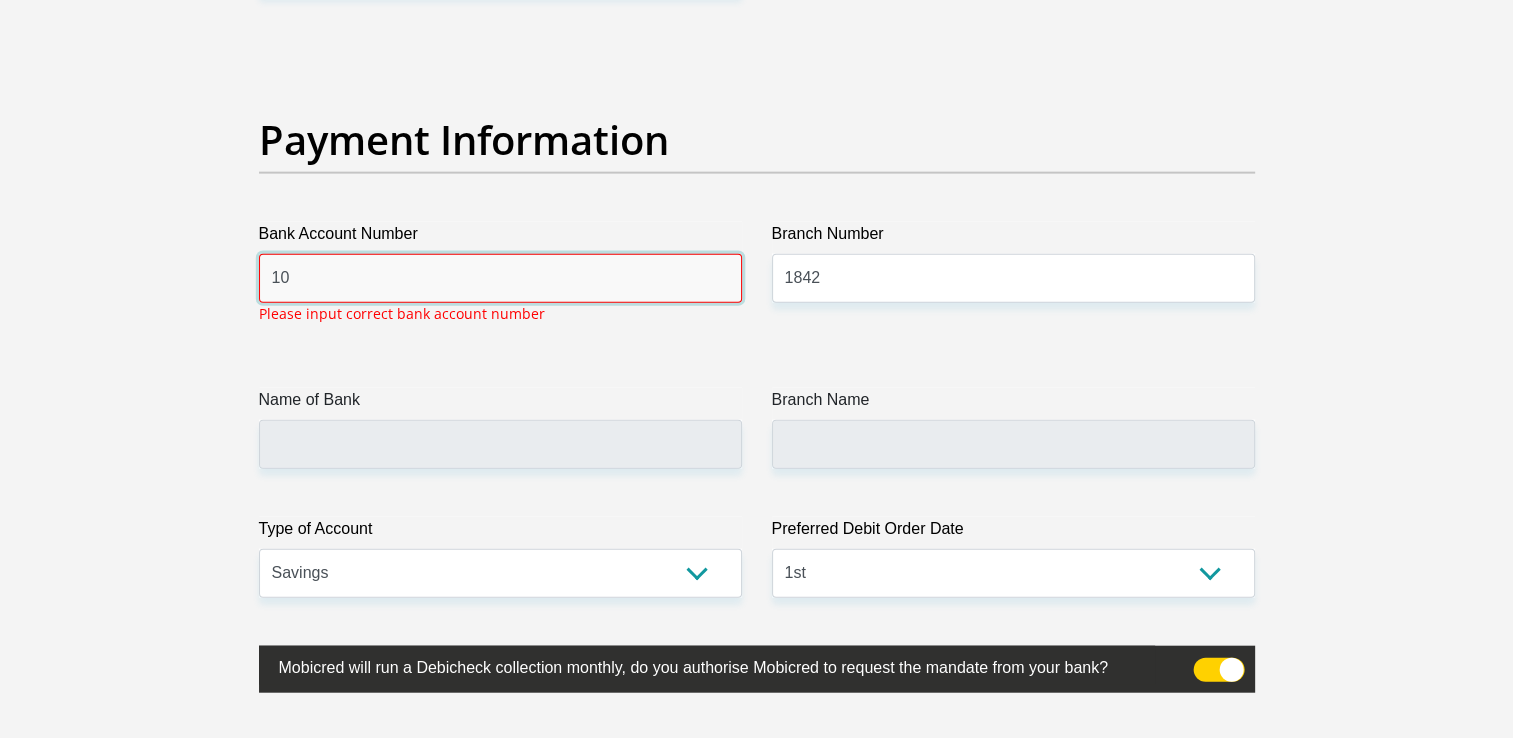 type on "1" 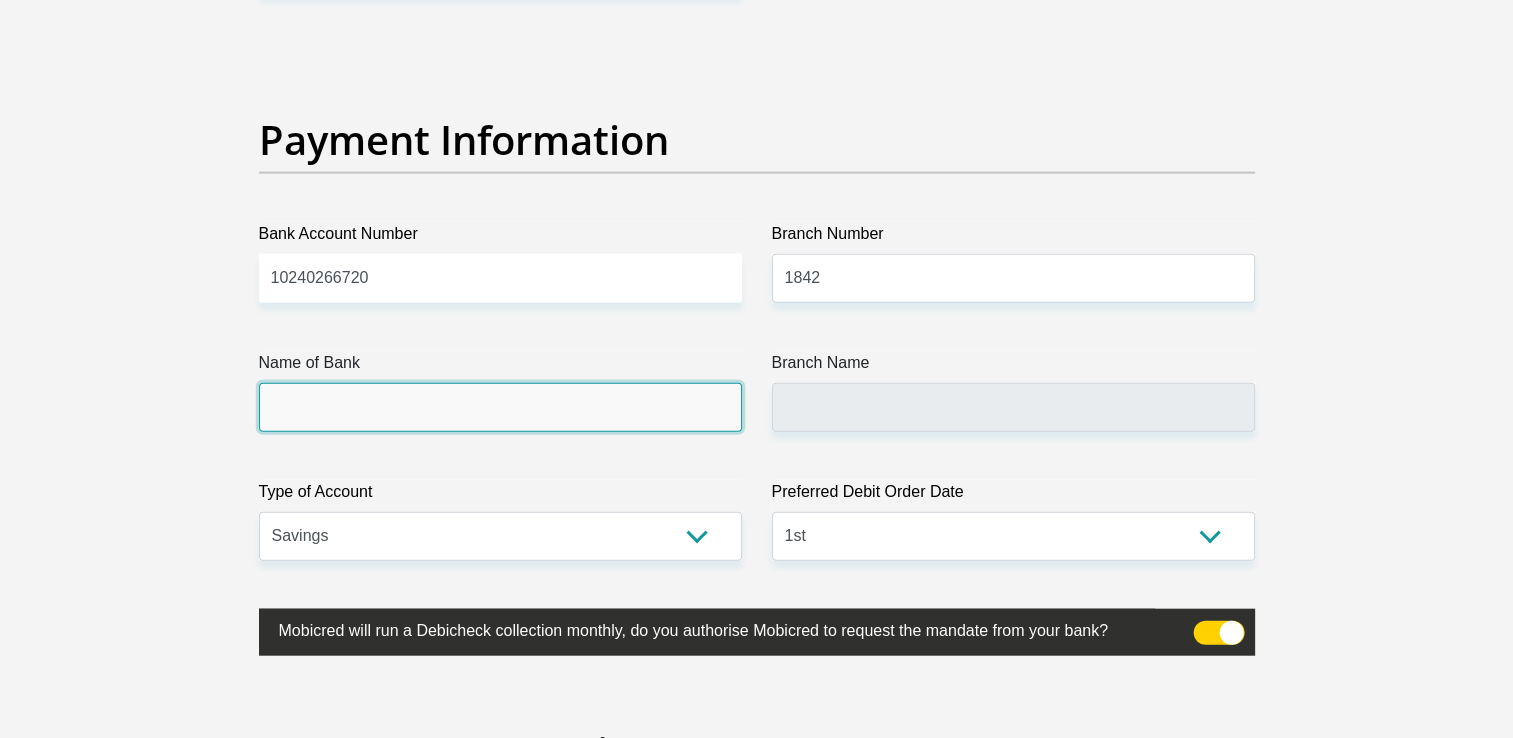 click on "Name of Bank" at bounding box center (500, 407) 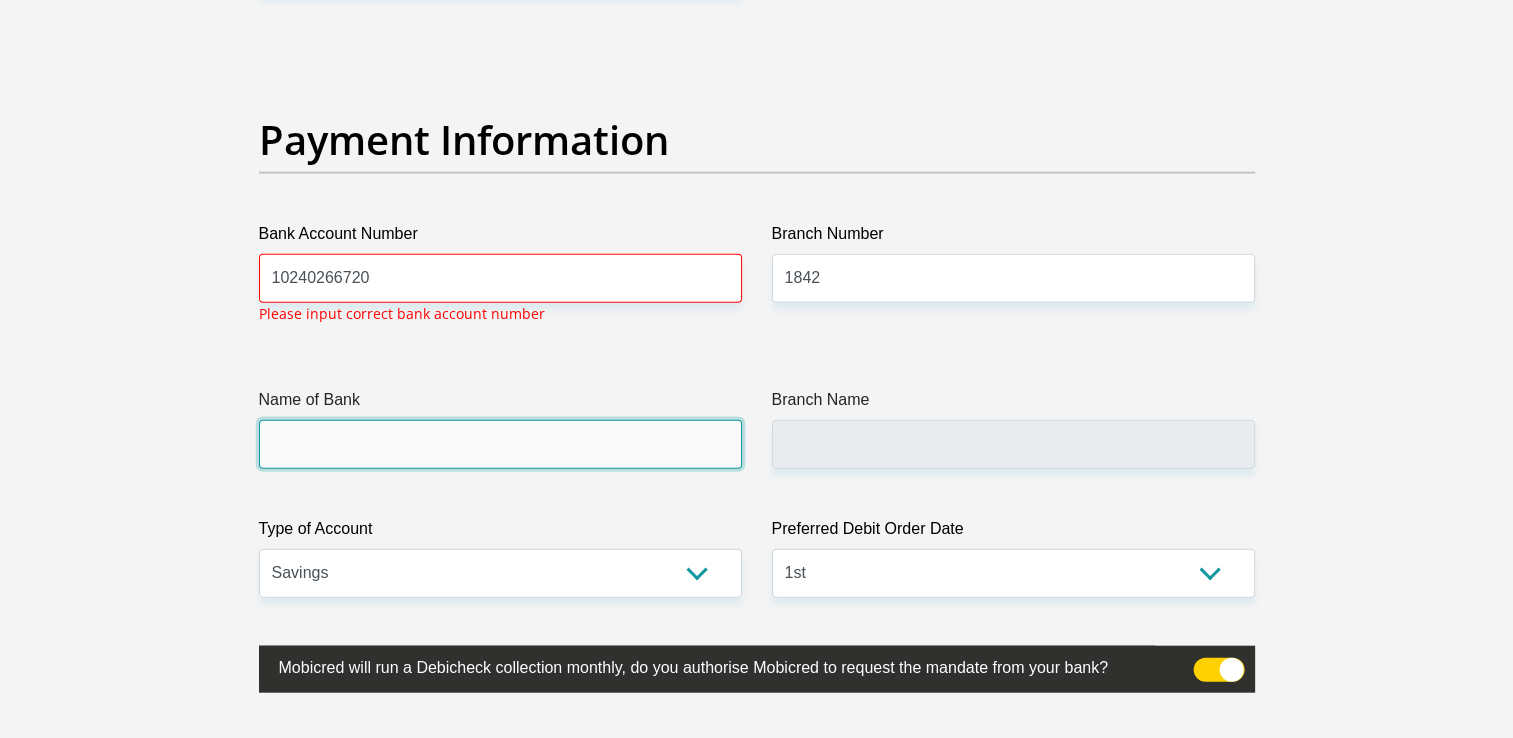 click on "Name of Bank" at bounding box center (500, 444) 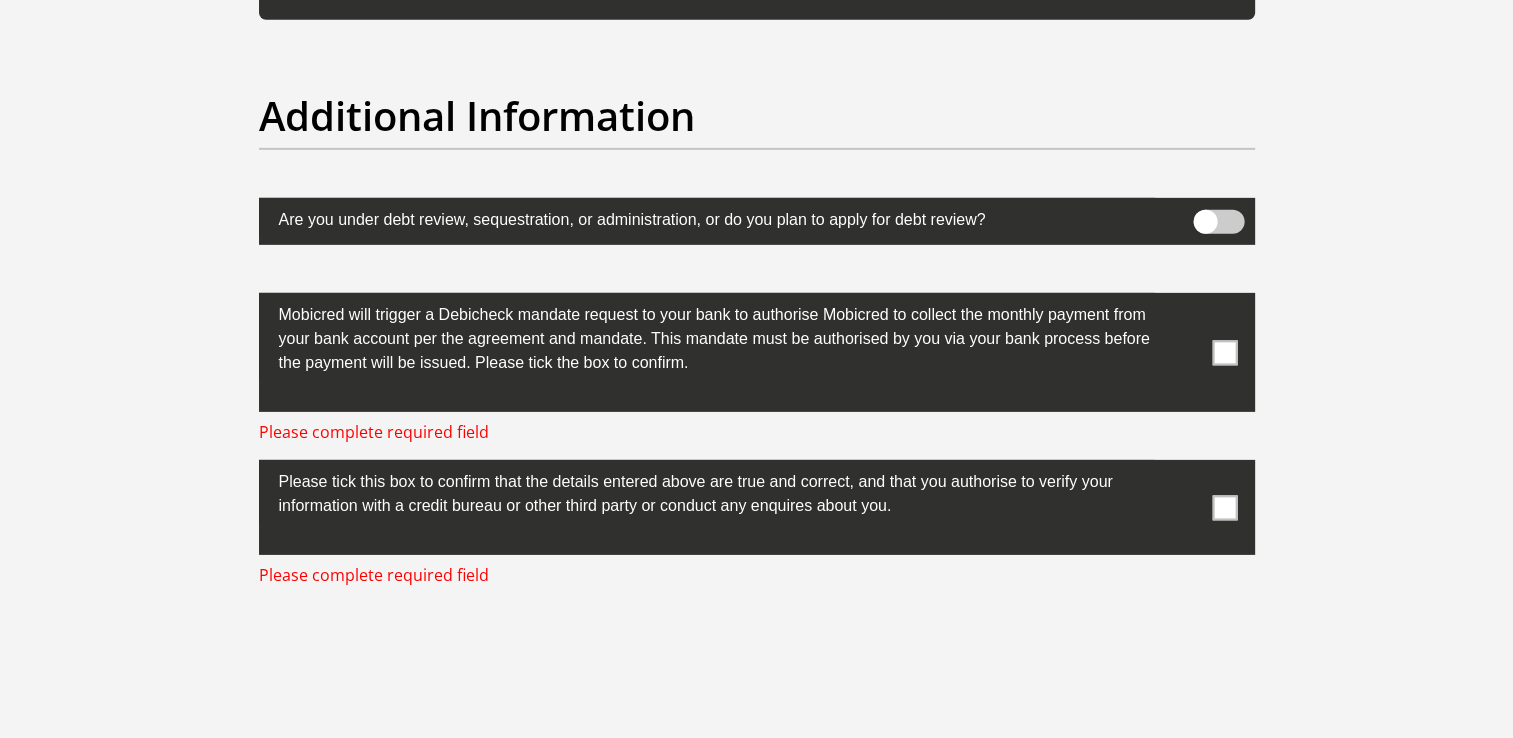 scroll, scrollTop: 6224, scrollLeft: 0, axis: vertical 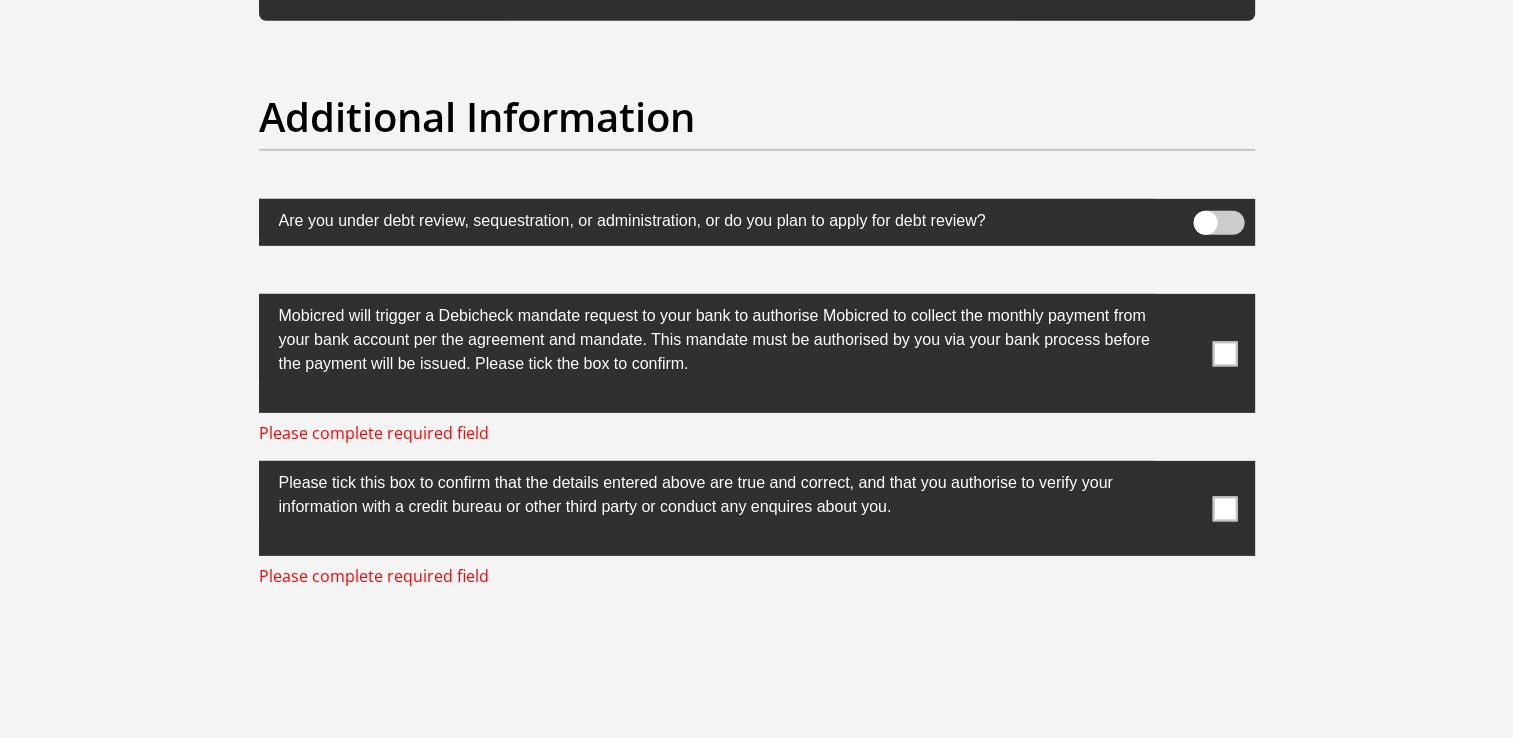 click at bounding box center [1224, 353] 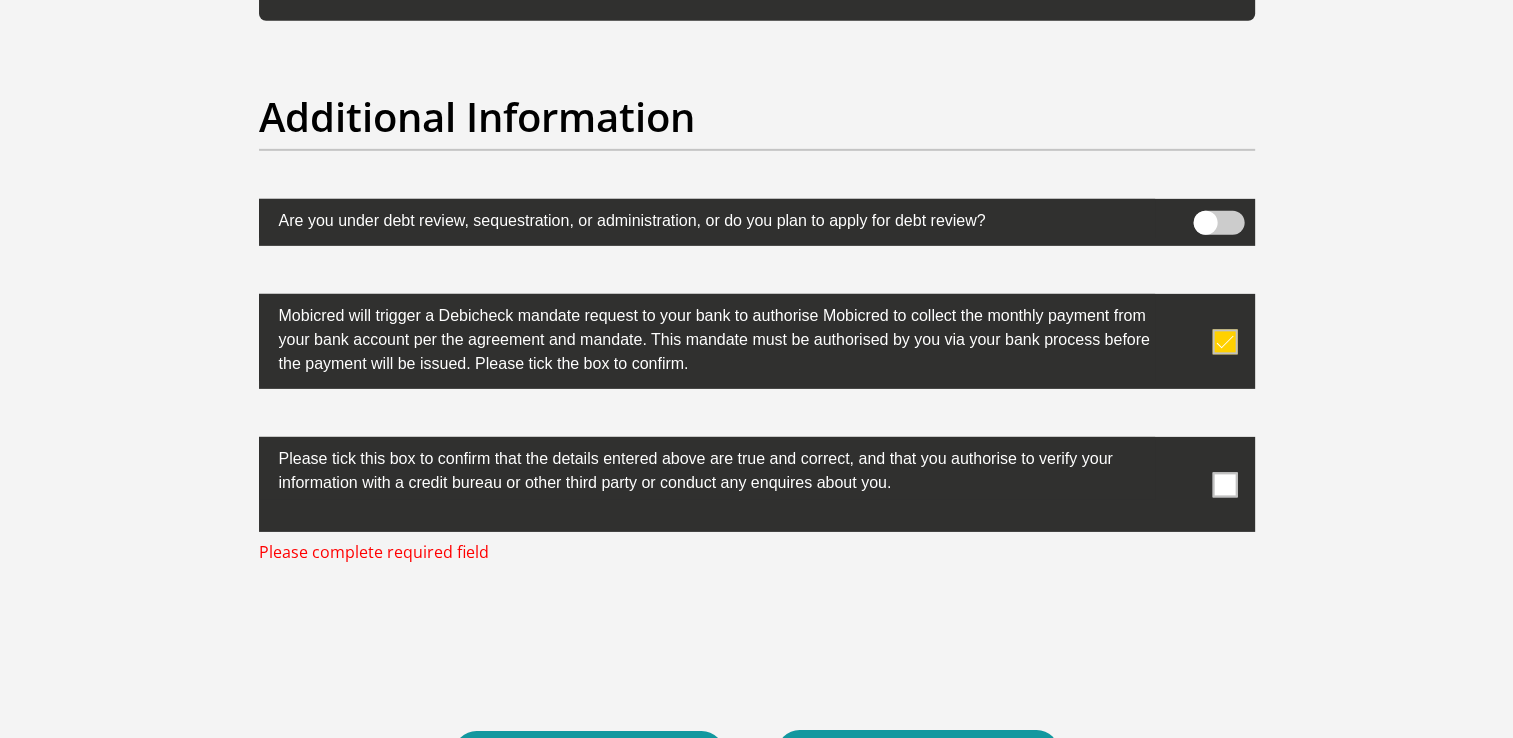 click at bounding box center (1224, 484) 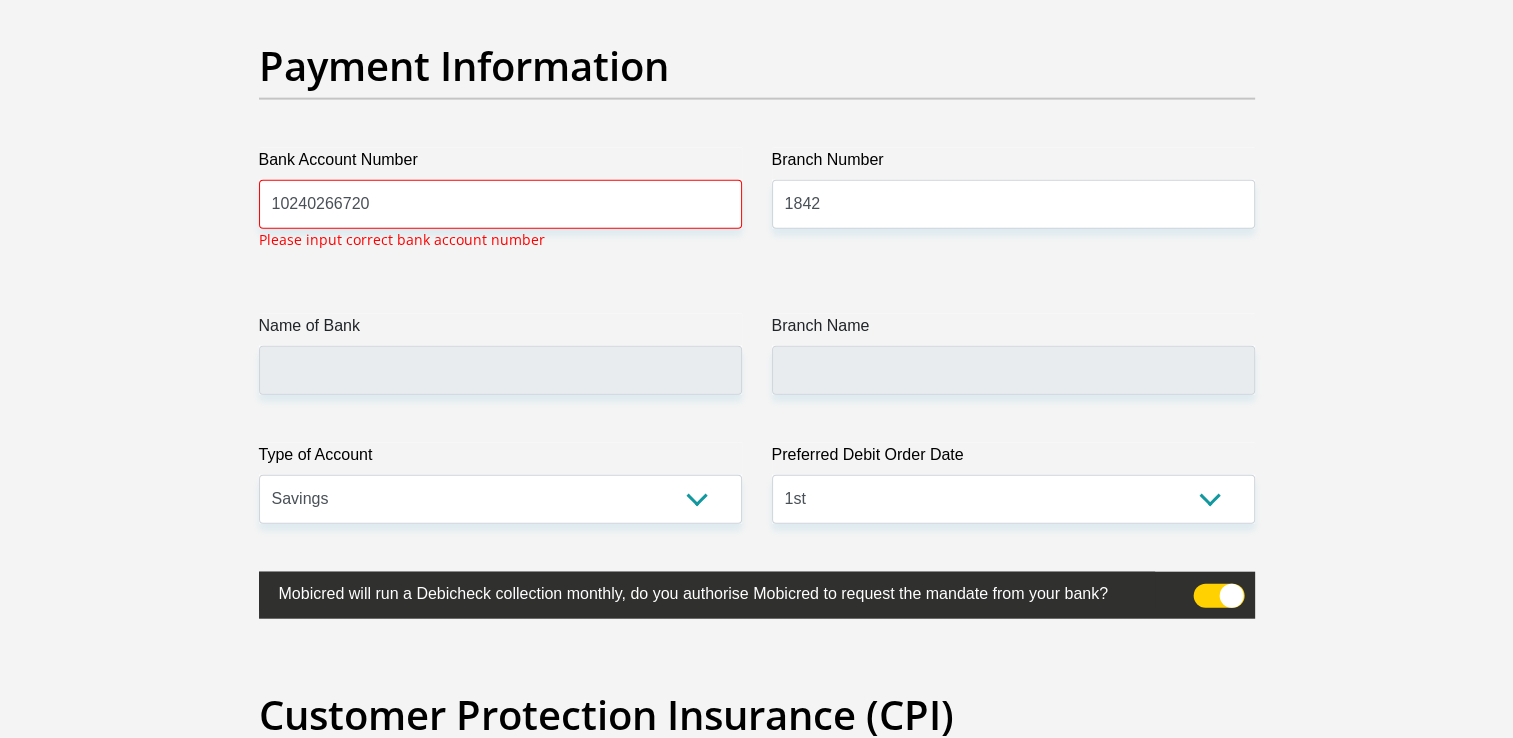 scroll, scrollTop: 4592, scrollLeft: 0, axis: vertical 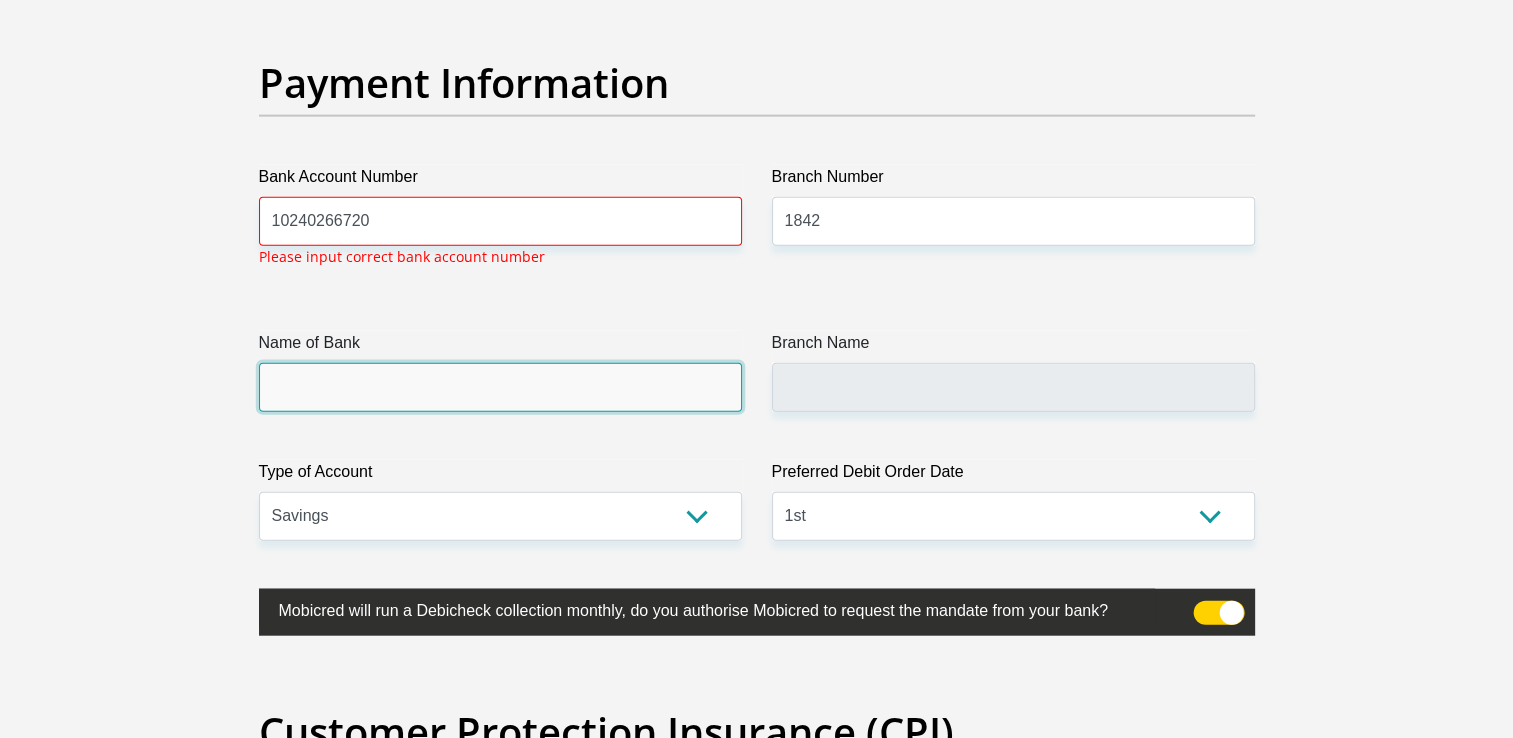 click on "Name of Bank" at bounding box center [500, 387] 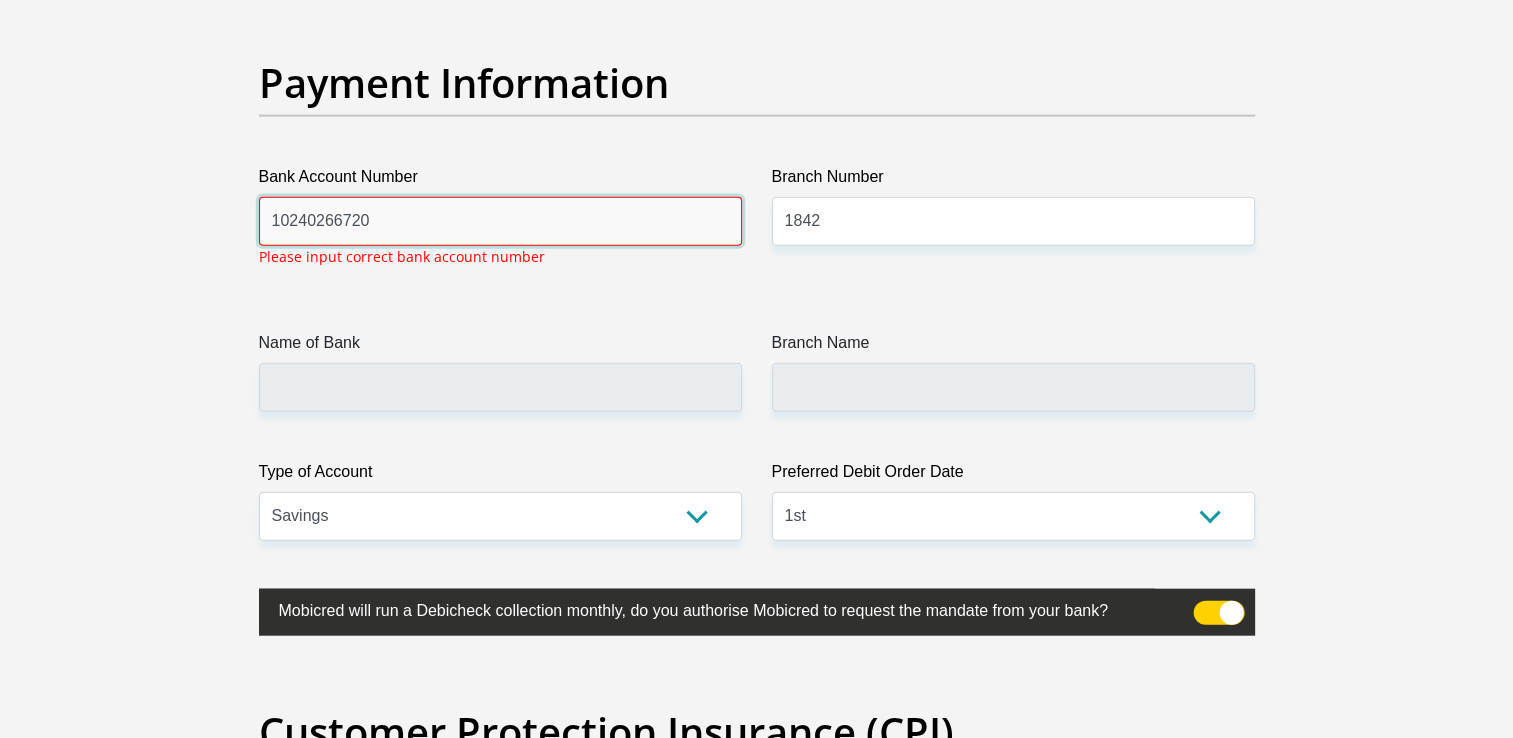 drag, startPoint x: 384, startPoint y: 209, endPoint x: 122, endPoint y: 195, distance: 262.37378 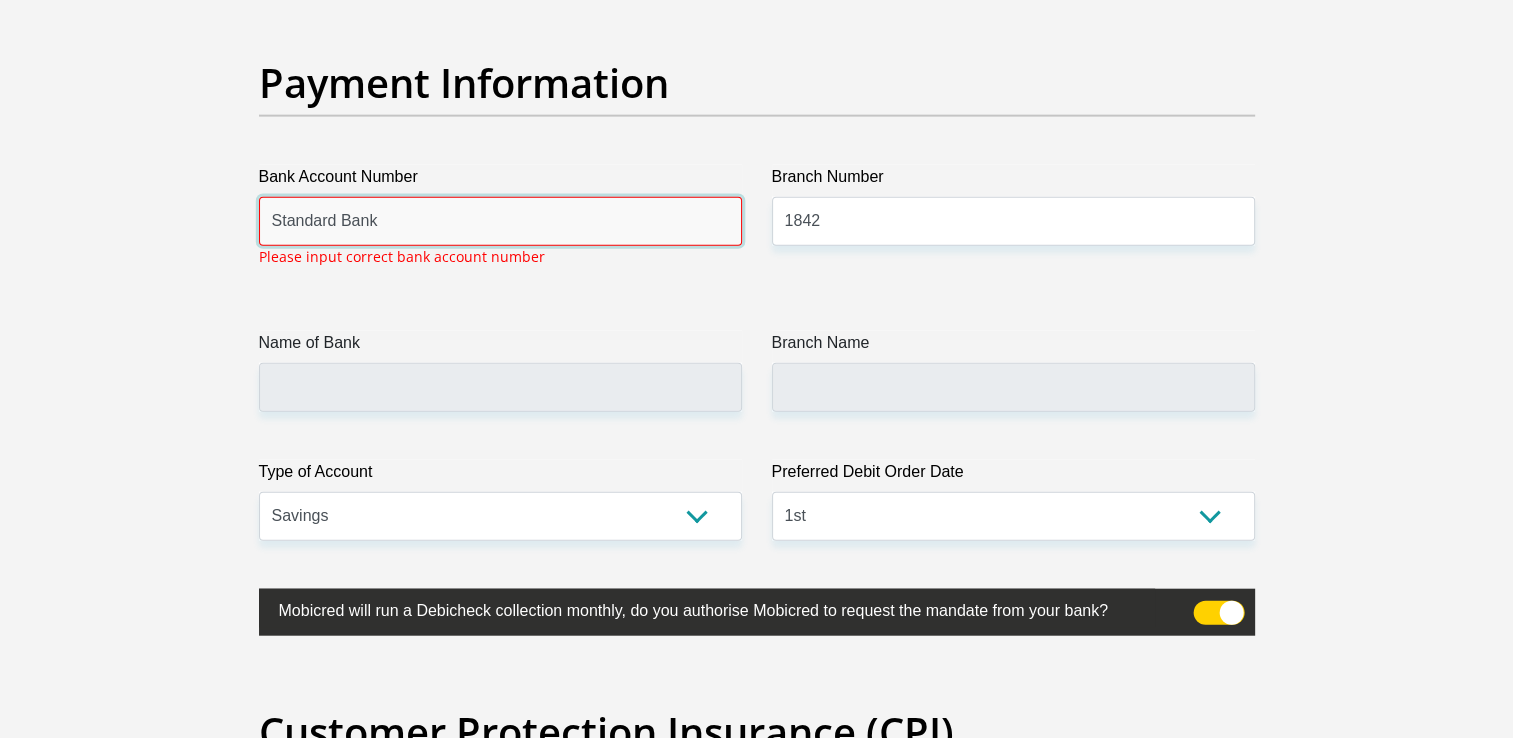 type on "Standard Bank" 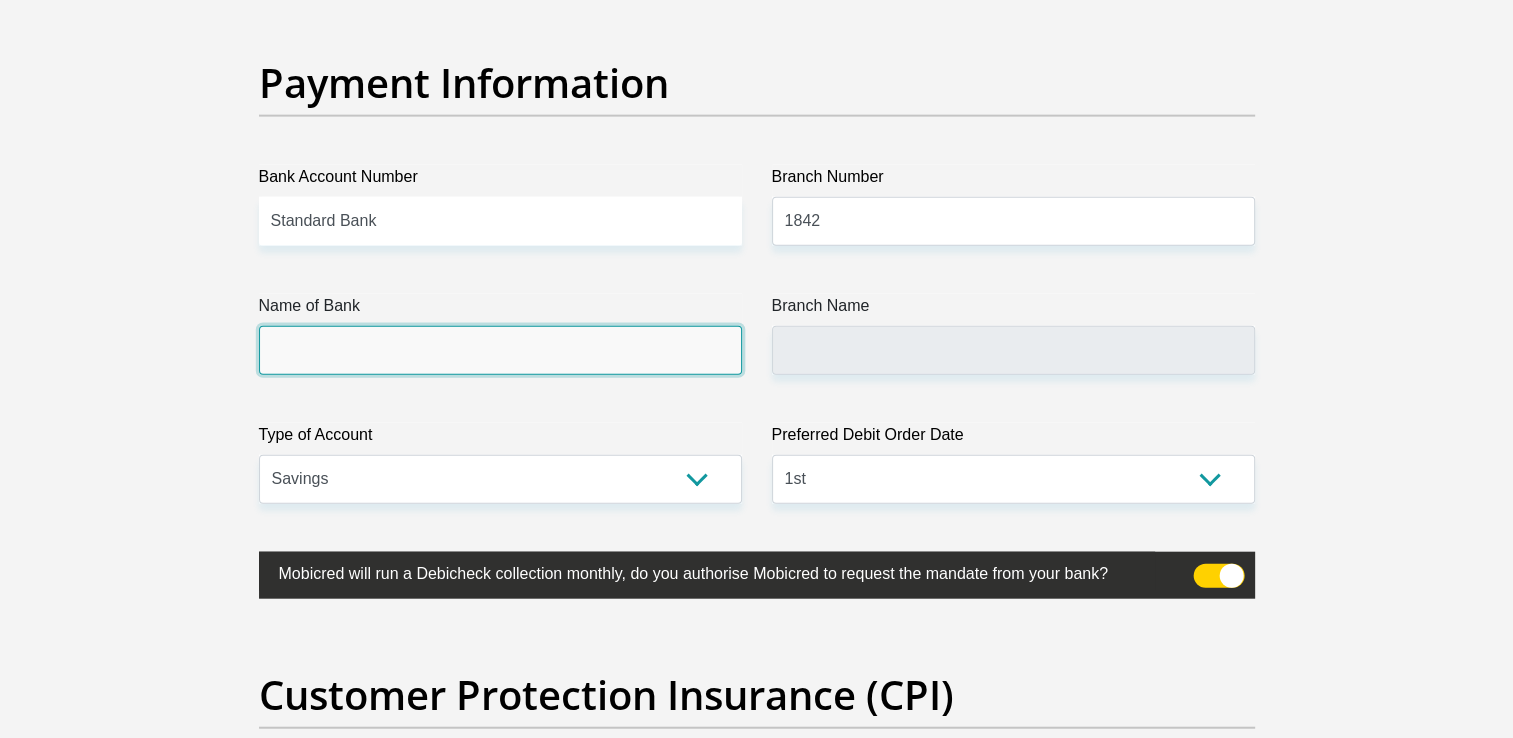 click on "Name of Bank" at bounding box center (500, 350) 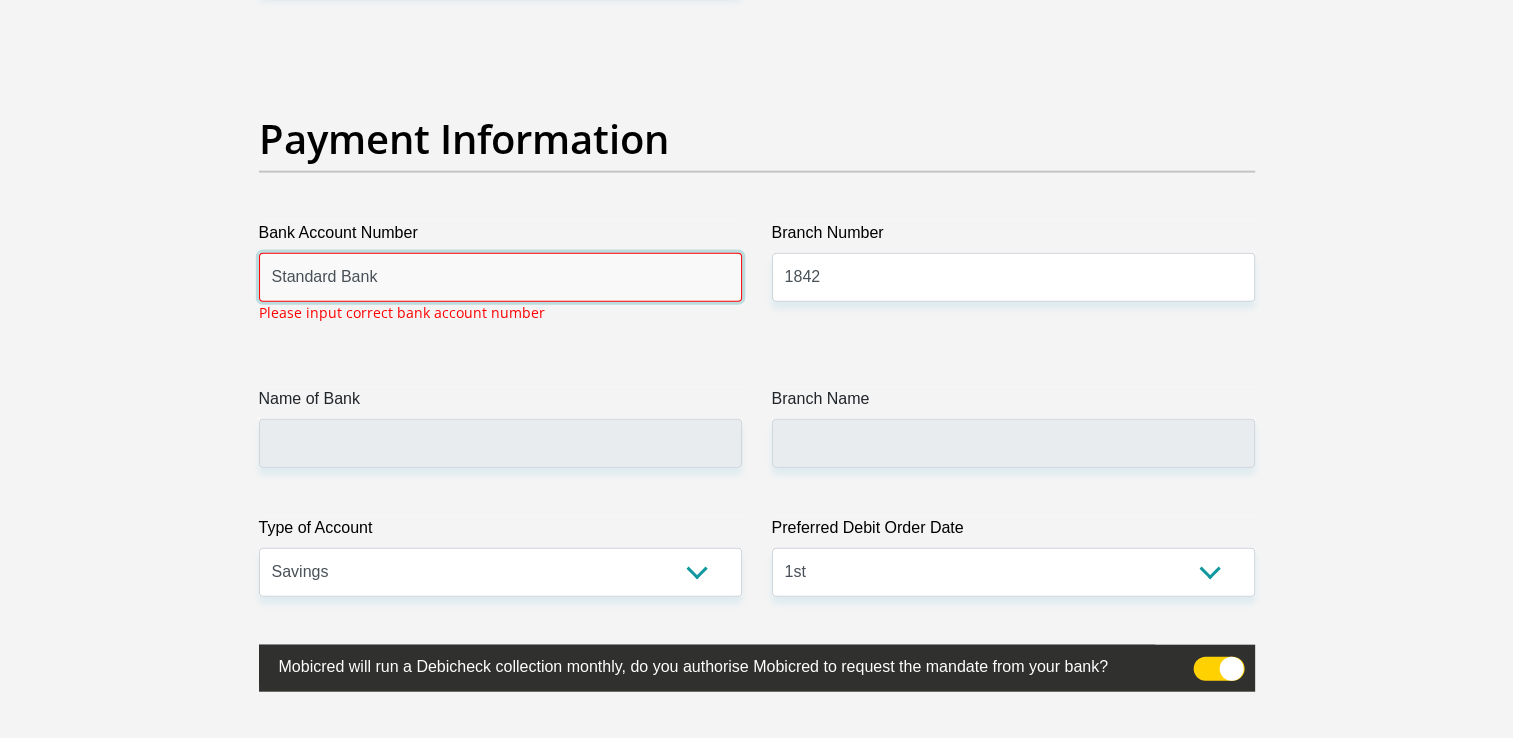 click on "Standard Bank" at bounding box center [500, 277] 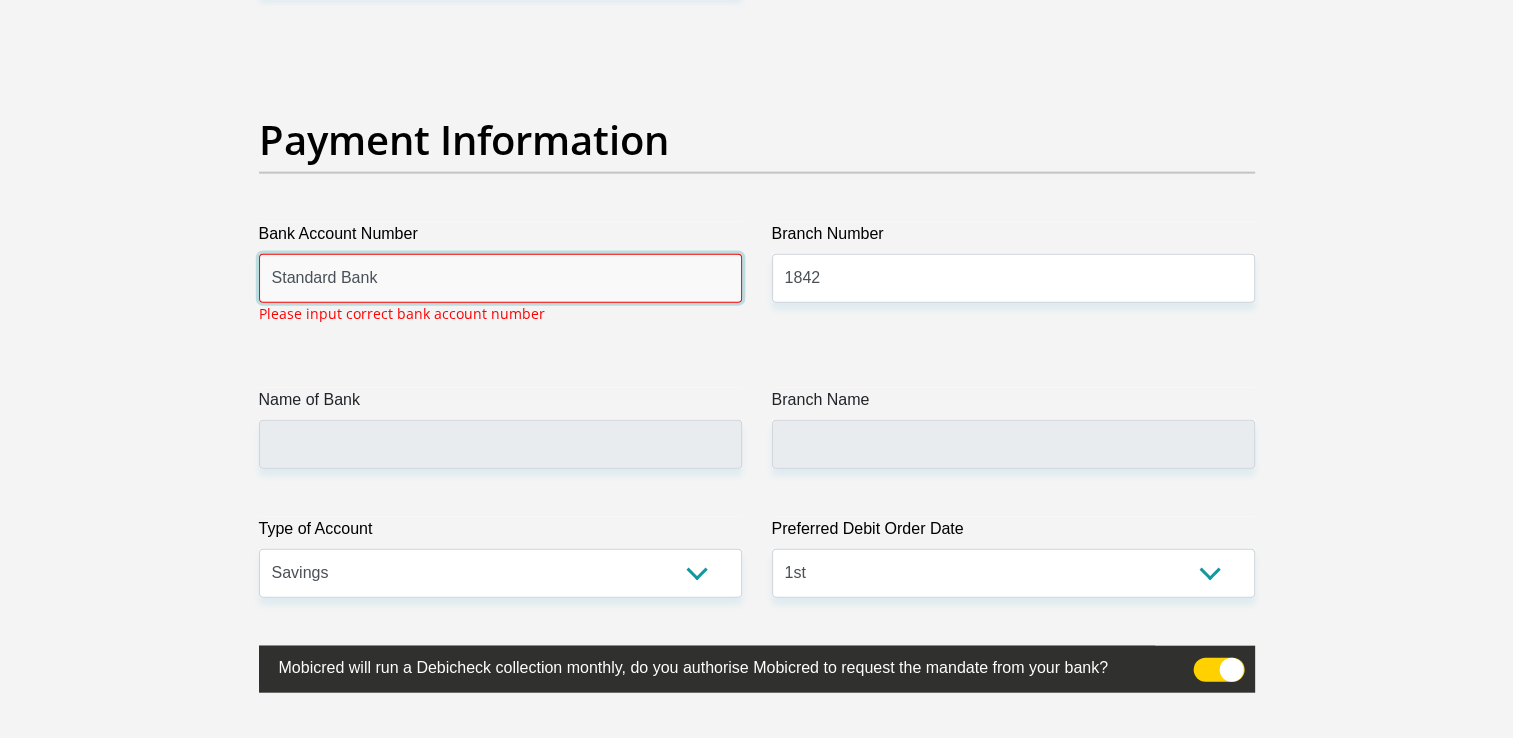 drag, startPoint x: 374, startPoint y: 266, endPoint x: 148, endPoint y: 298, distance: 228.25424 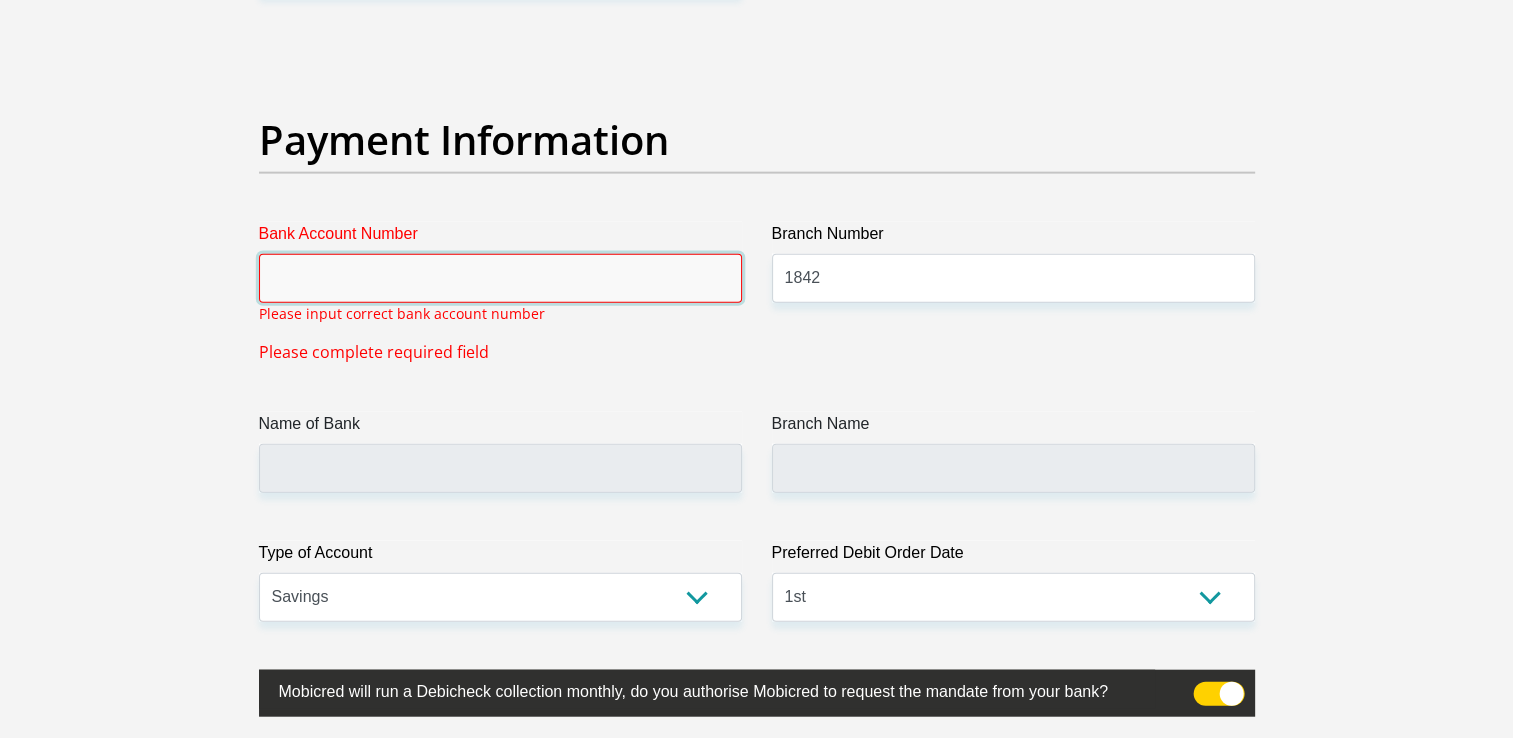type 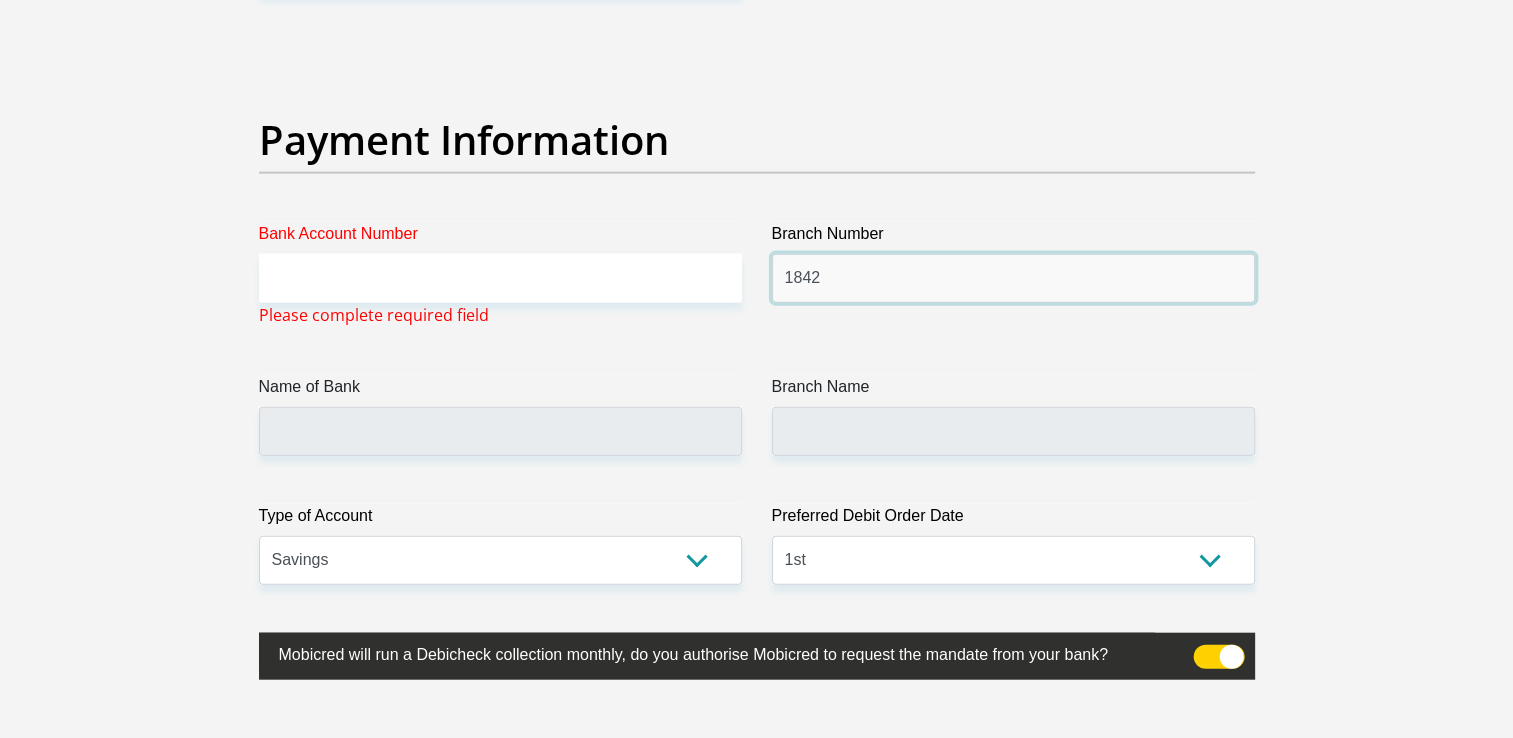 drag, startPoint x: 838, startPoint y: 278, endPoint x: 680, endPoint y: 276, distance: 158.01266 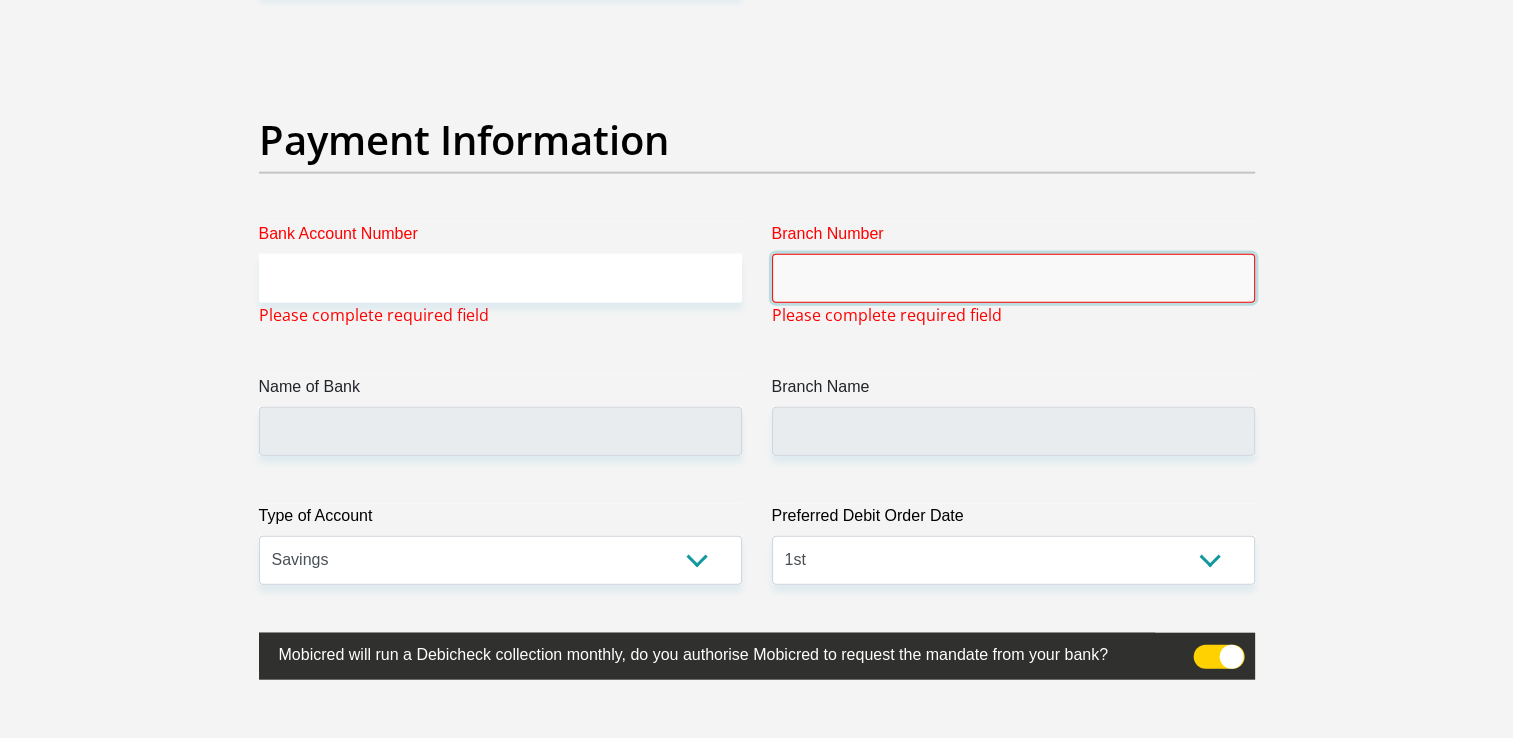 type 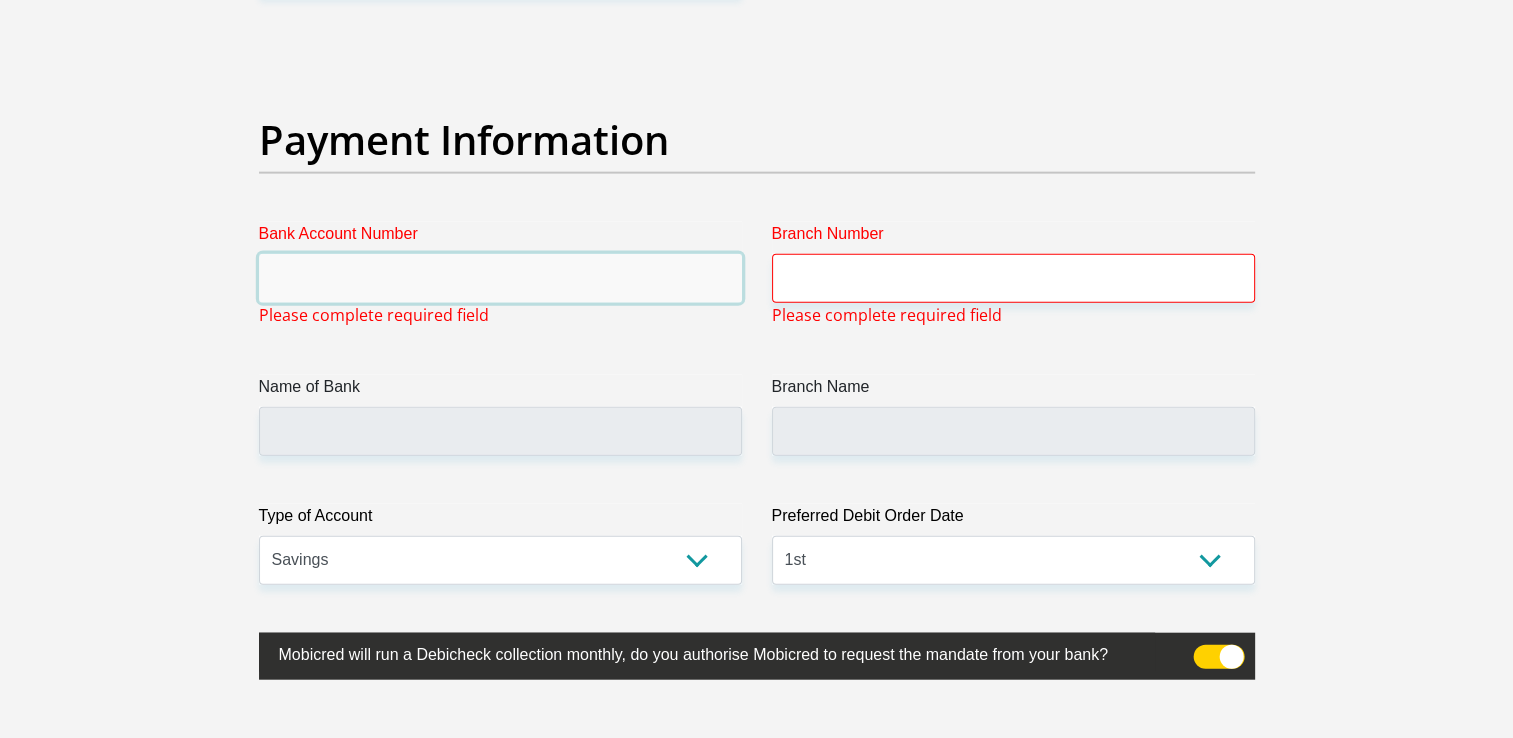 click on "Bank Account Number" at bounding box center (500, 278) 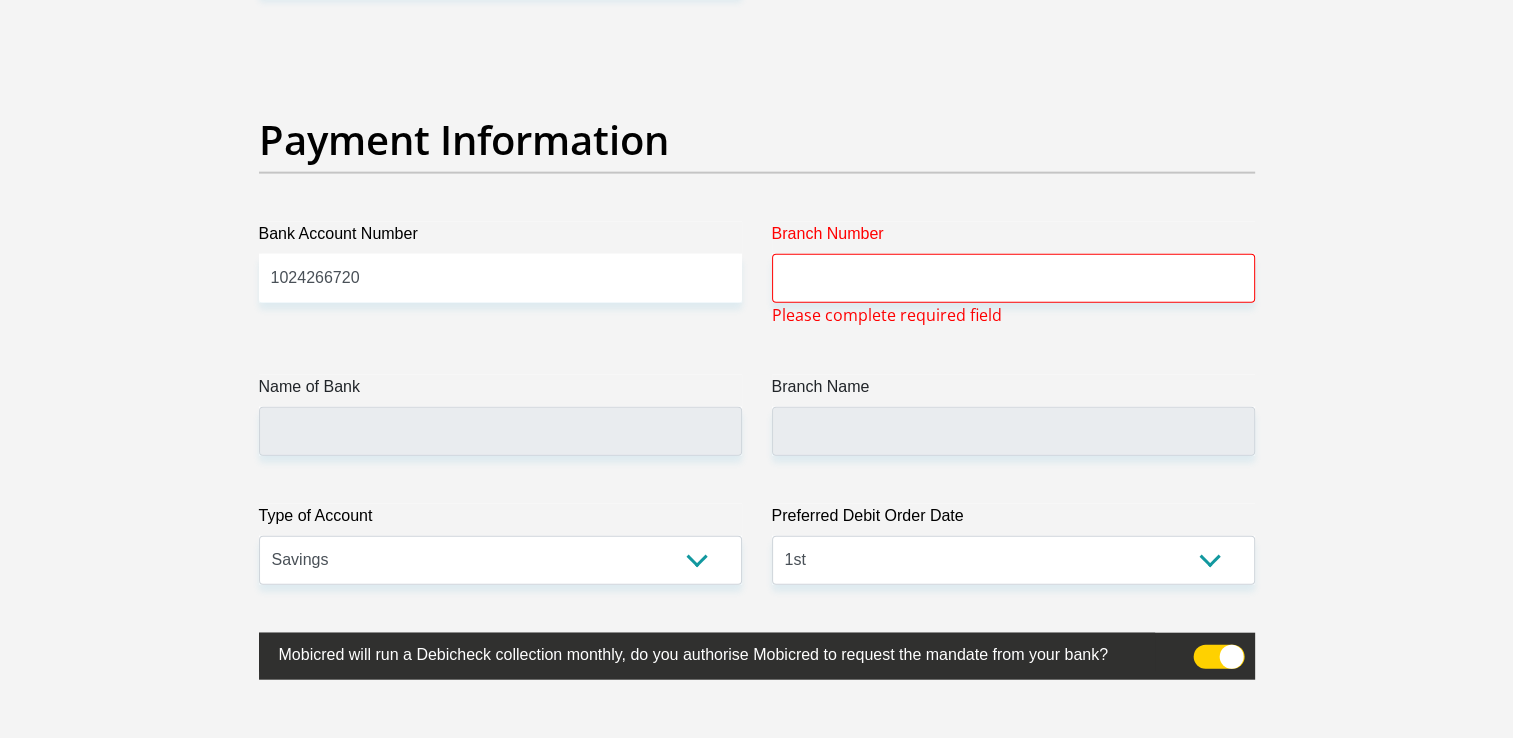 click on "Name of Bank" at bounding box center [500, 391] 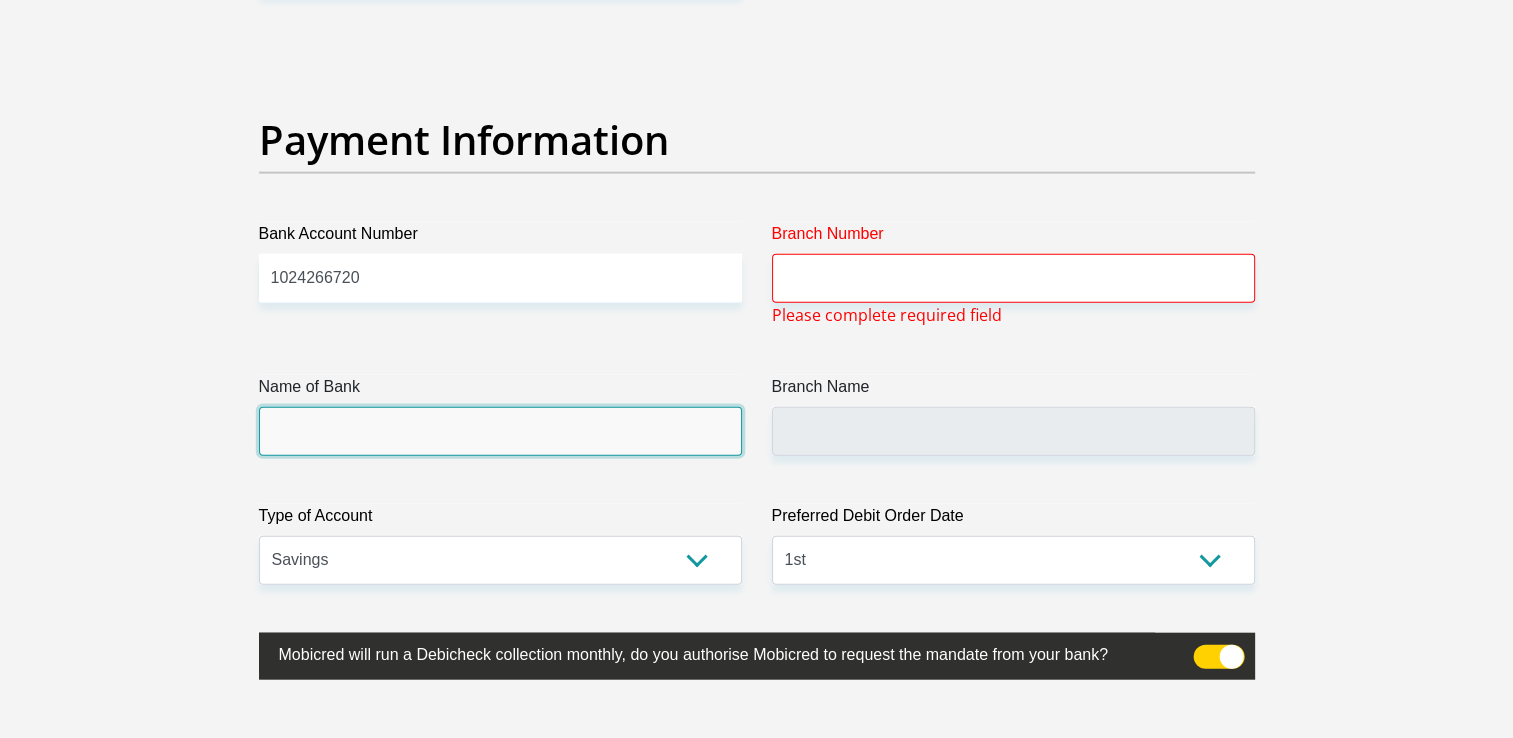 click on "Name of Bank" at bounding box center [500, 431] 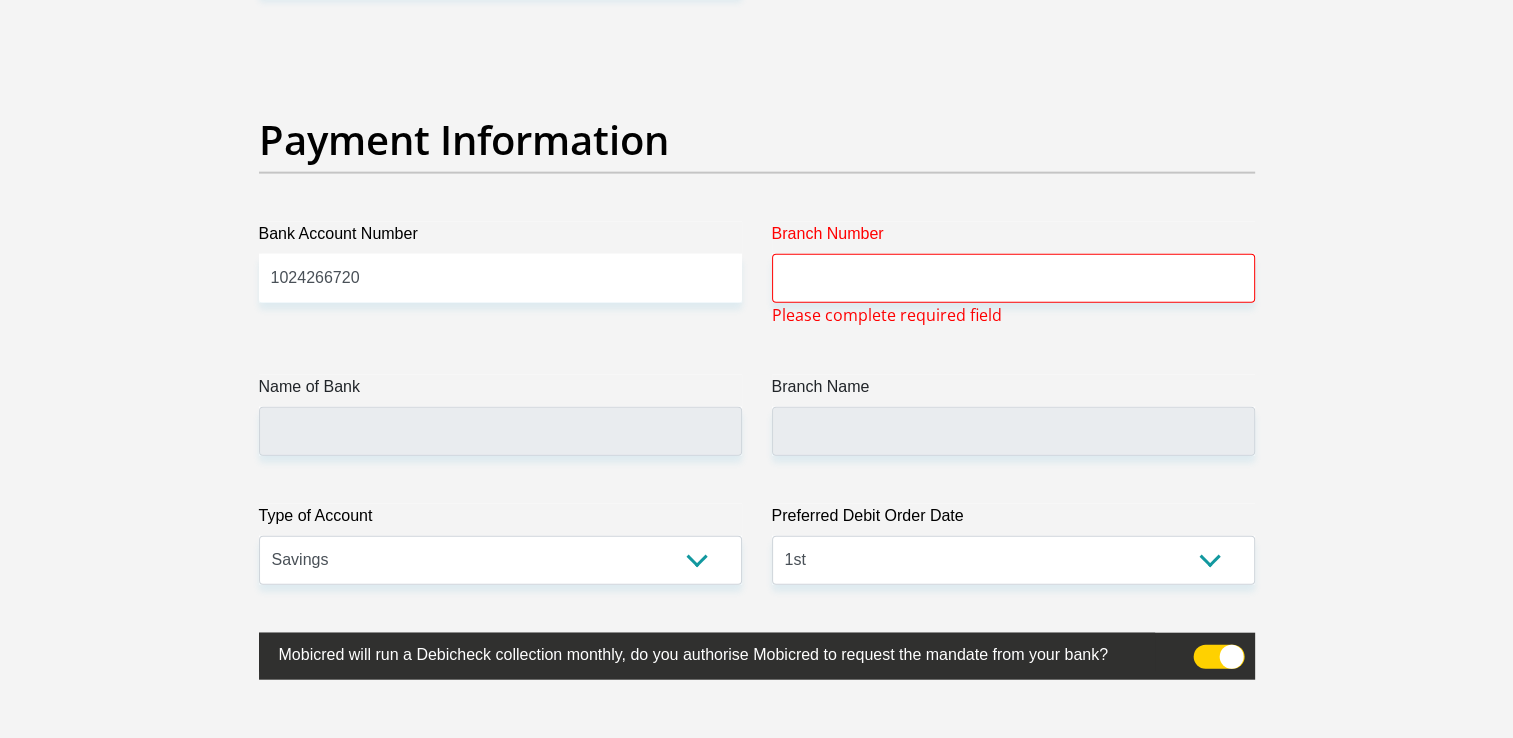 click on "Branch Name" at bounding box center [1013, 391] 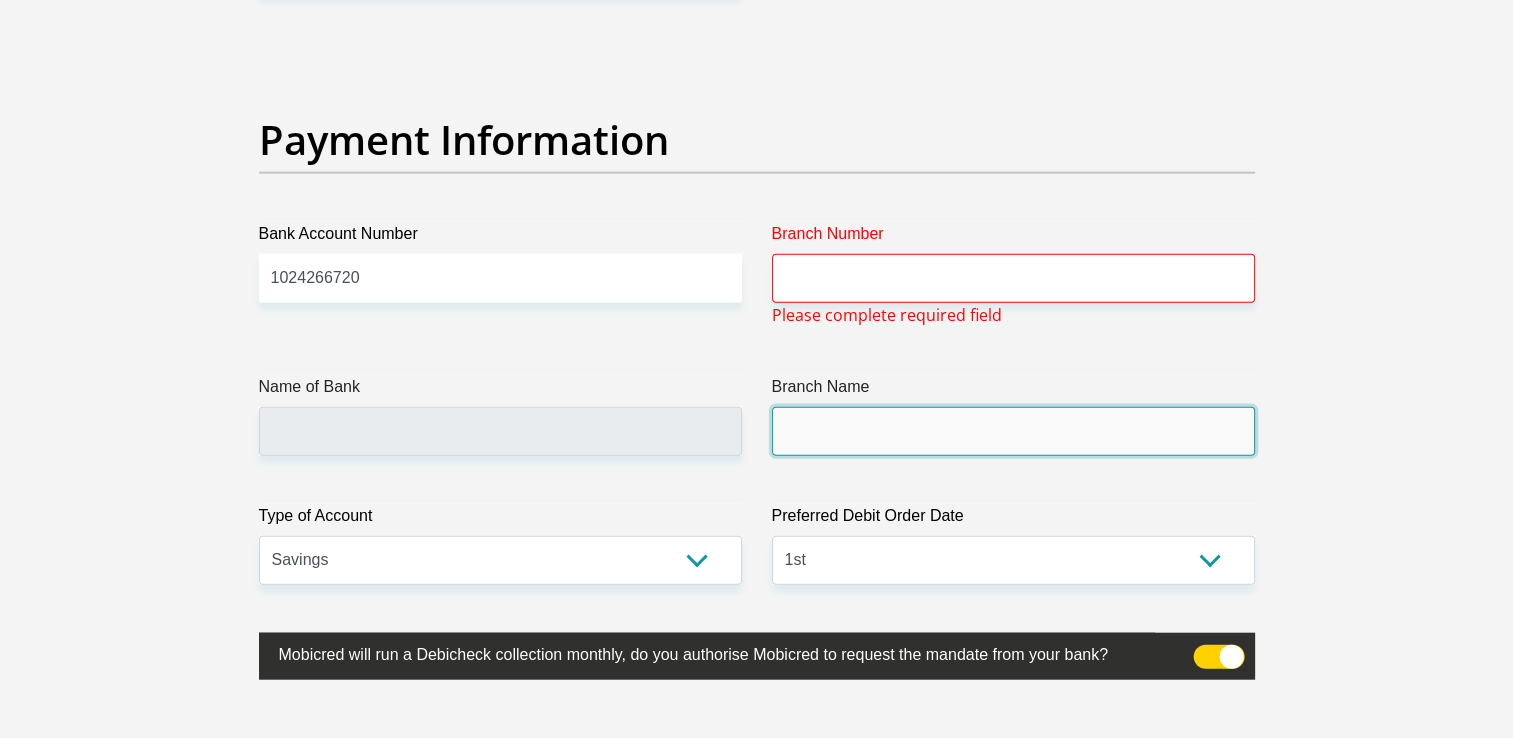 click on "Branch Name" at bounding box center [1013, 431] 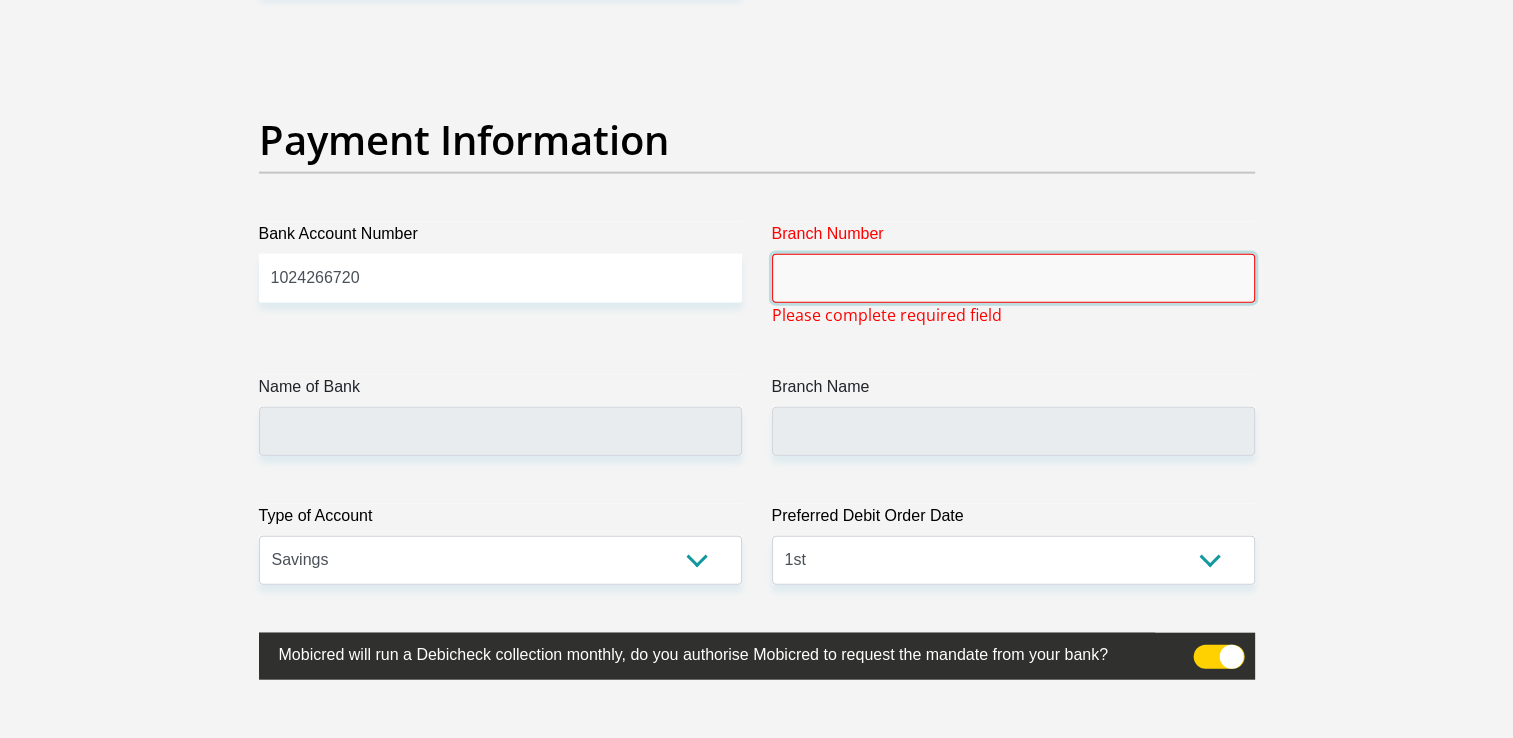 click on "Branch Number" at bounding box center (1013, 278) 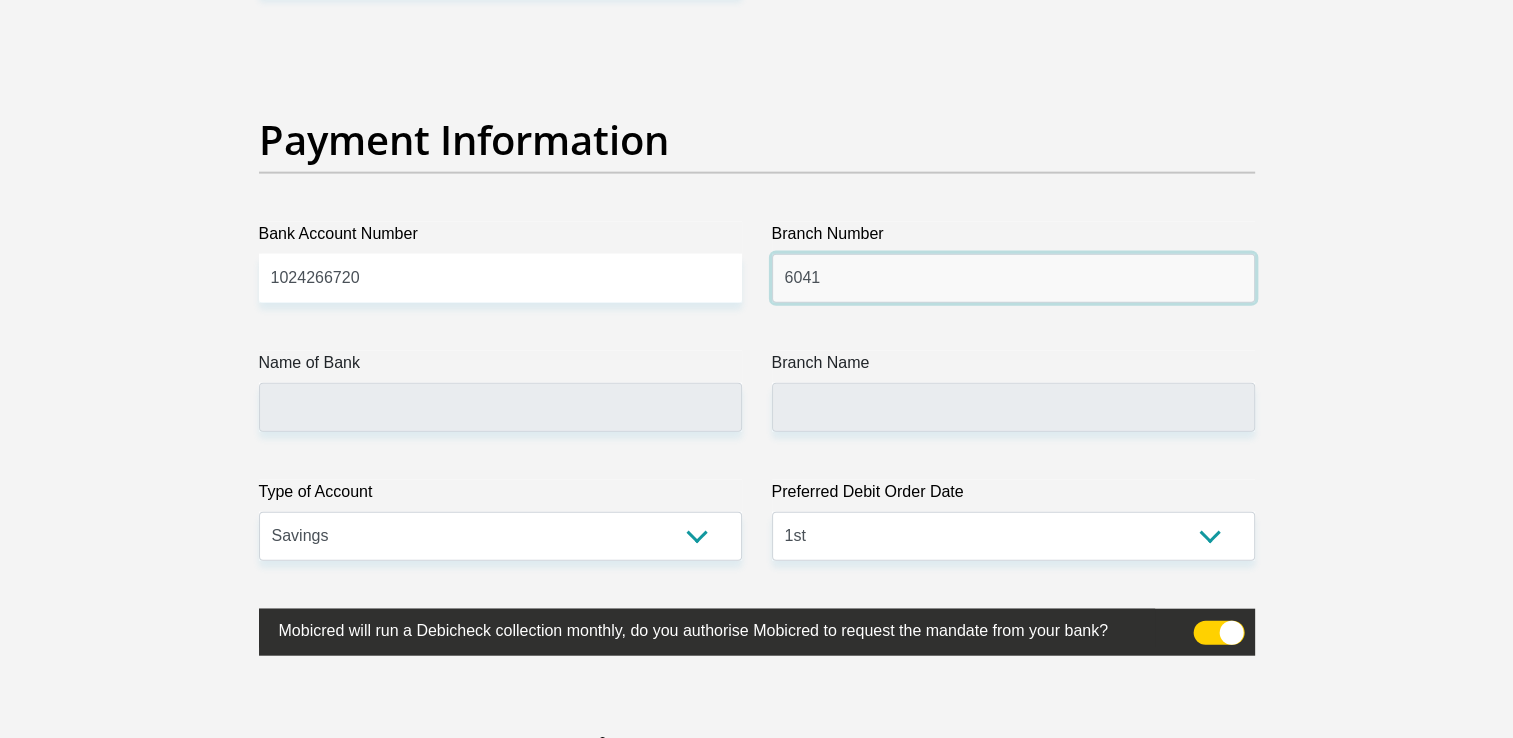 type on "6041" 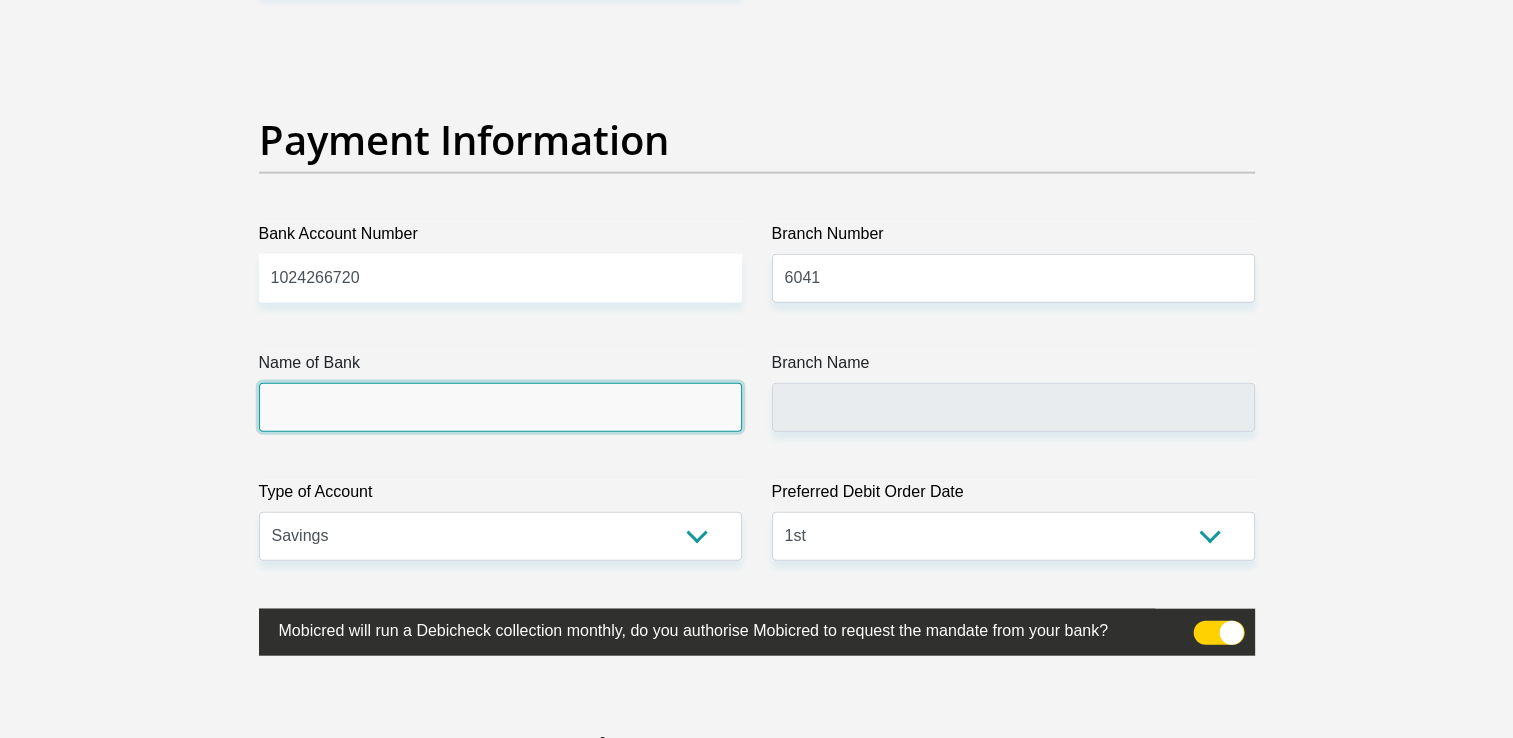 click on "Name of Bank" at bounding box center (500, 407) 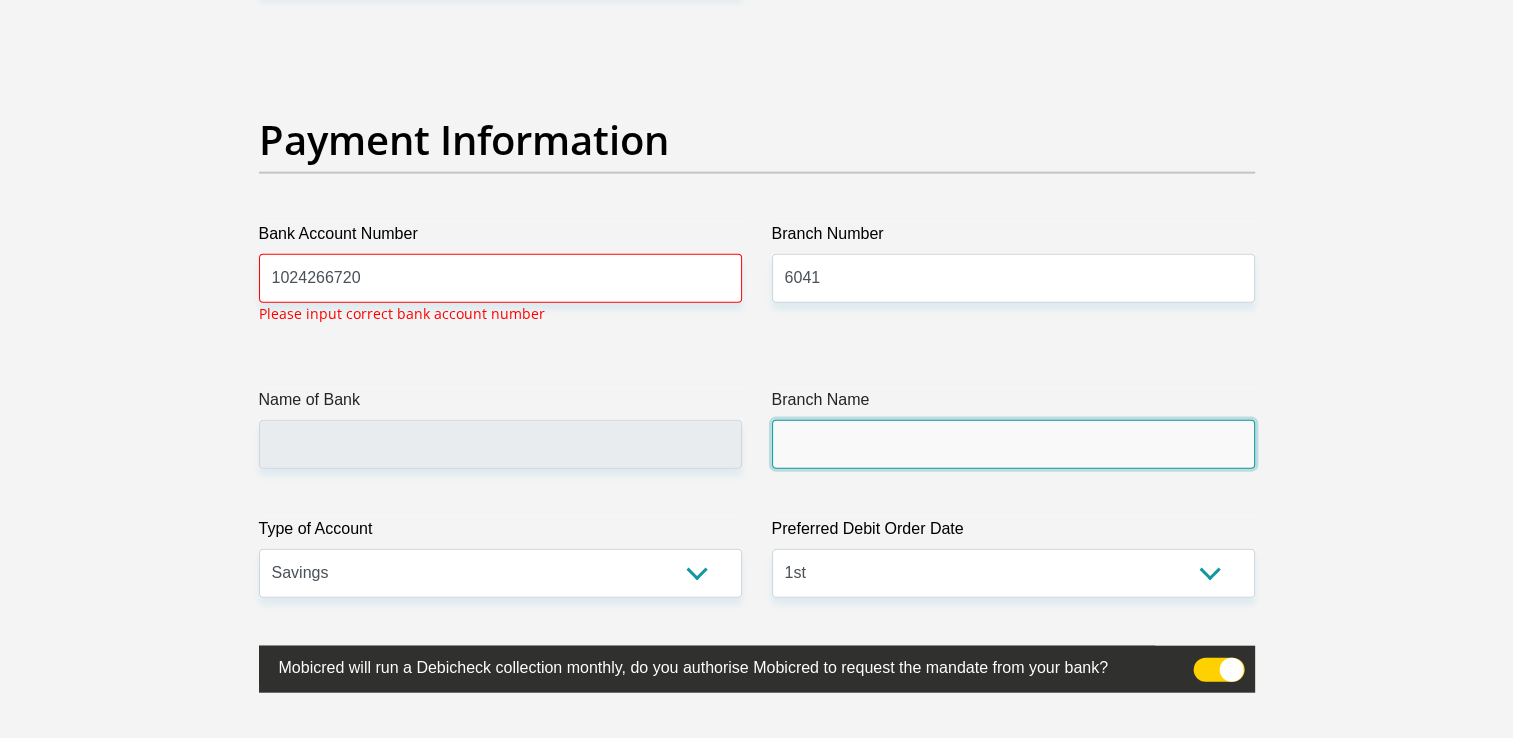 click on "Branch Name" at bounding box center (1013, 444) 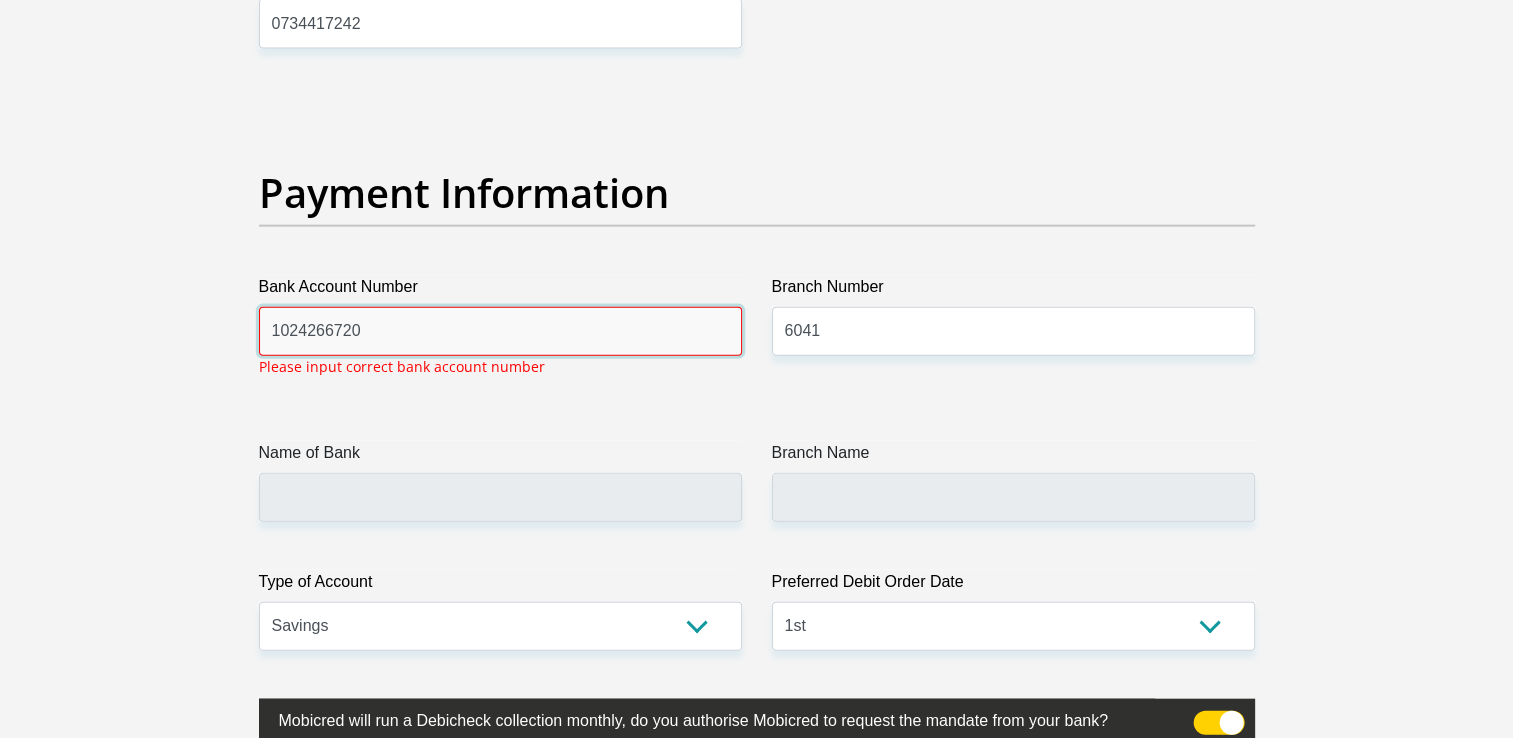 drag, startPoint x: 378, startPoint y: 331, endPoint x: 203, endPoint y: 346, distance: 175.64168 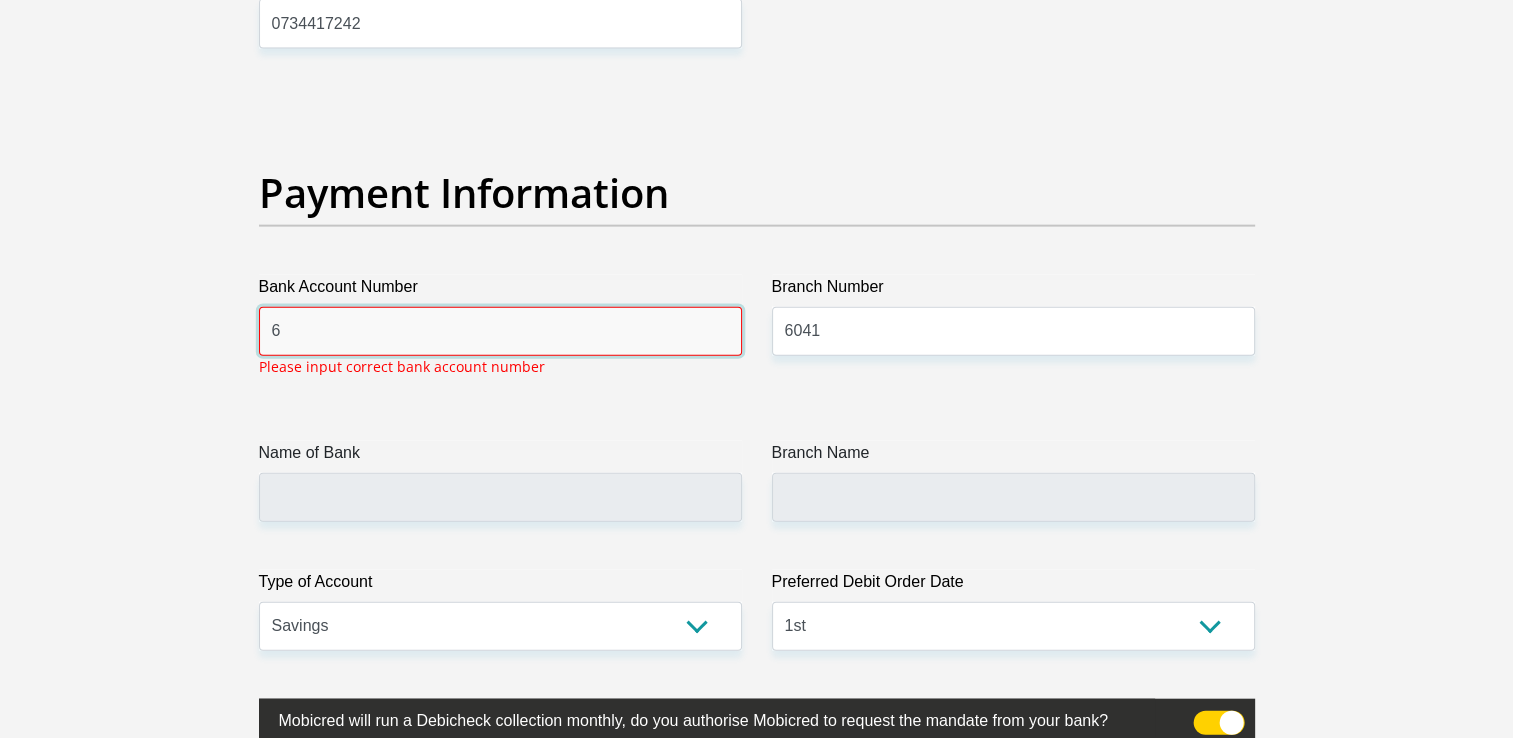 type on "6" 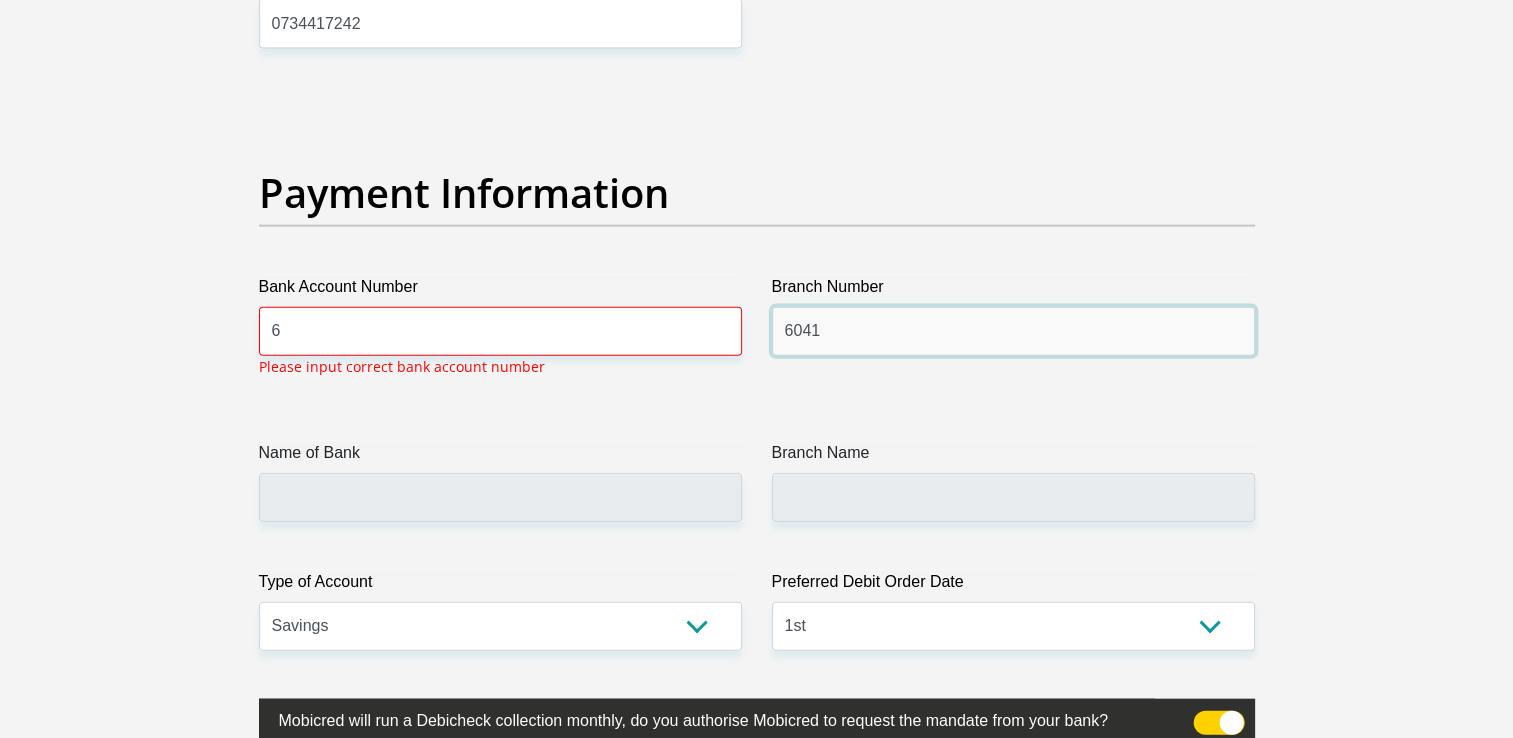 drag, startPoint x: 888, startPoint y: 329, endPoint x: 693, endPoint y: 320, distance: 195.20758 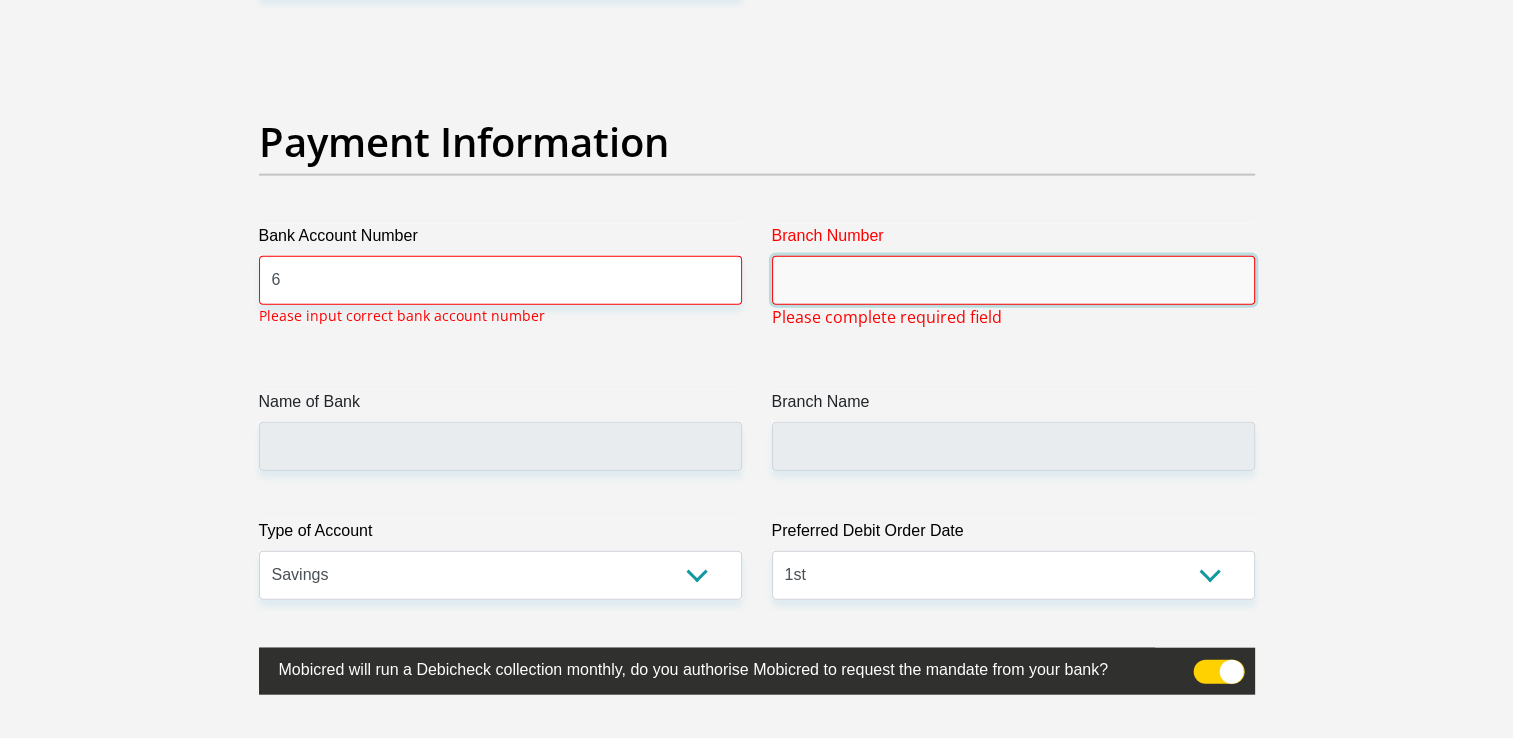 scroll, scrollTop: 4535, scrollLeft: 0, axis: vertical 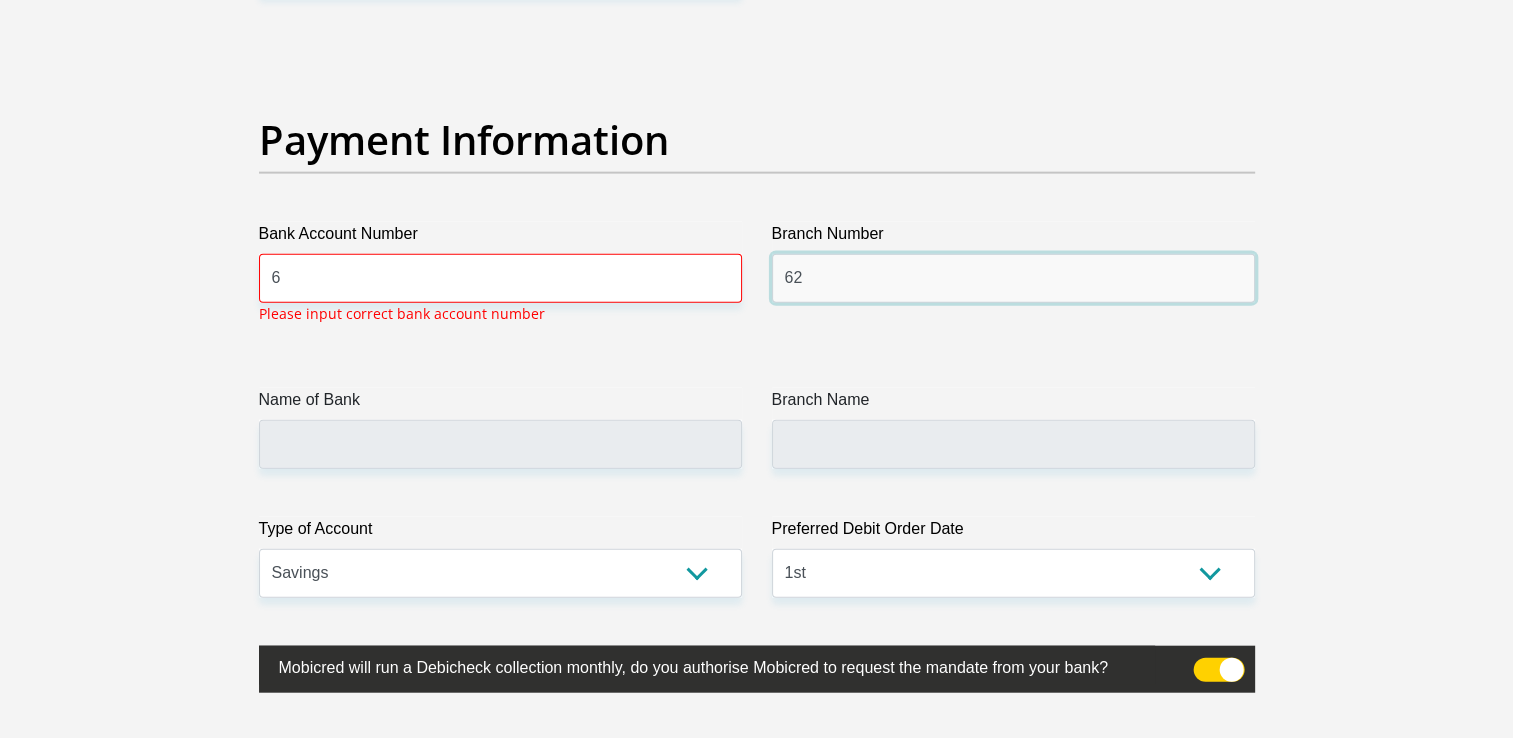 type on "6" 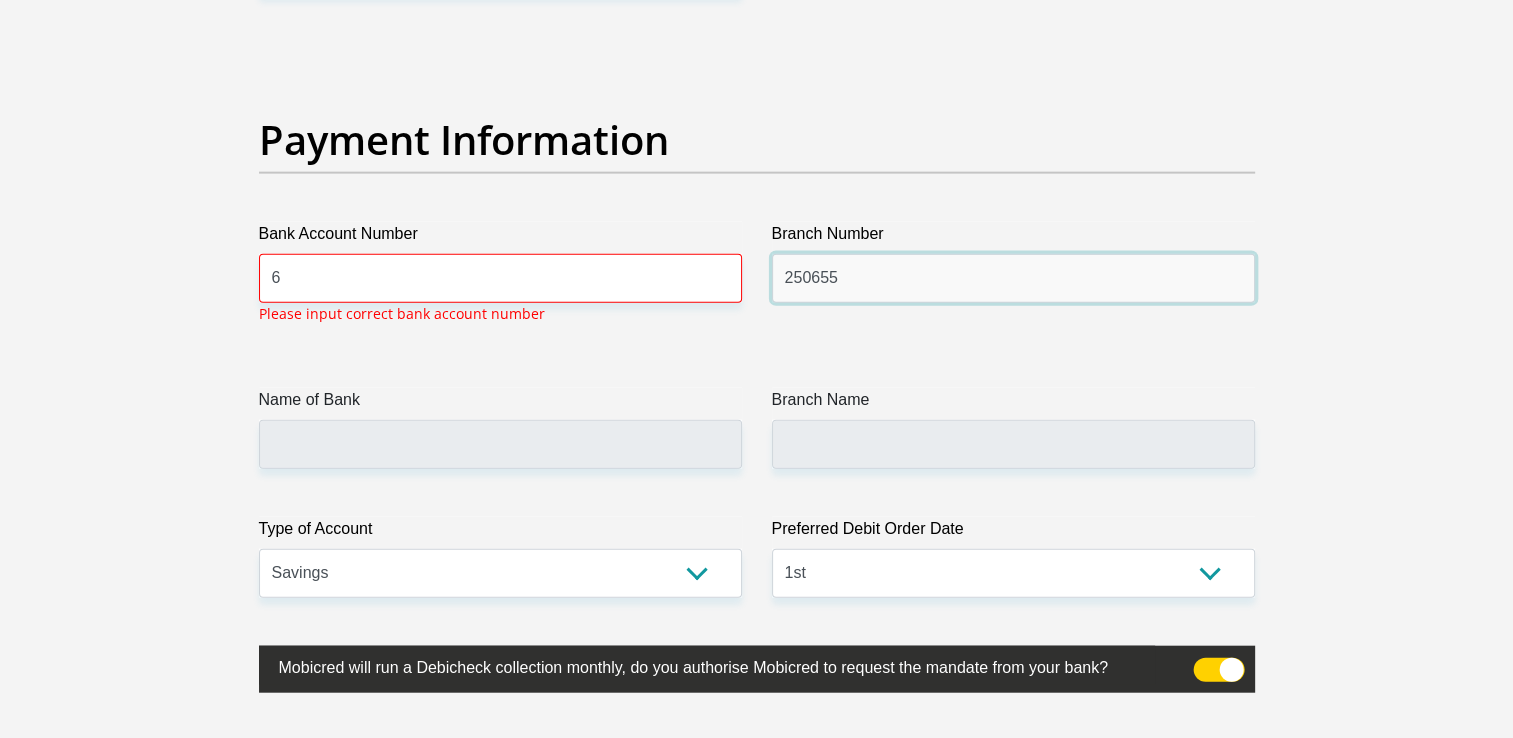 type on "250655" 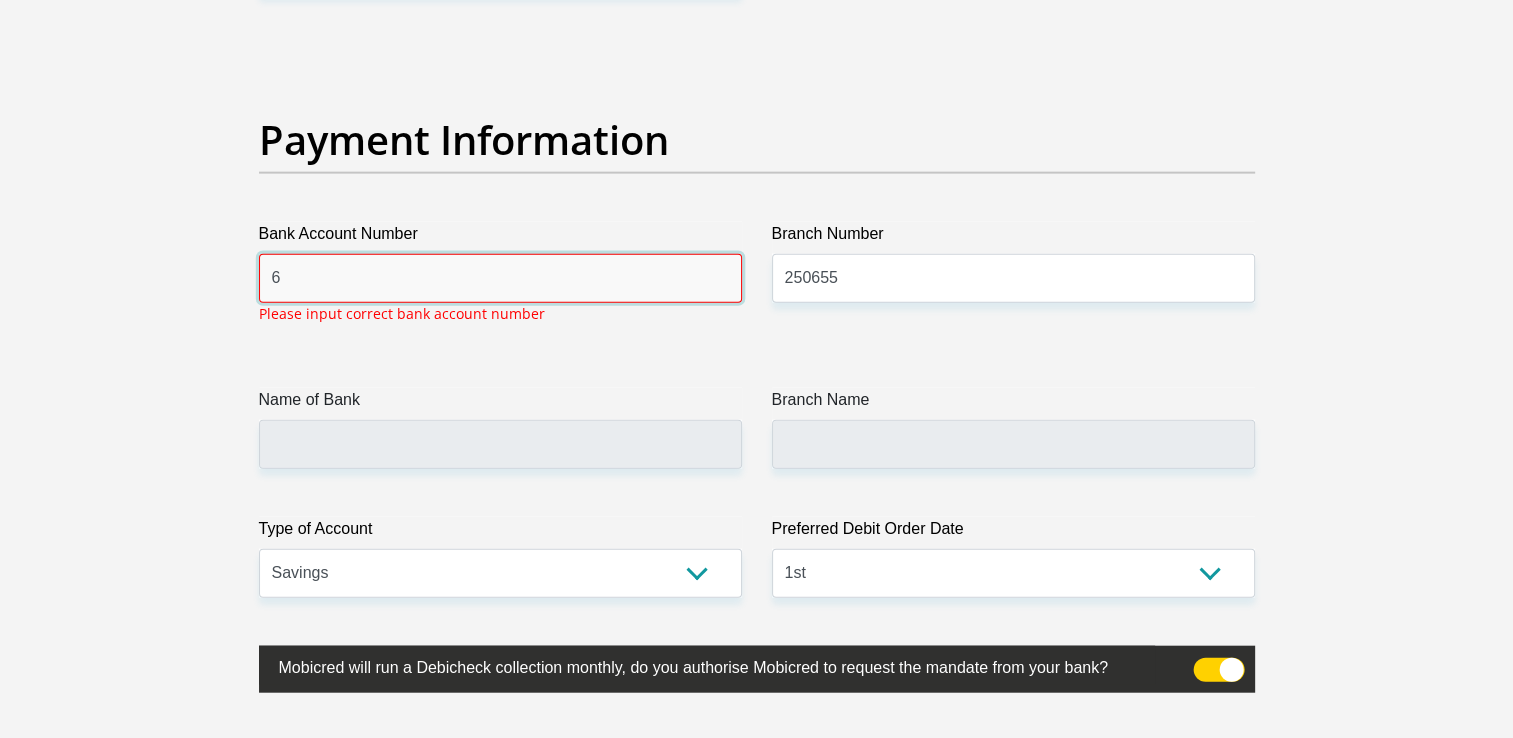 click on "6" at bounding box center [500, 278] 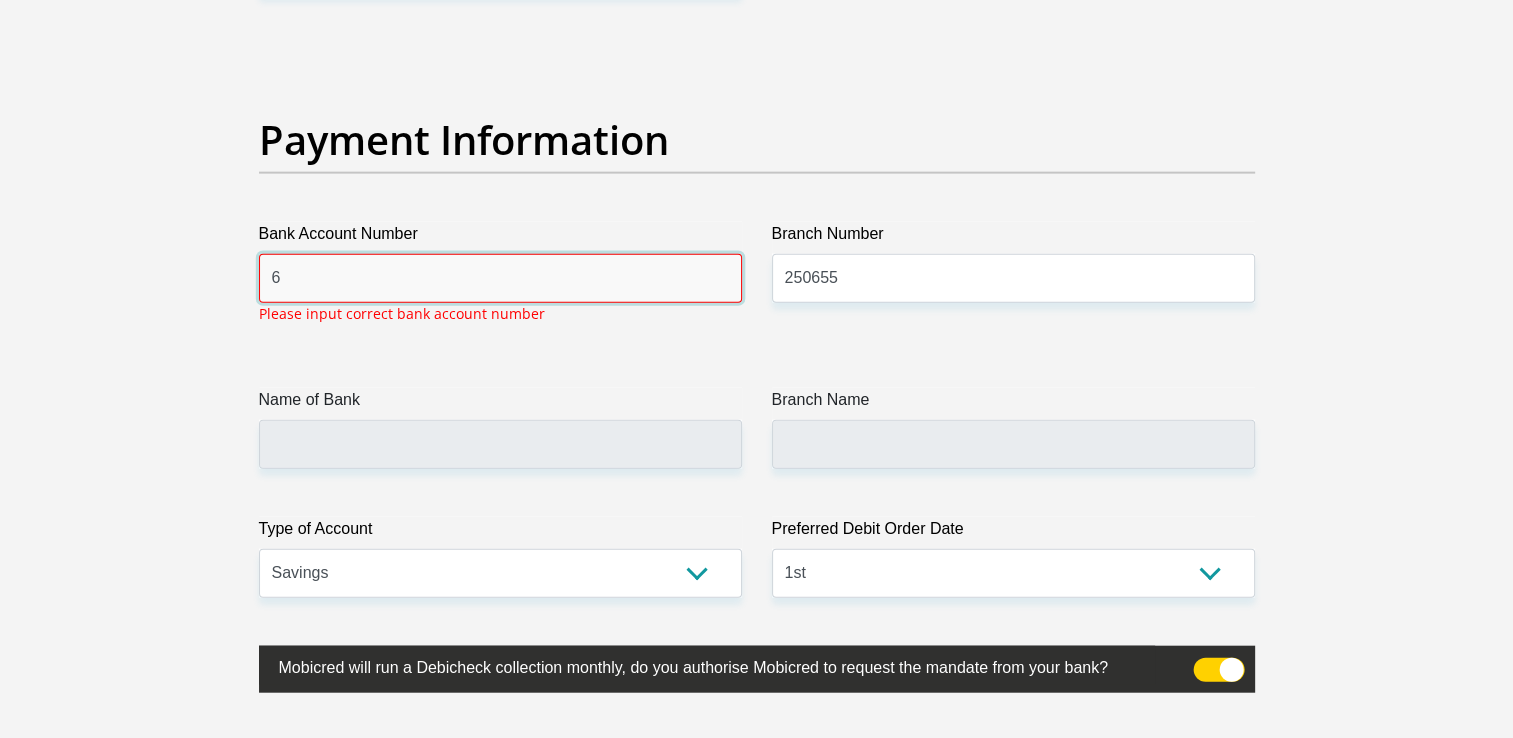type on "FIRSTRAND BANK" 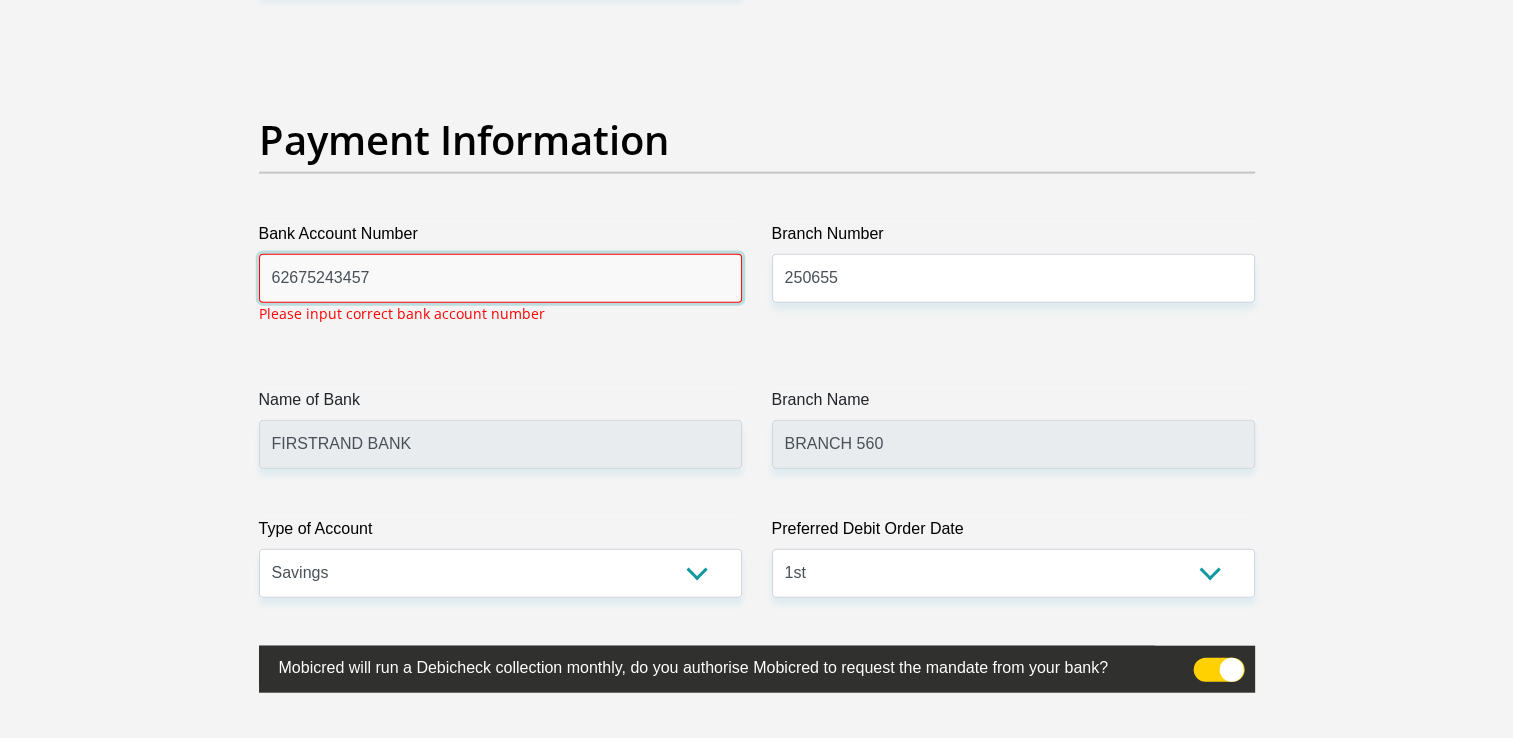 type on "62675243457" 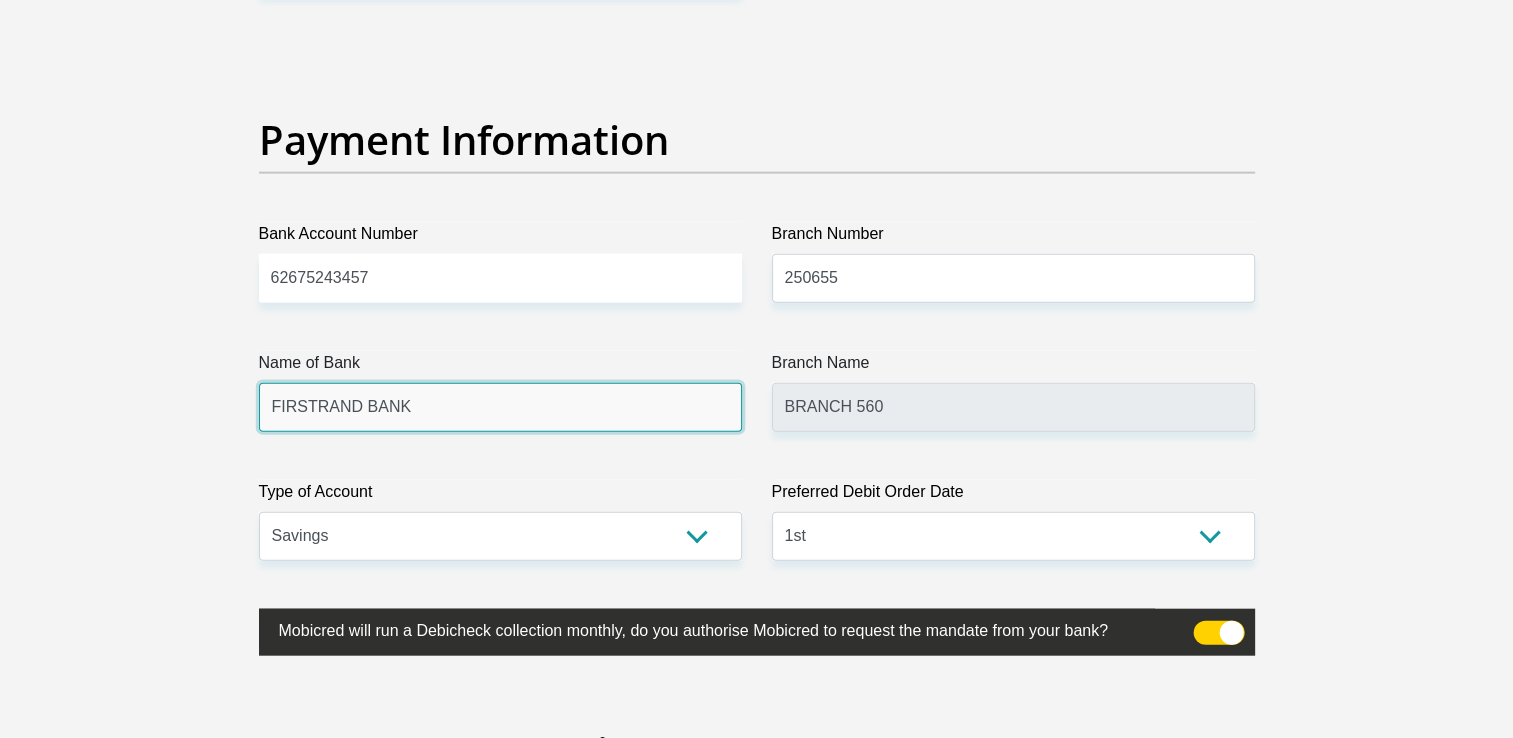 click on "Title
Mr
Ms
Mrs
Dr
[PERSON_NAME]
First Name
Princess
Surname
[PERSON_NAME]
ID Number
9904150216087
Please input valid ID number
Race
Black
Coloured
Indian
White
Other
Contact Number
0711637683
Please input valid contact number
Nationality
[GEOGRAPHIC_DATA]
[GEOGRAPHIC_DATA]
[GEOGRAPHIC_DATA]  [GEOGRAPHIC_DATA]  [GEOGRAPHIC_DATA]" at bounding box center [757, -968] 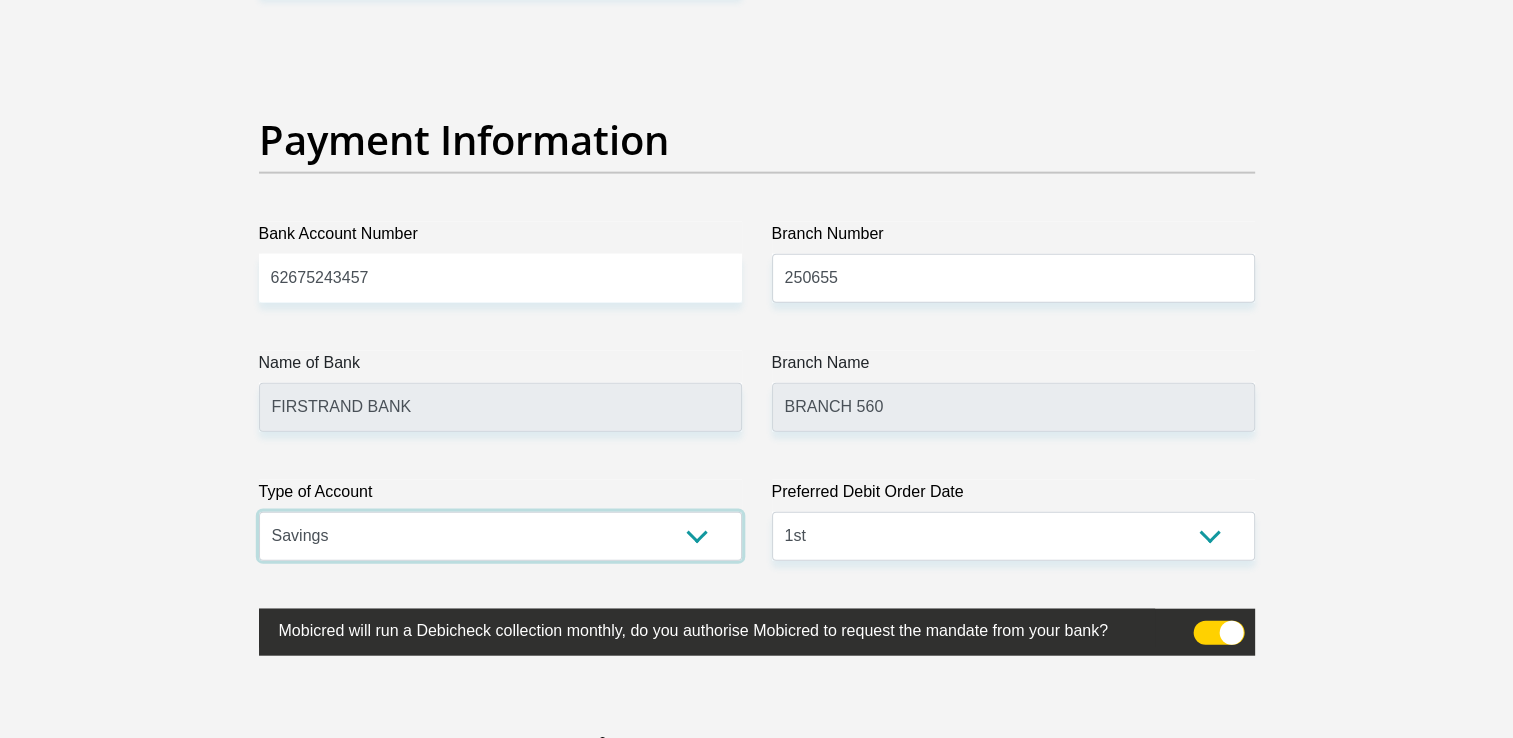 click on "Cheque
Savings" at bounding box center (500, 536) 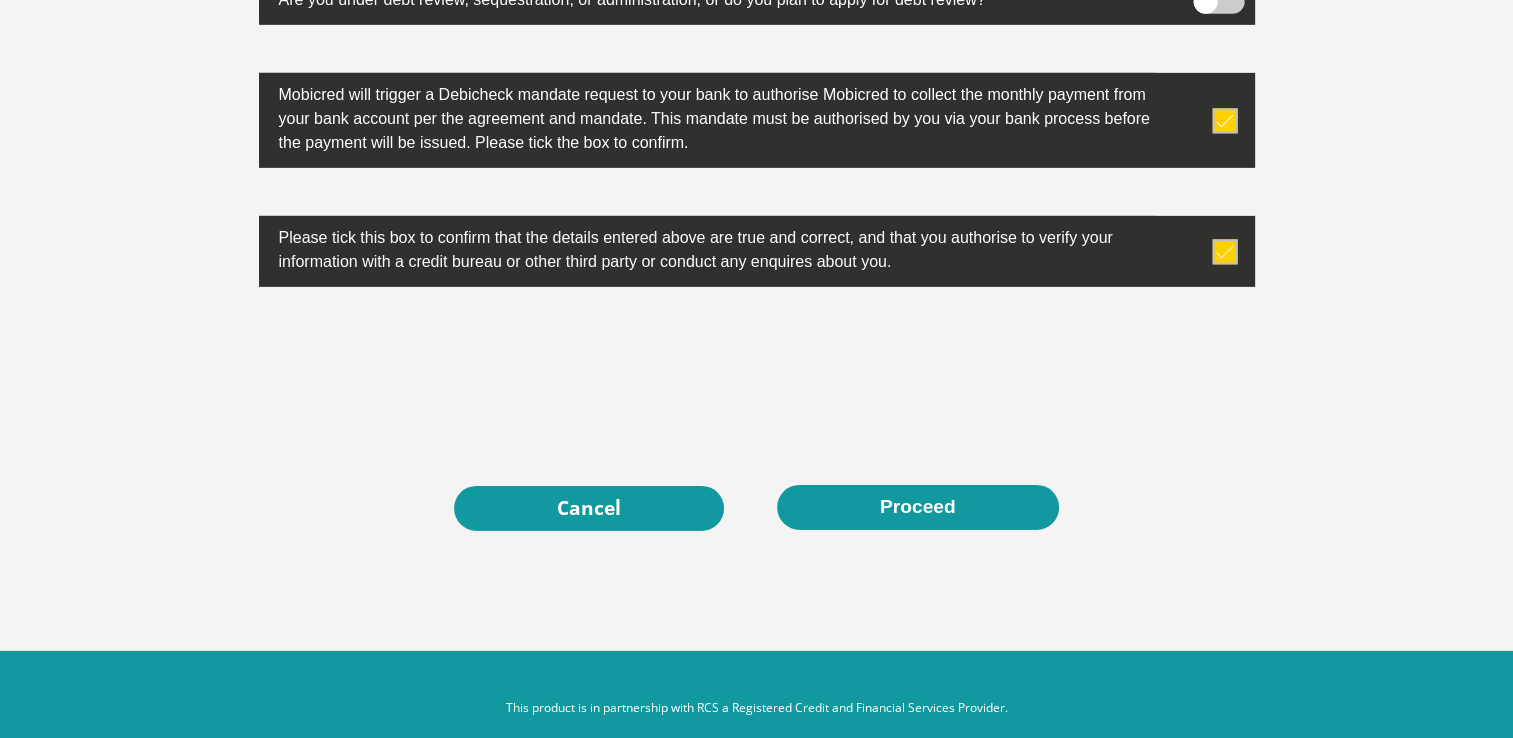scroll, scrollTop: 6432, scrollLeft: 0, axis: vertical 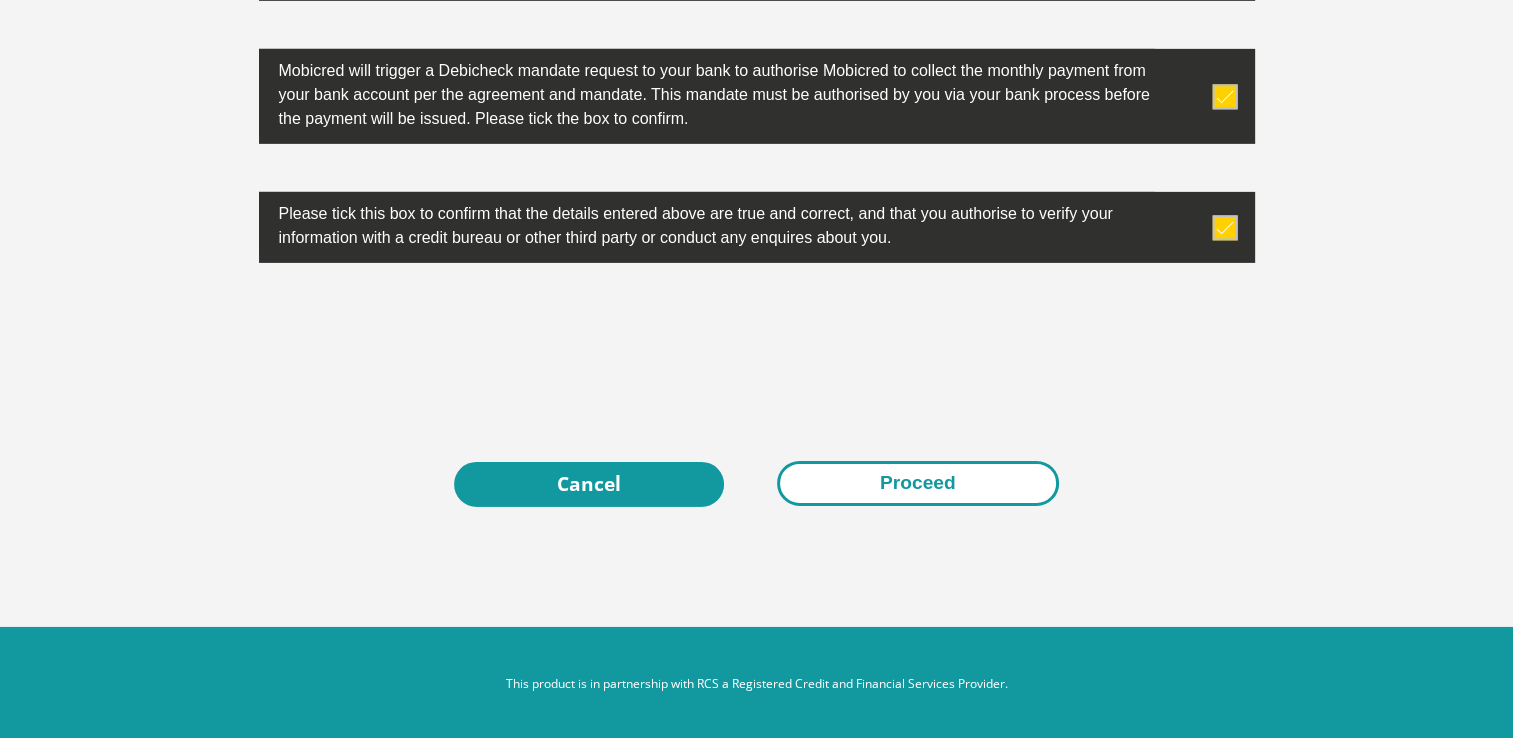 click on "Proceed" at bounding box center (918, 483) 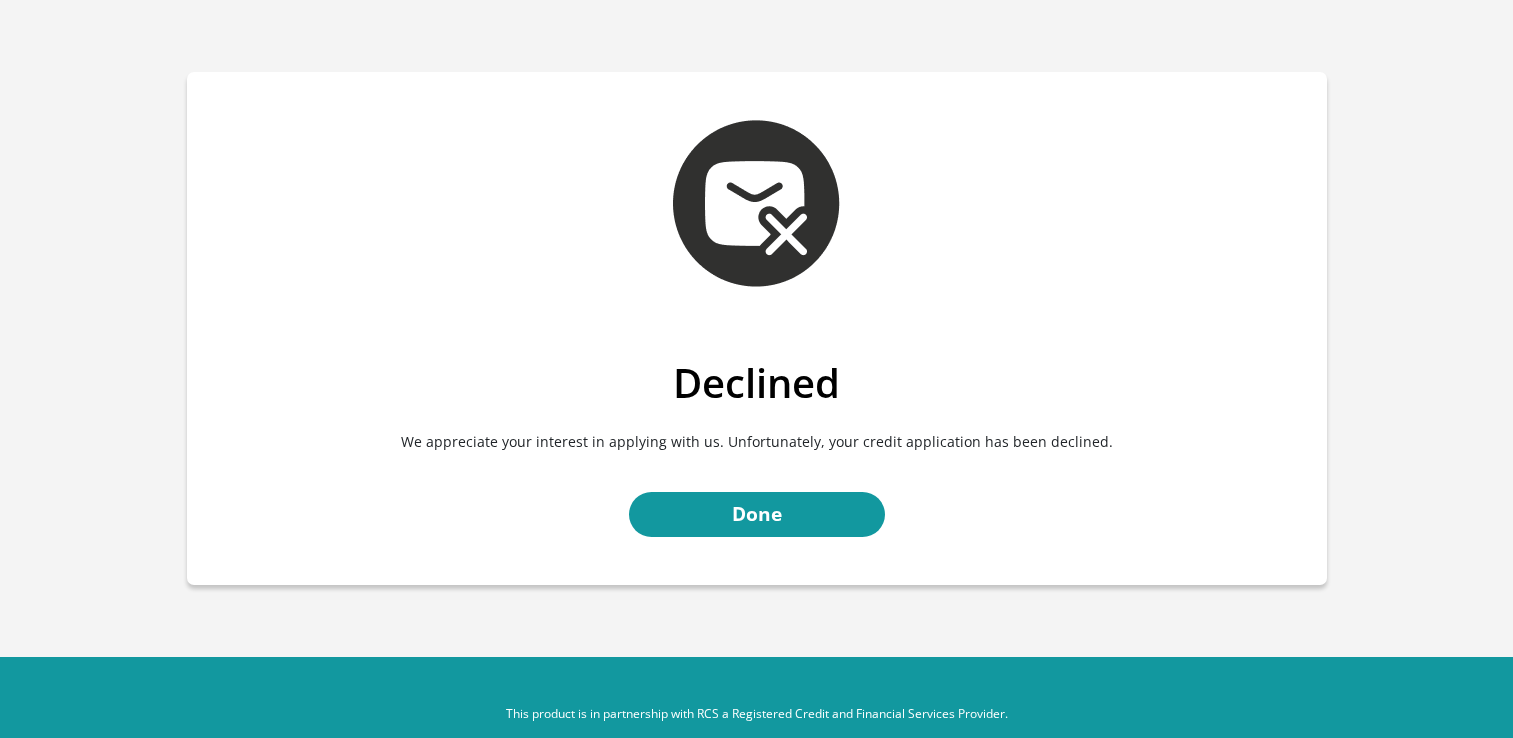 scroll, scrollTop: 0, scrollLeft: 0, axis: both 